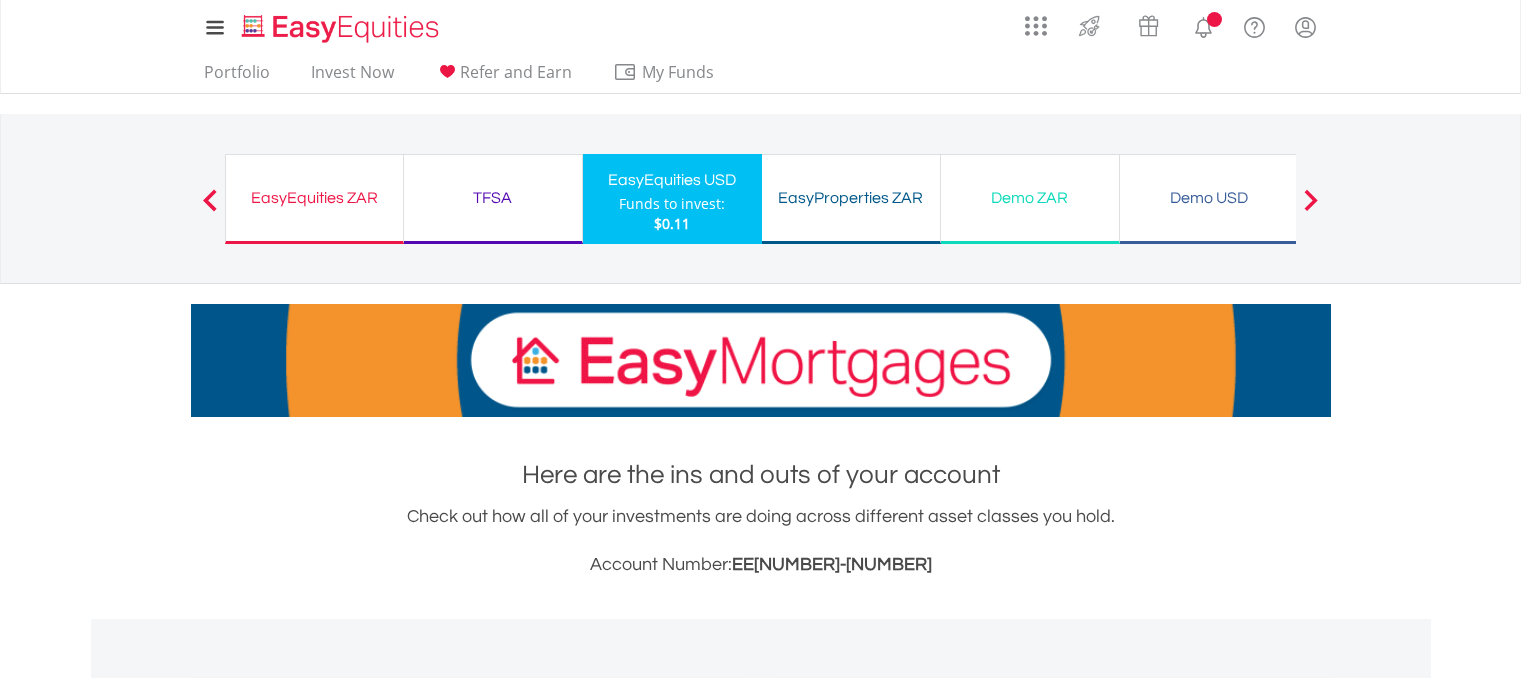 scroll, scrollTop: 0, scrollLeft: 0, axis: both 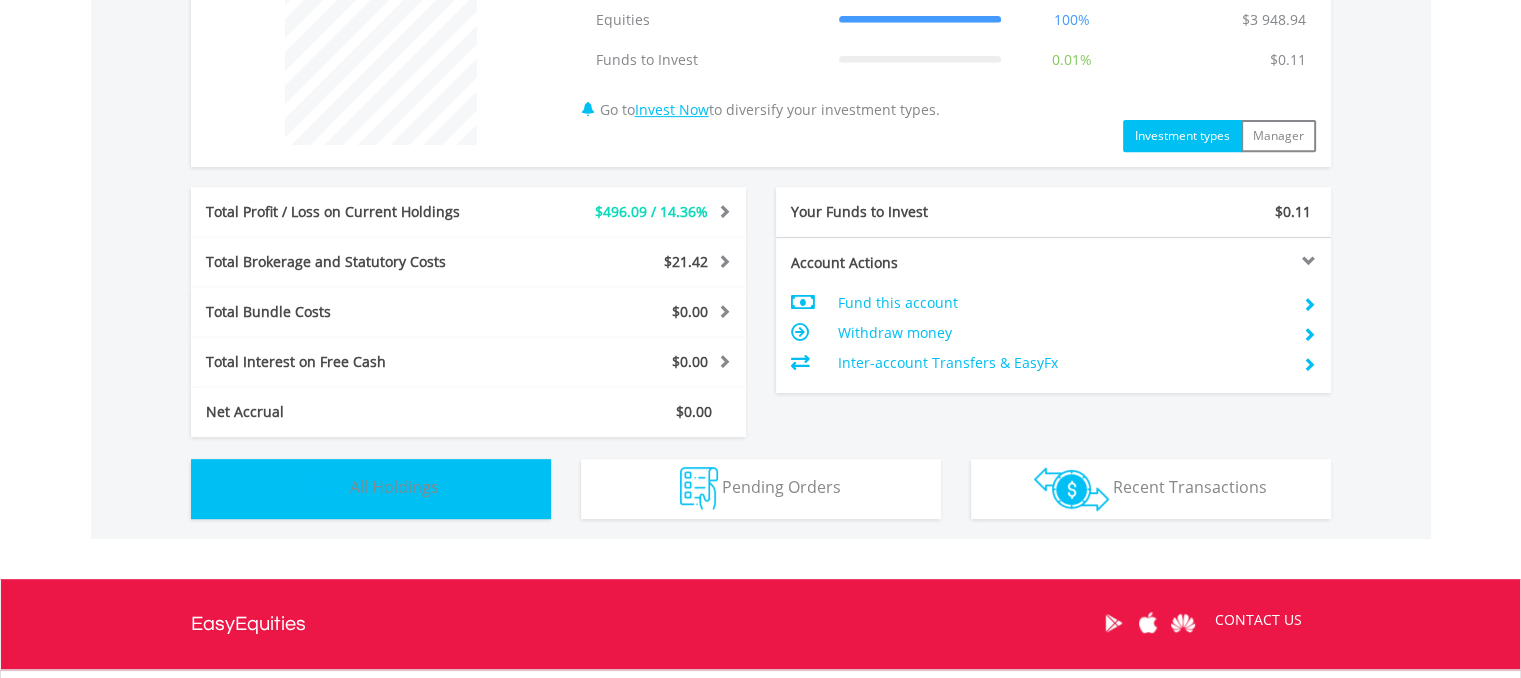click on "Holdings
All Holdings" at bounding box center (371, 489) 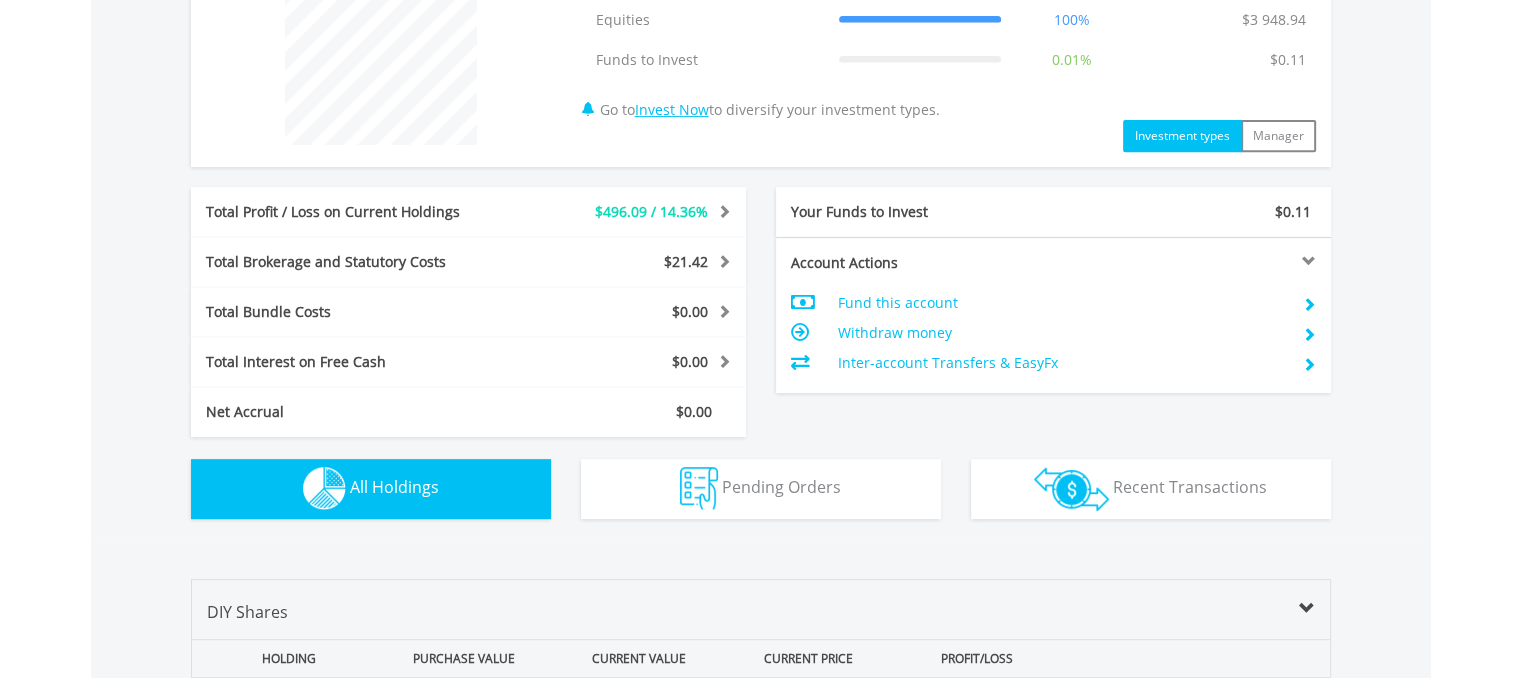 scroll, scrollTop: 1294, scrollLeft: 0, axis: vertical 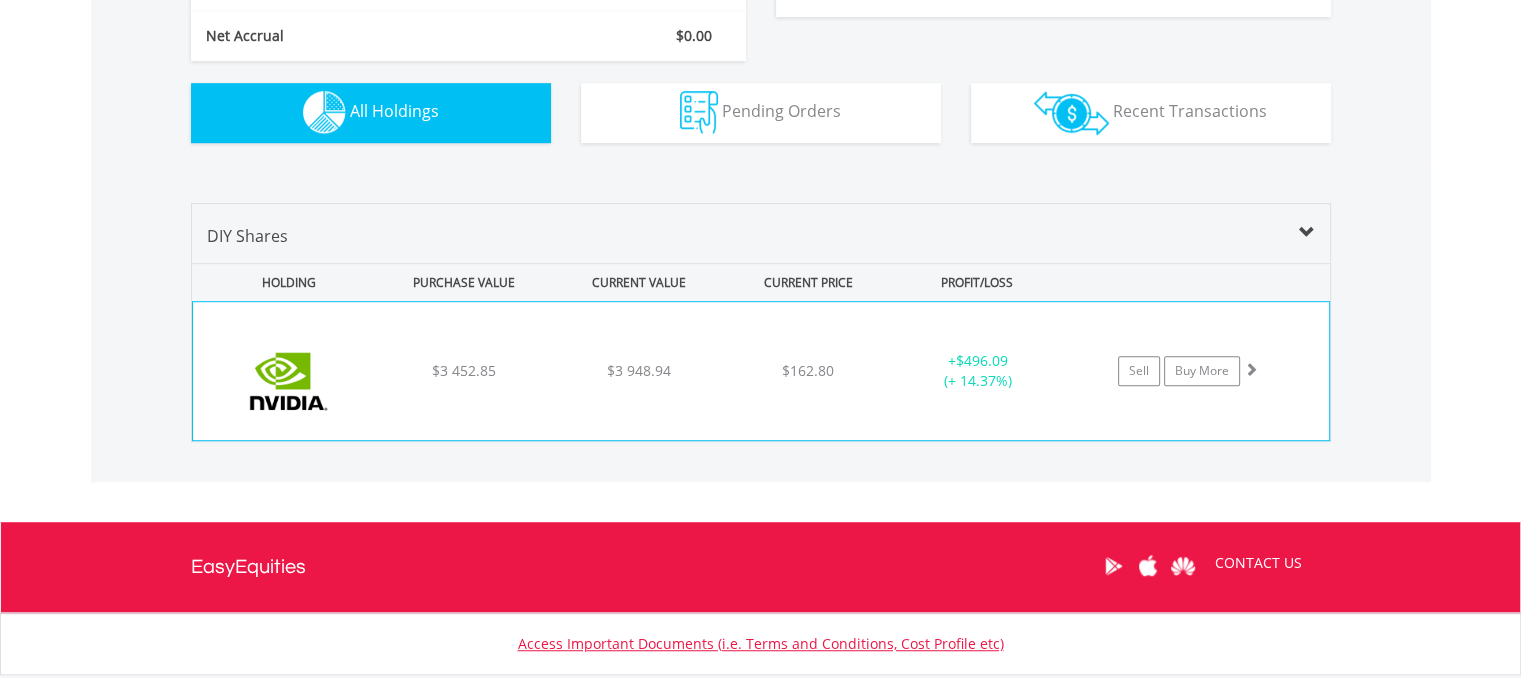 click at bounding box center [289, 381] 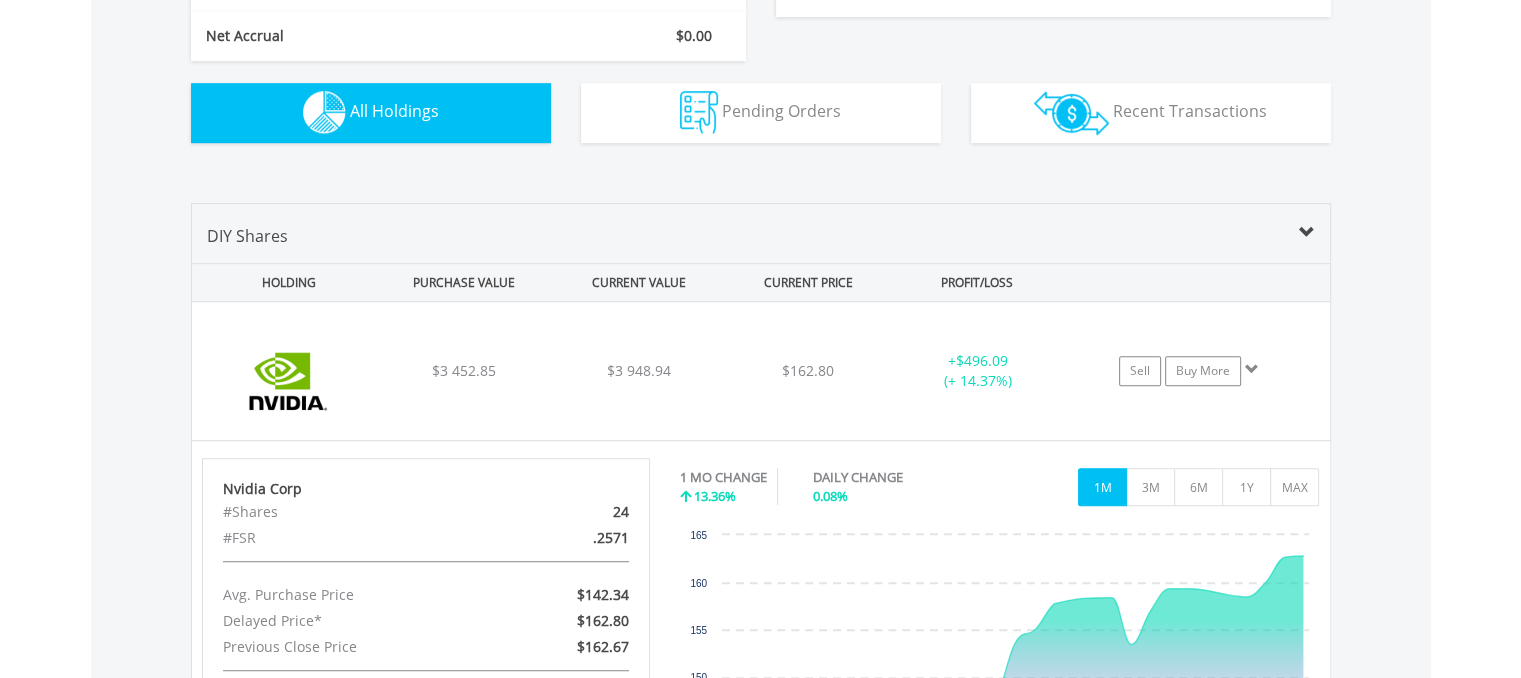 drag, startPoint x: 1535, startPoint y: 416, endPoint x: 1475, endPoint y: 136, distance: 286.3564 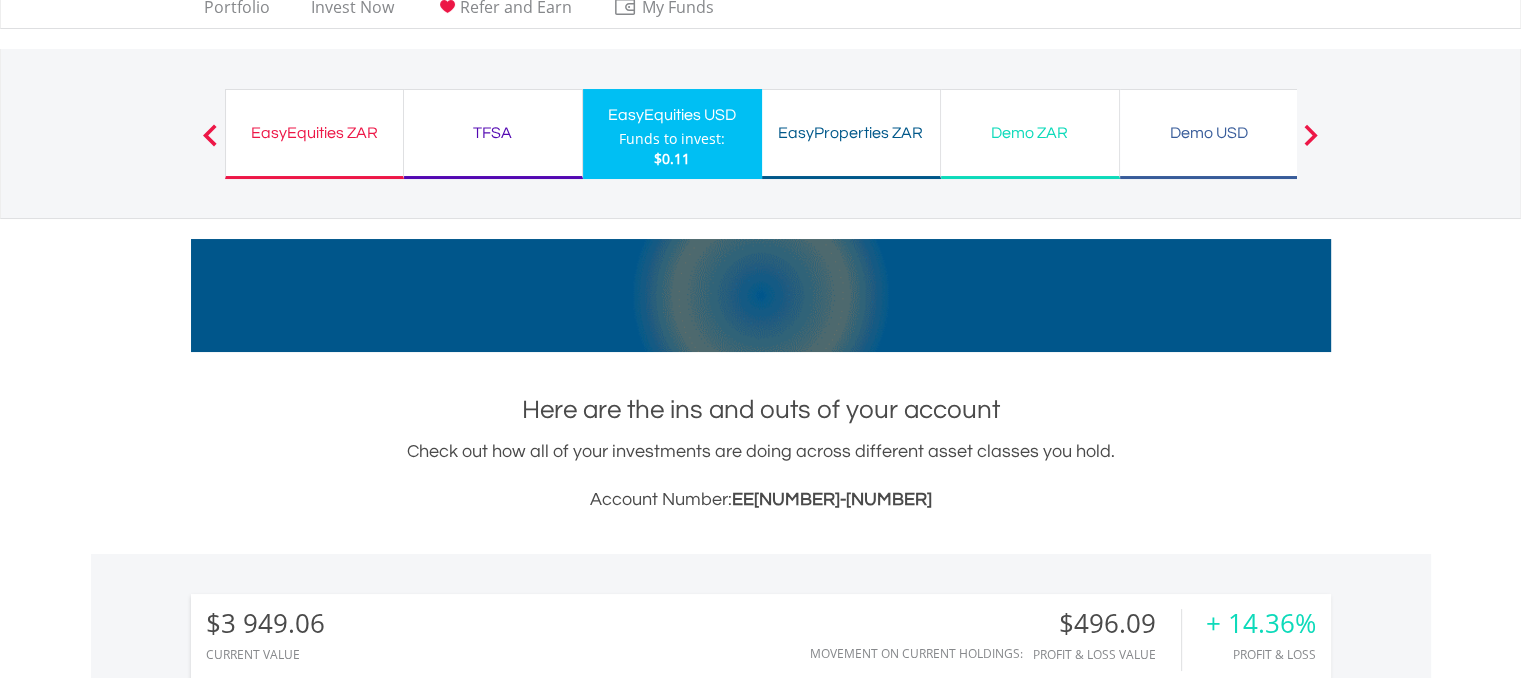 scroll, scrollTop: 0, scrollLeft: 0, axis: both 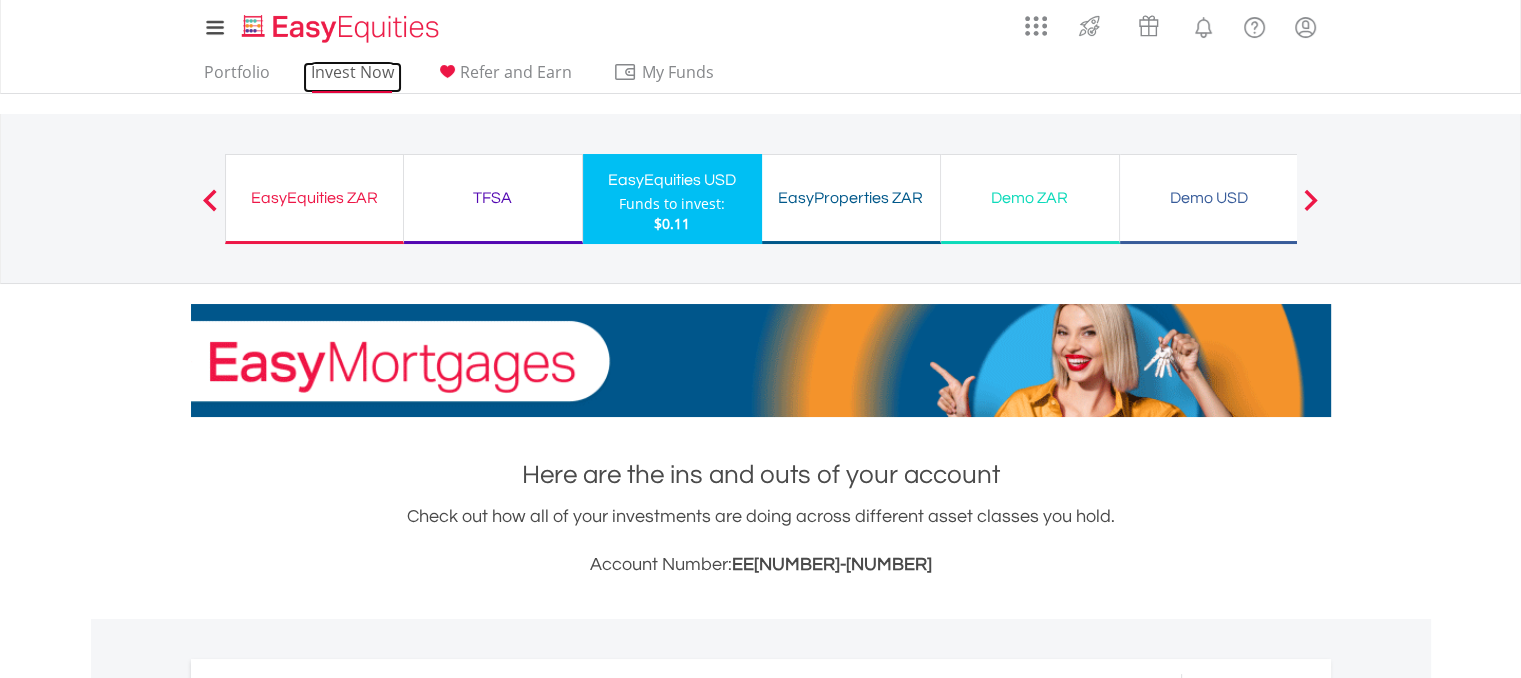 click on "Invest Now" at bounding box center (352, 77) 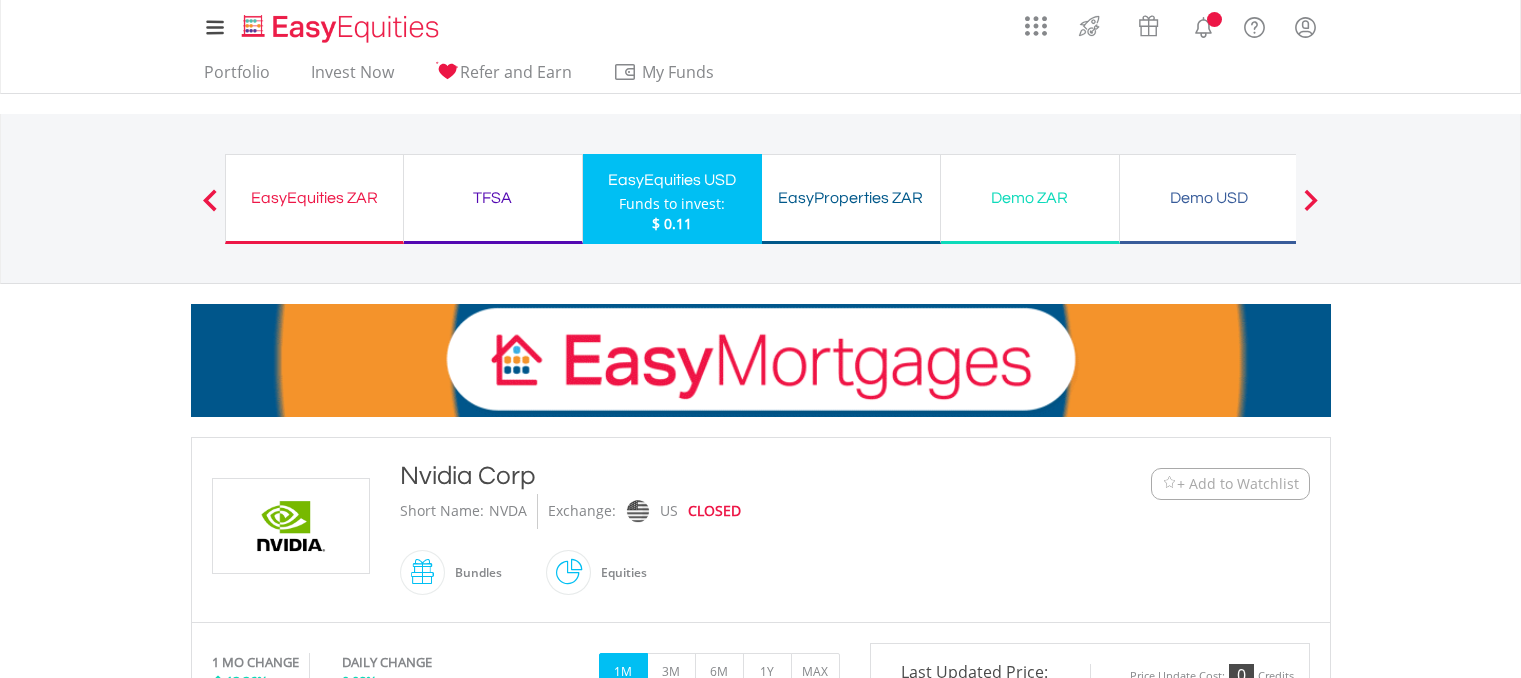 scroll, scrollTop: 0, scrollLeft: 0, axis: both 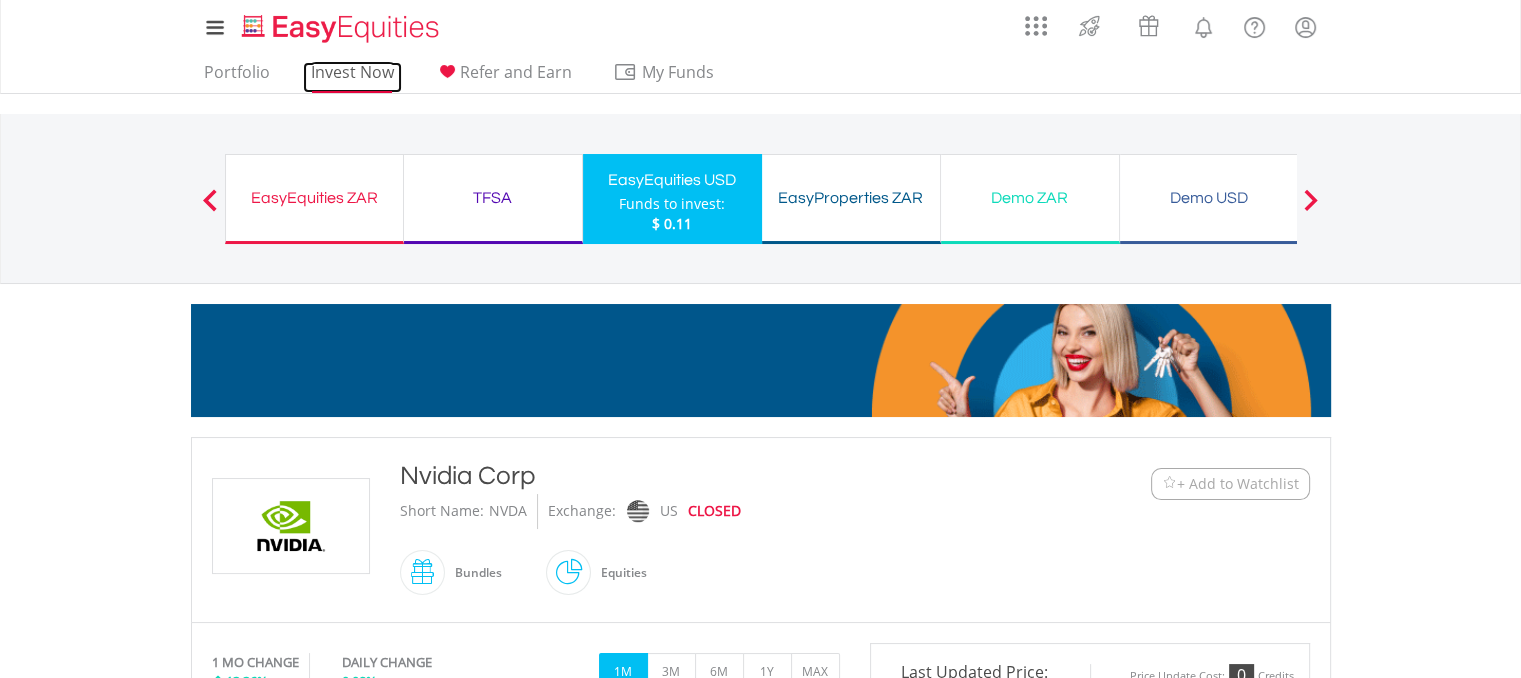 click on "Invest Now" at bounding box center (352, 77) 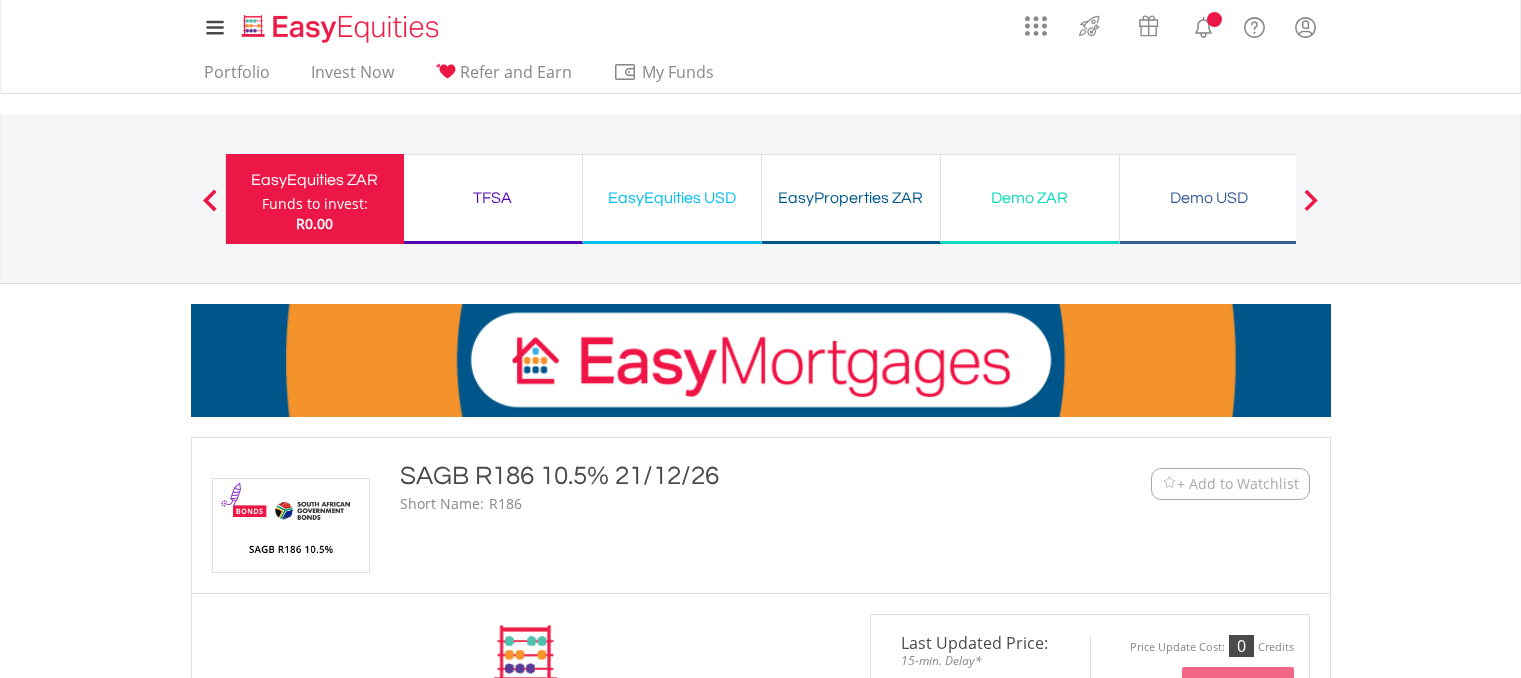 scroll, scrollTop: 0, scrollLeft: 0, axis: both 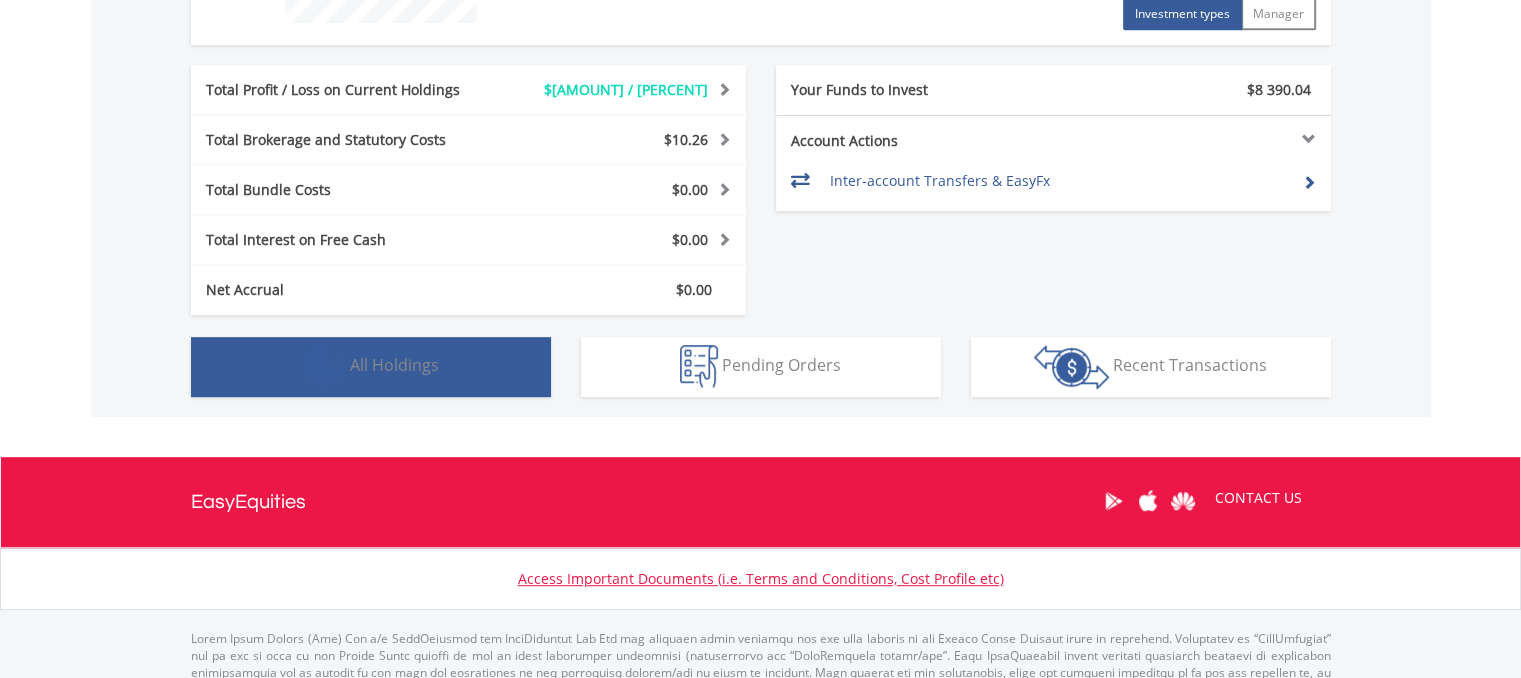 click on "Holdings
All Holdings" at bounding box center (371, 367) 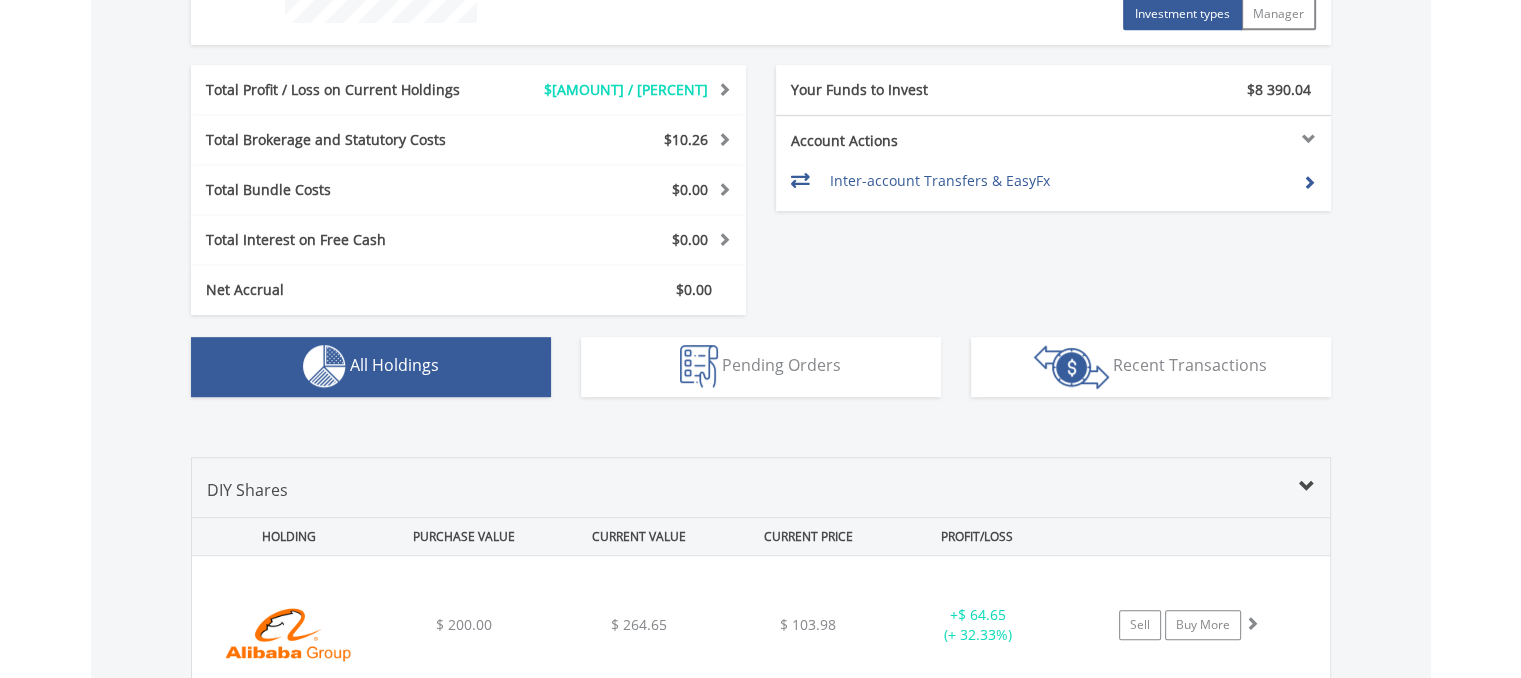 scroll, scrollTop: 1401, scrollLeft: 0, axis: vertical 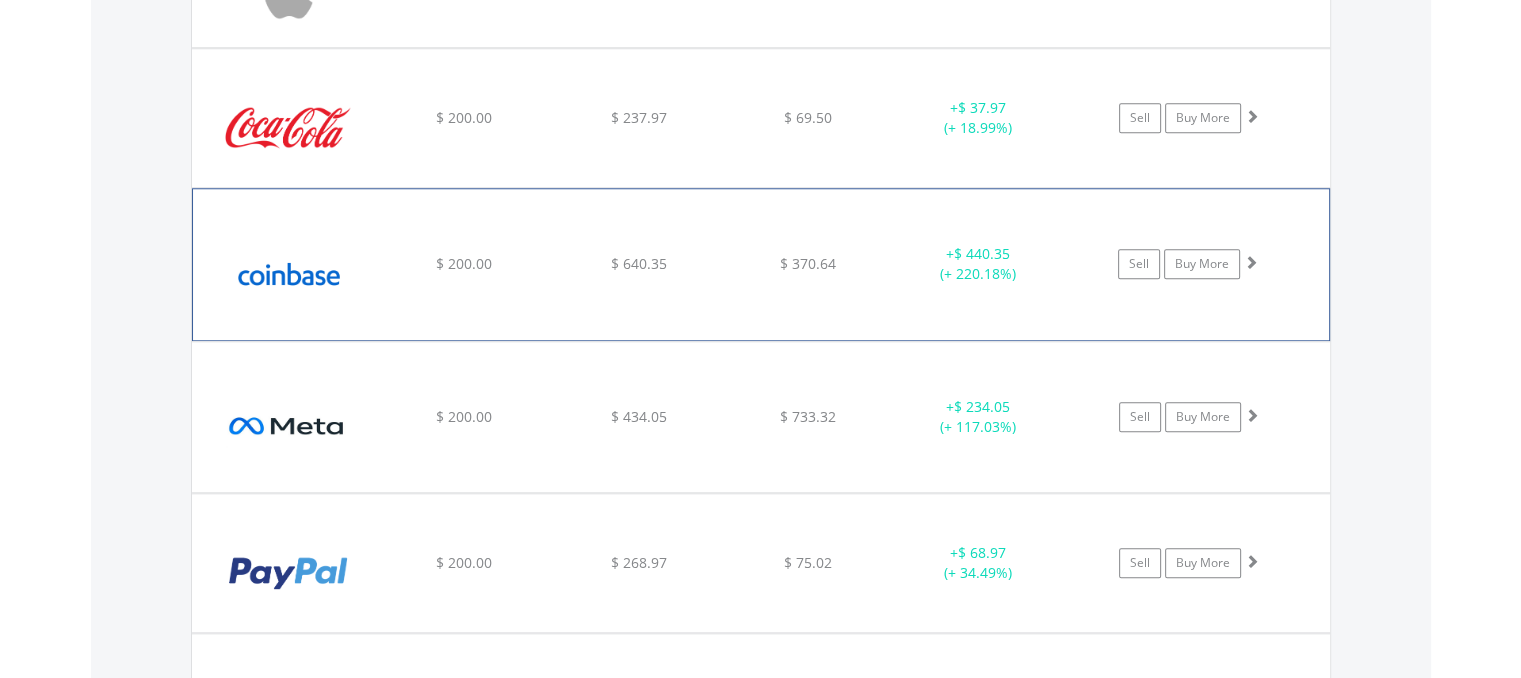 click at bounding box center (289, 274) 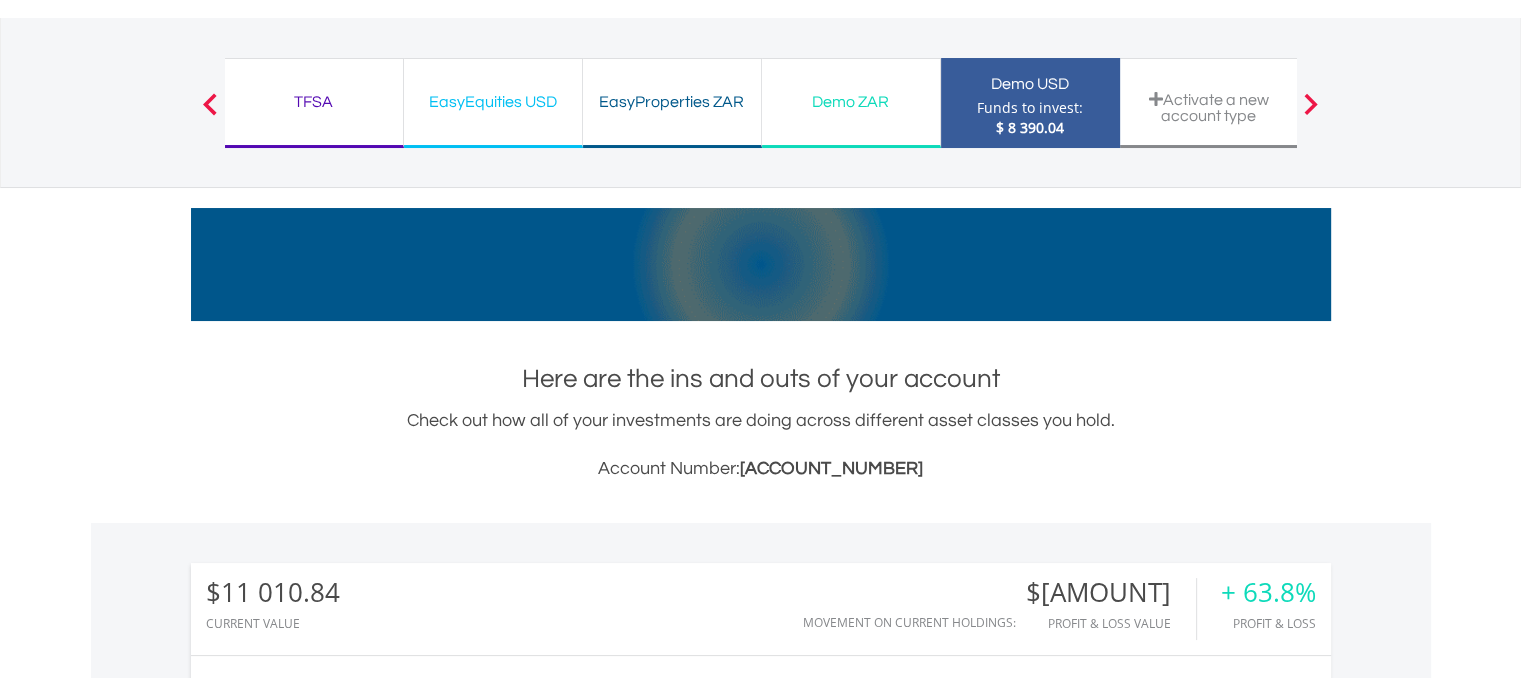 scroll, scrollTop: 0, scrollLeft: 0, axis: both 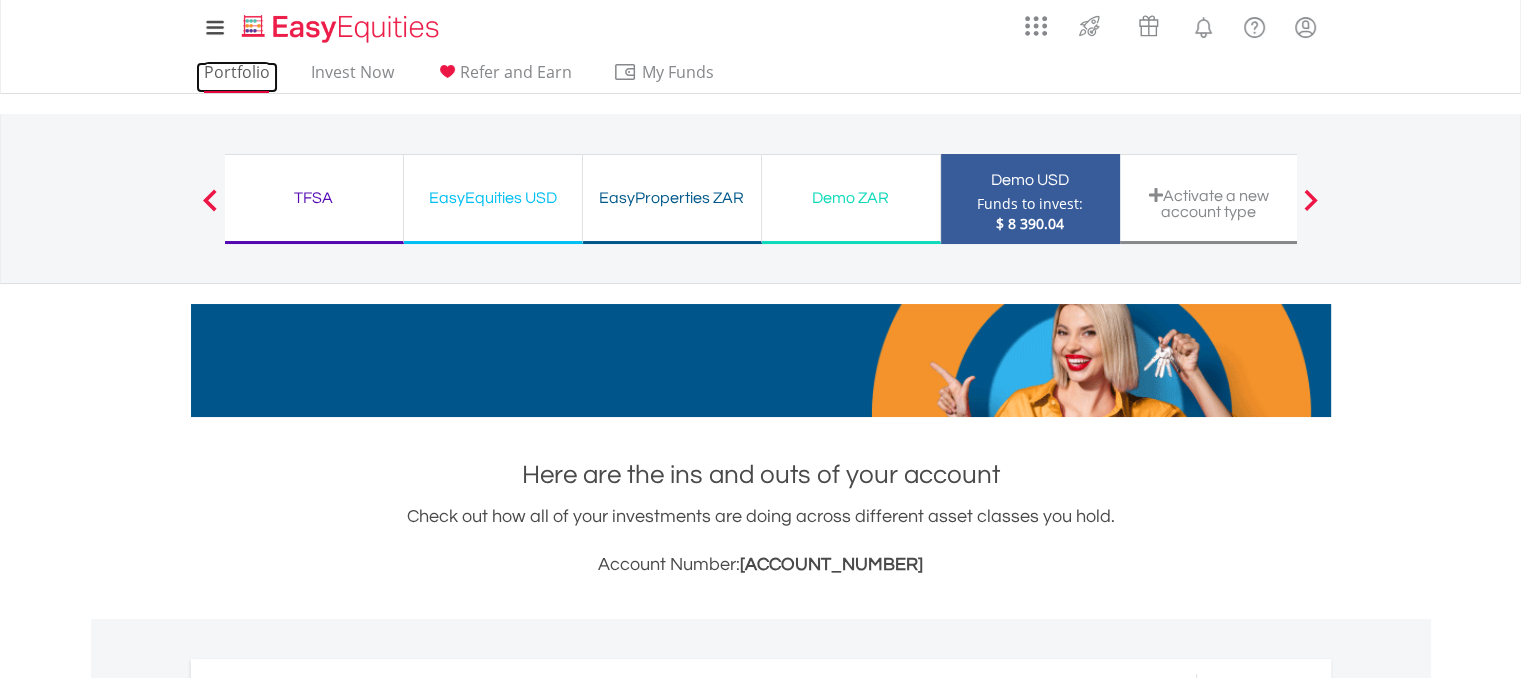 click on "Portfolio" at bounding box center (237, 77) 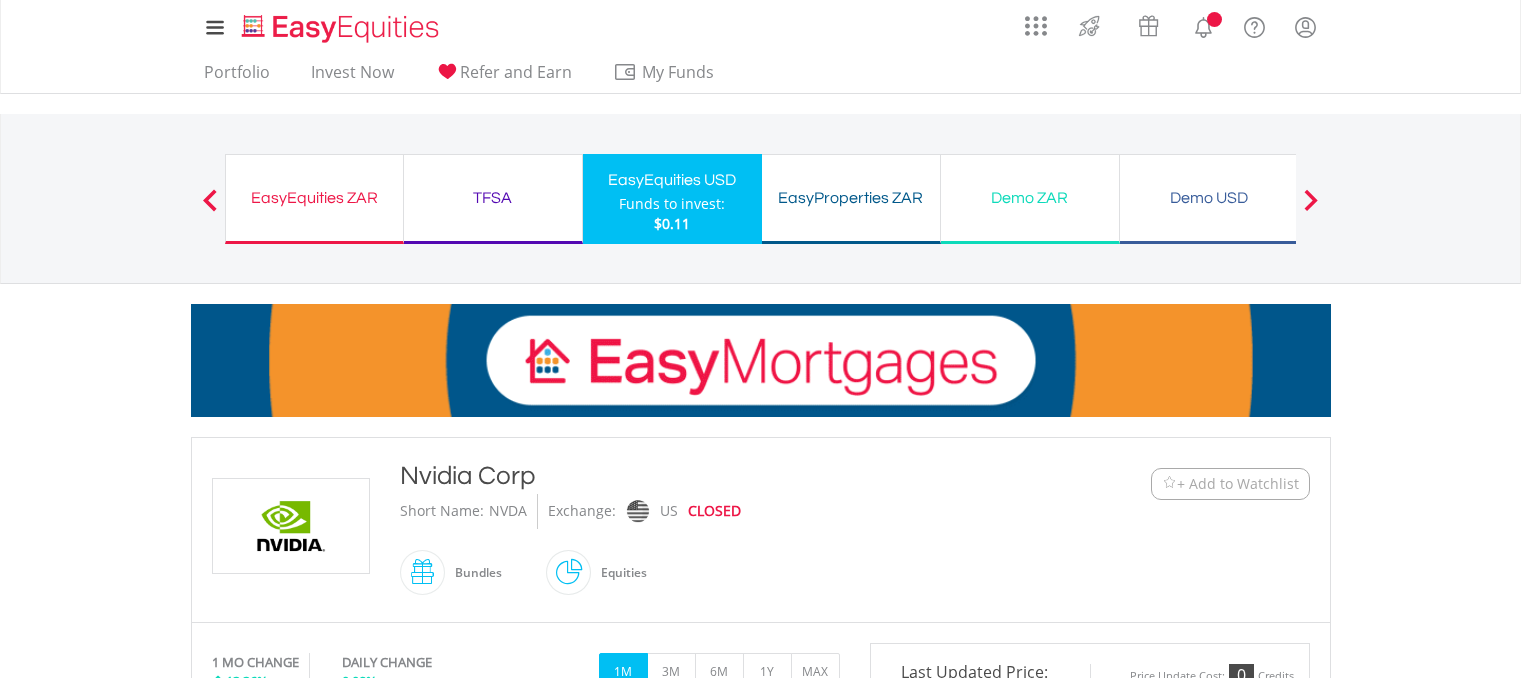scroll, scrollTop: 0, scrollLeft: 0, axis: both 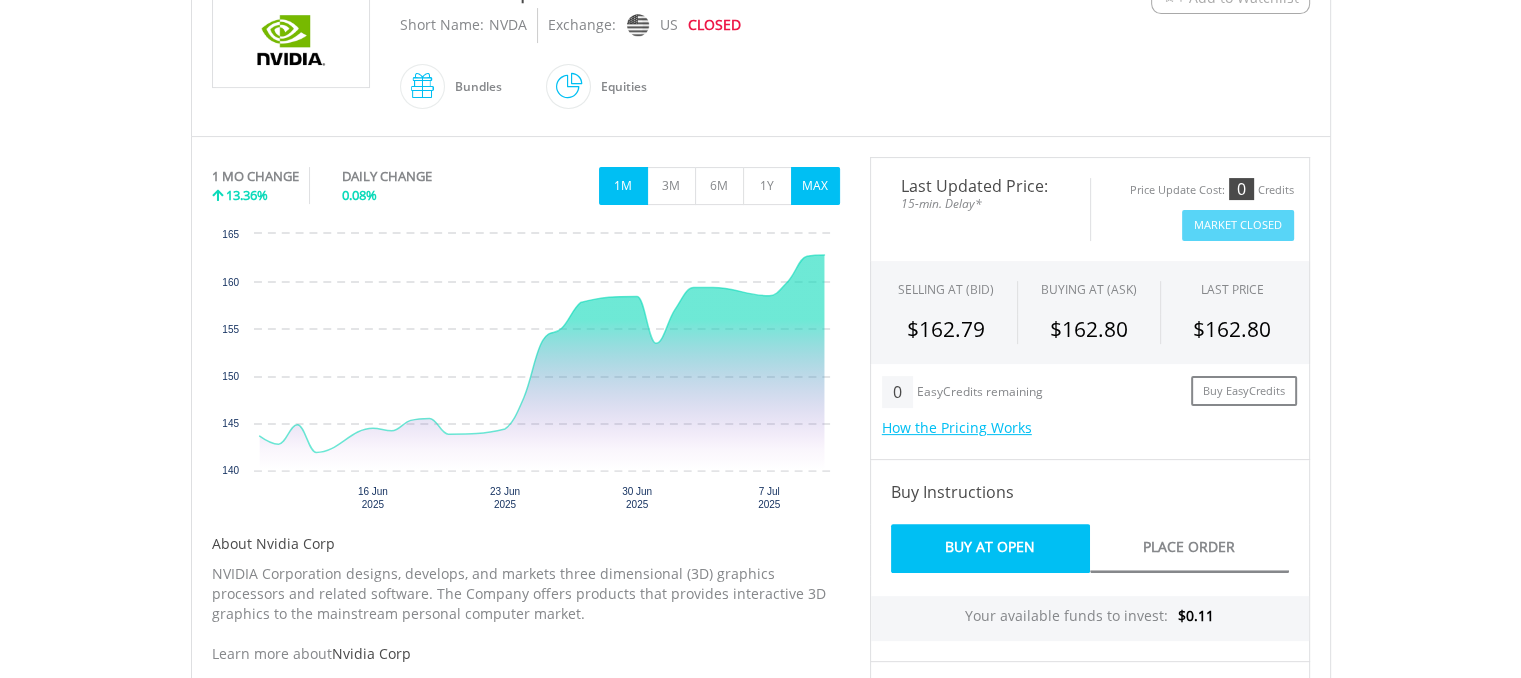 click on "MAX" at bounding box center (815, 186) 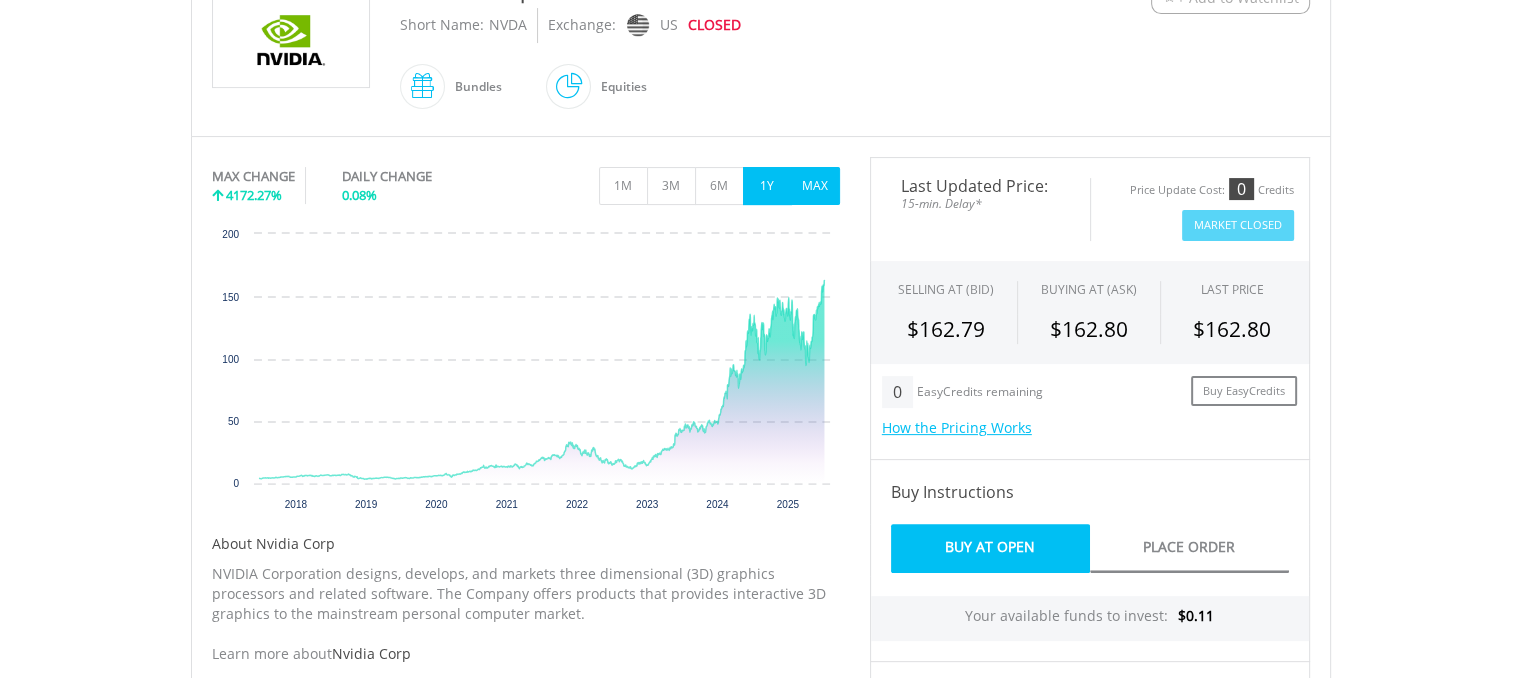 click on "1Y" at bounding box center [767, 186] 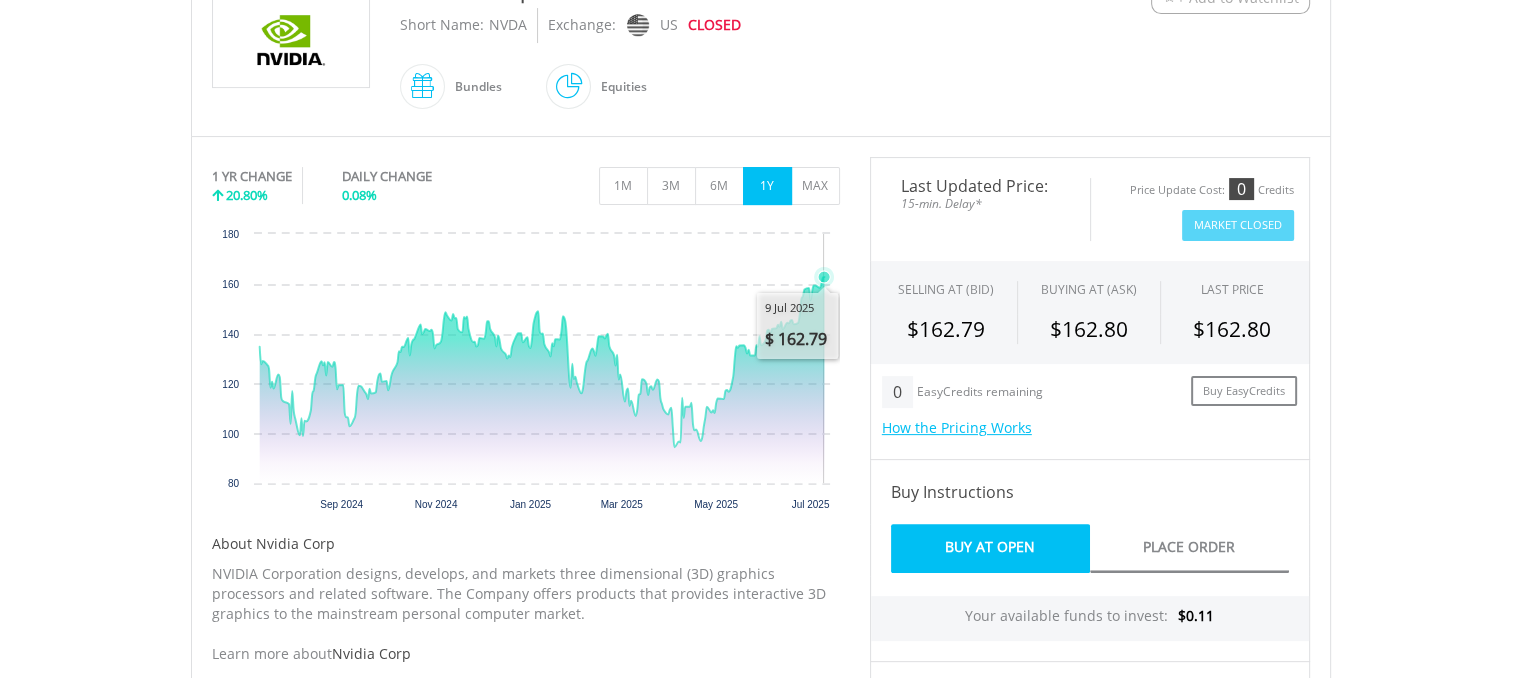 drag, startPoint x: 824, startPoint y: 286, endPoint x: 1104, endPoint y: 217, distance: 288.3765 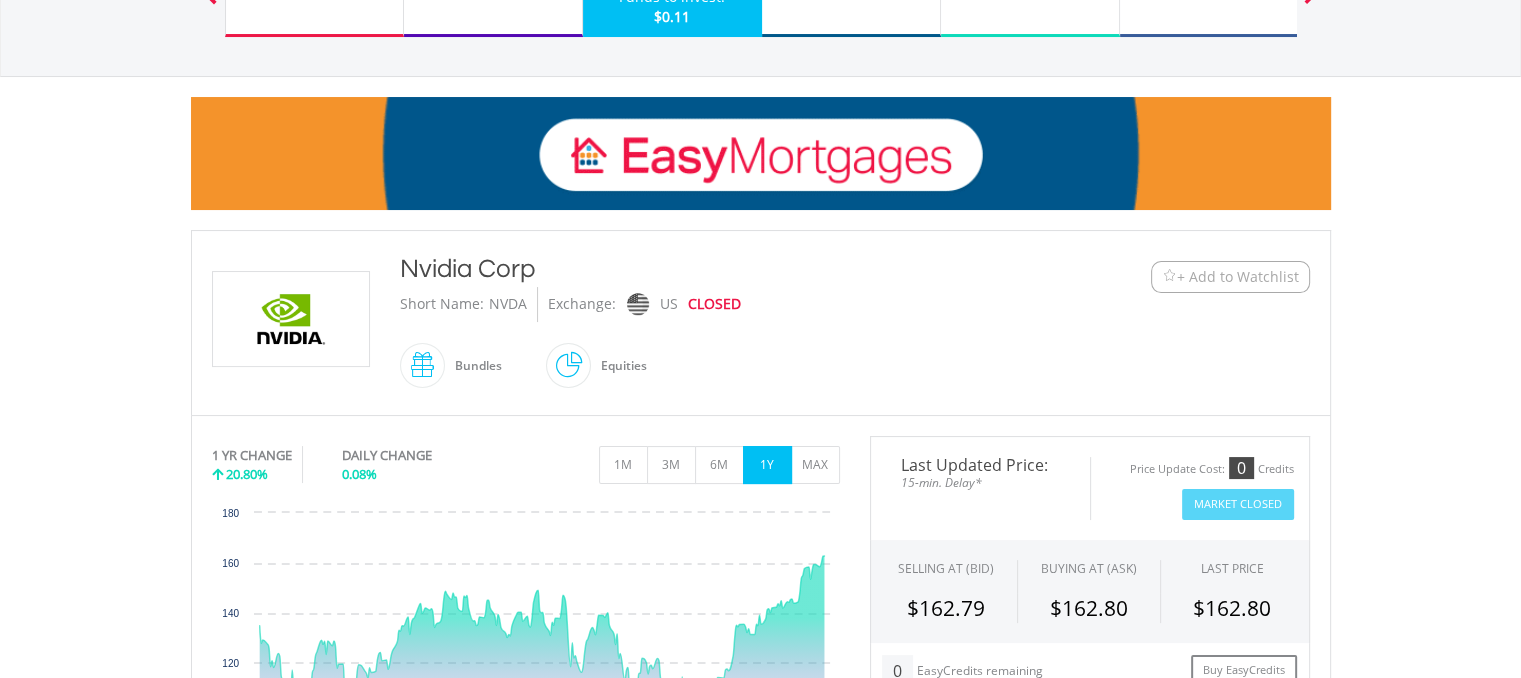 scroll, scrollTop: 0, scrollLeft: 0, axis: both 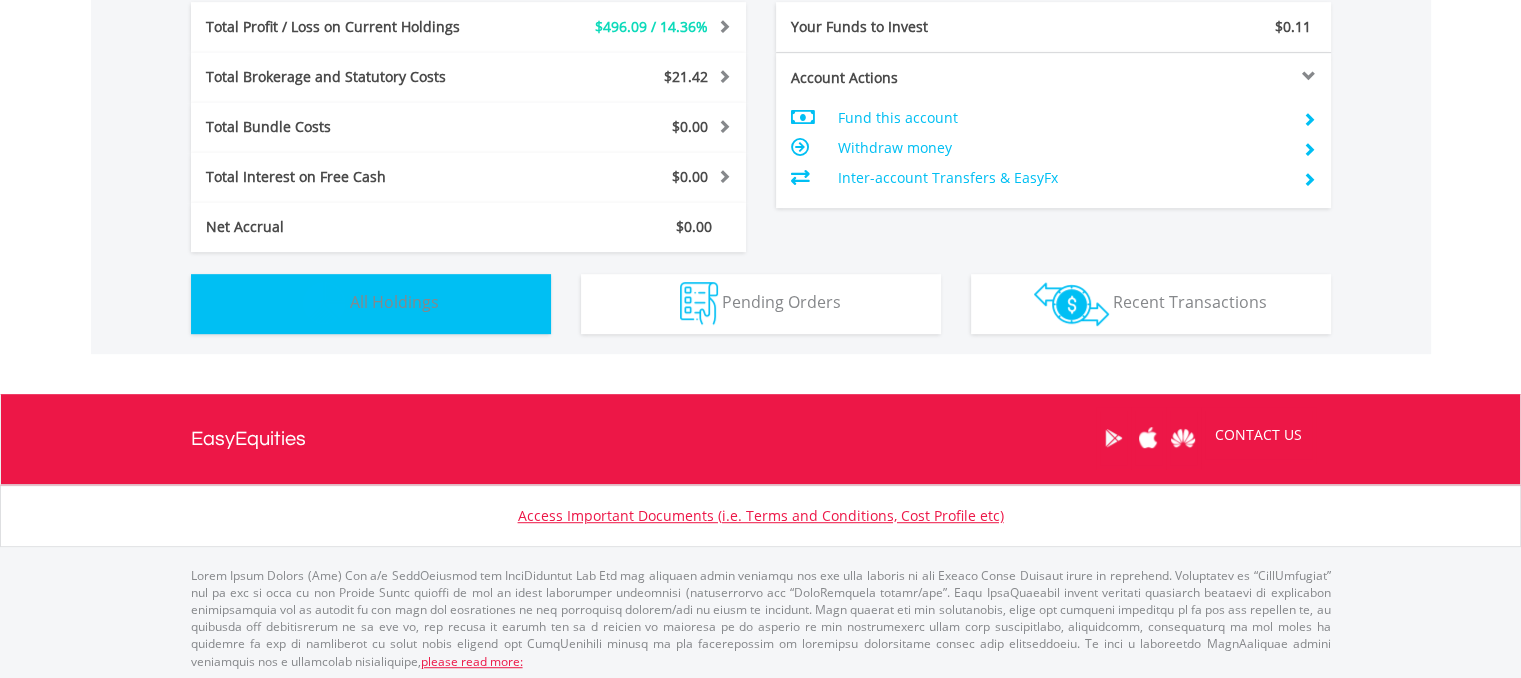 click on "Holdings
All Holdings" at bounding box center (371, 304) 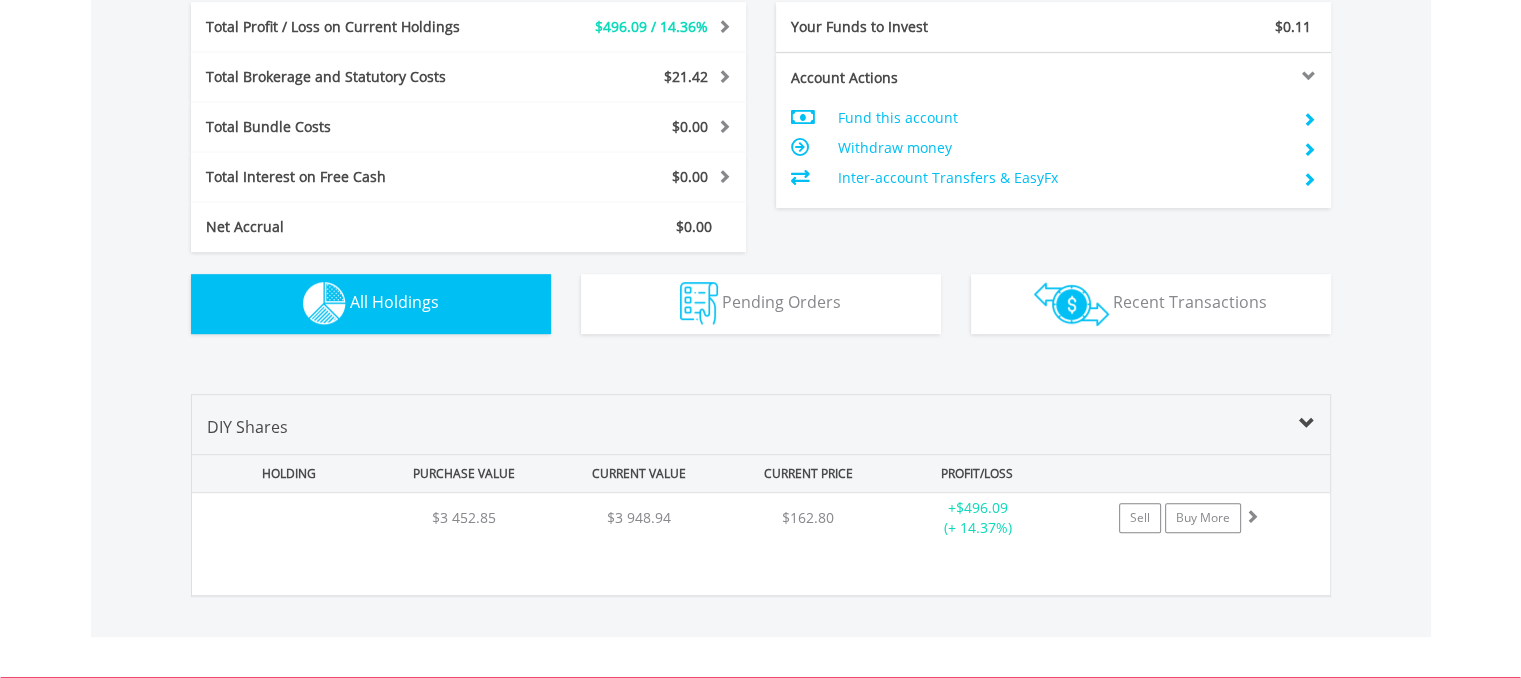 scroll, scrollTop: 1330, scrollLeft: 0, axis: vertical 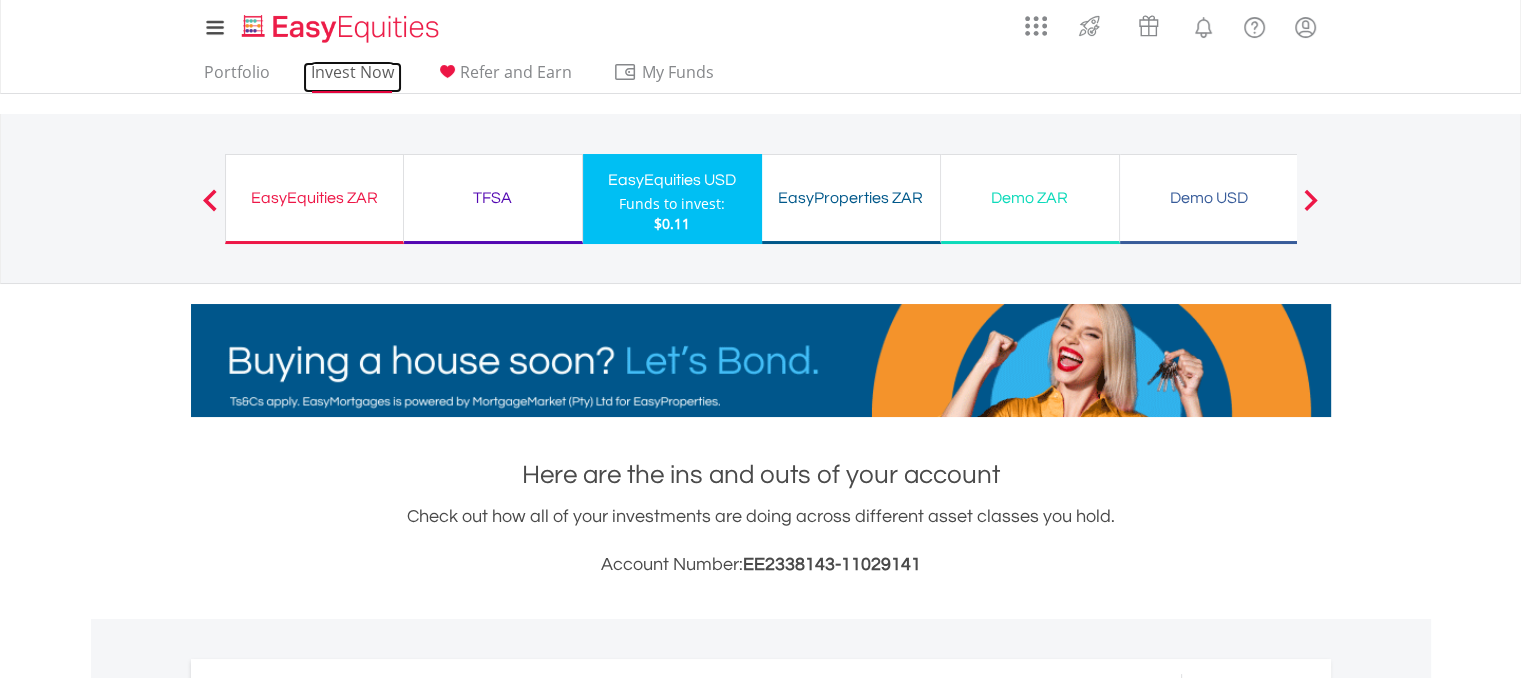 click on "Invest Now" at bounding box center [352, 77] 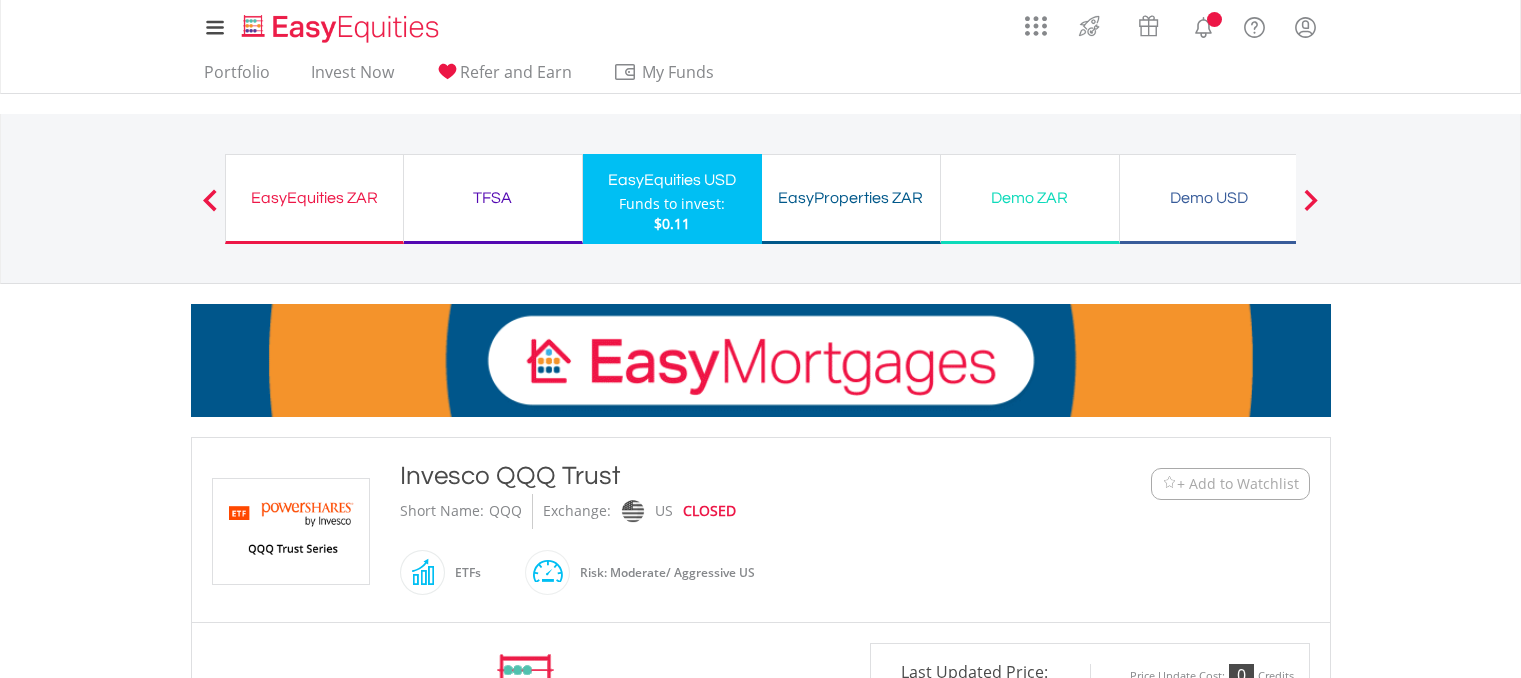 scroll, scrollTop: 0, scrollLeft: 0, axis: both 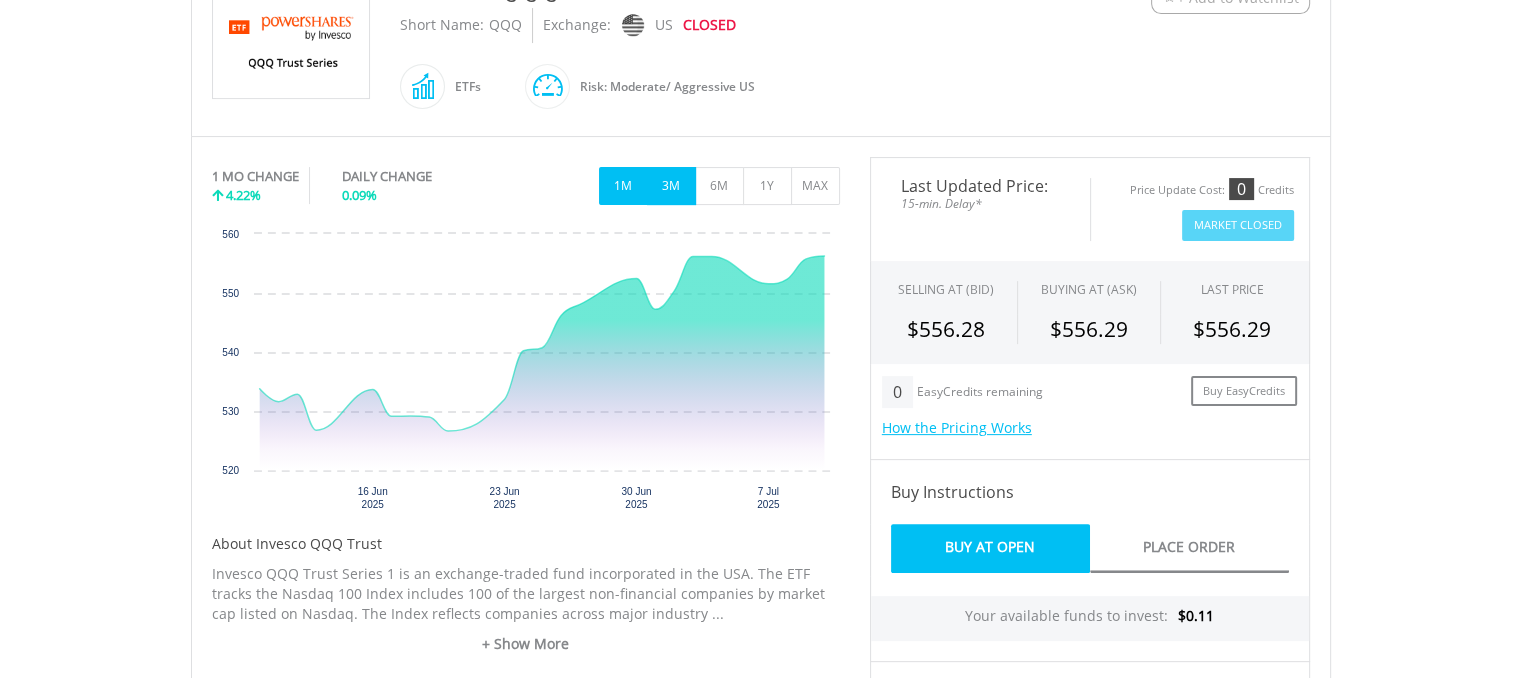 click on "3M" at bounding box center (671, 186) 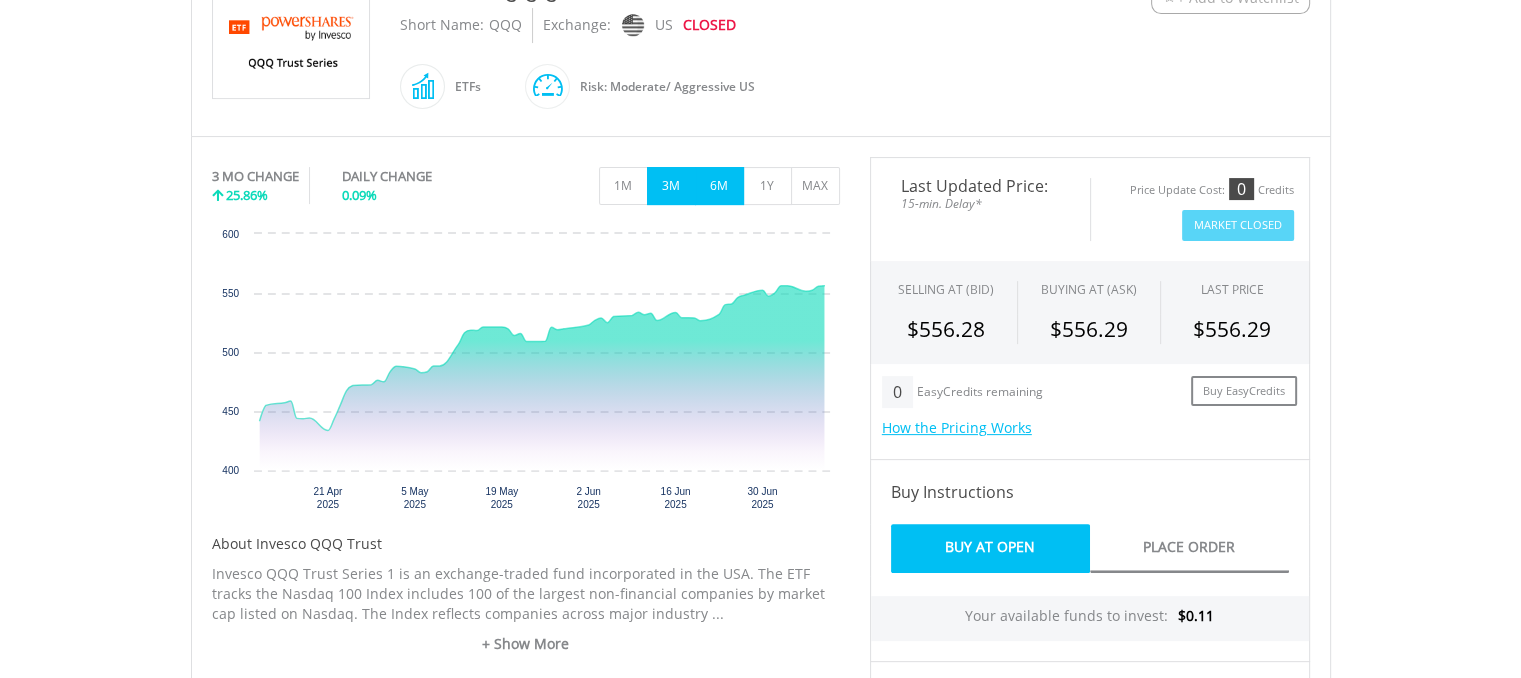 click on "6M" at bounding box center [719, 186] 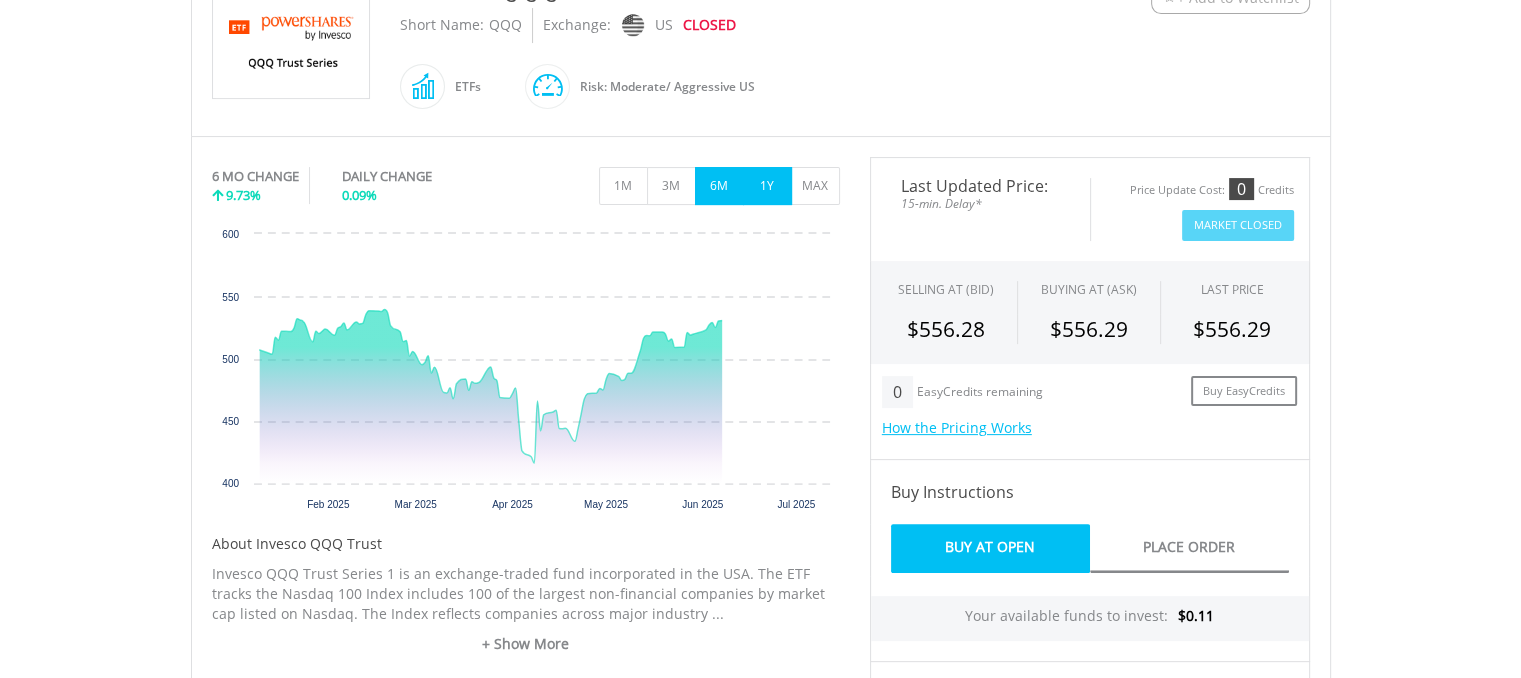 click on "1Y" at bounding box center [767, 186] 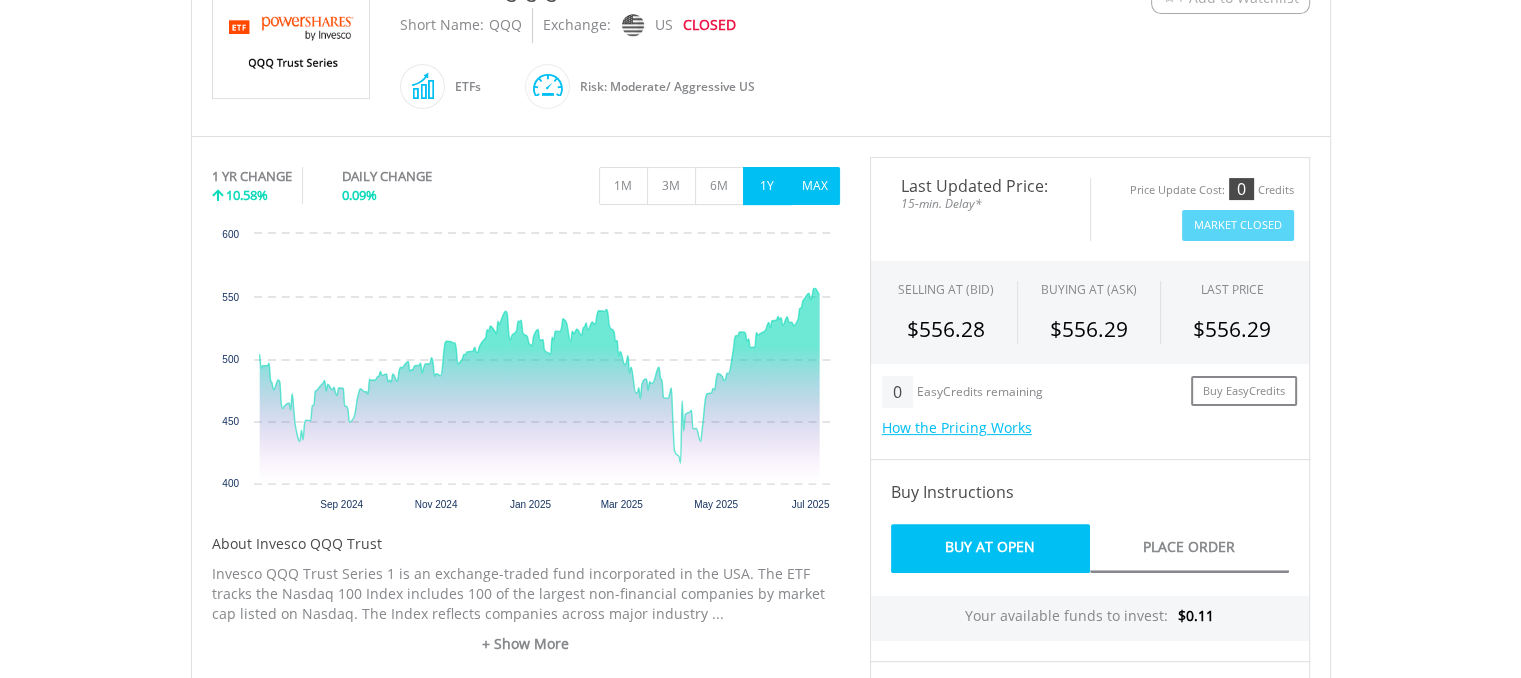 click on "MAX" at bounding box center [815, 186] 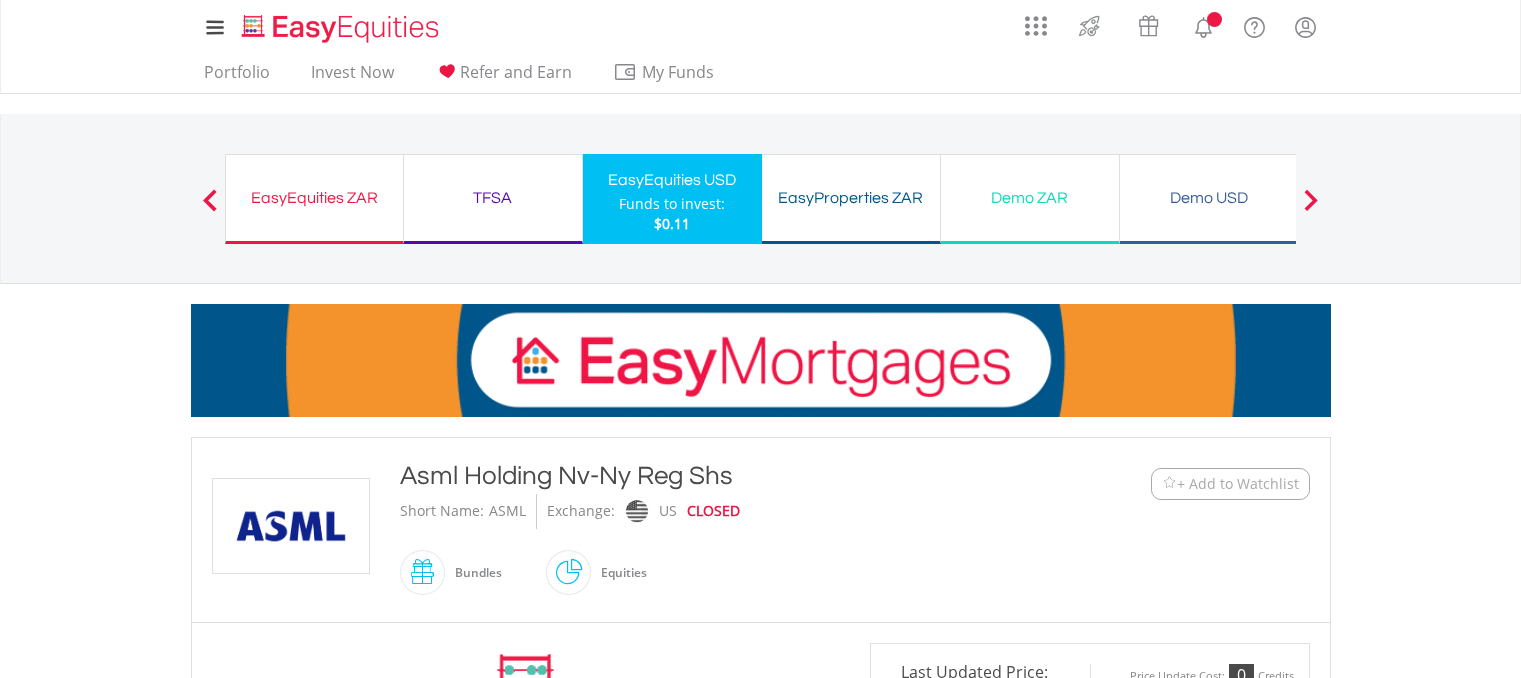 scroll, scrollTop: 0, scrollLeft: 0, axis: both 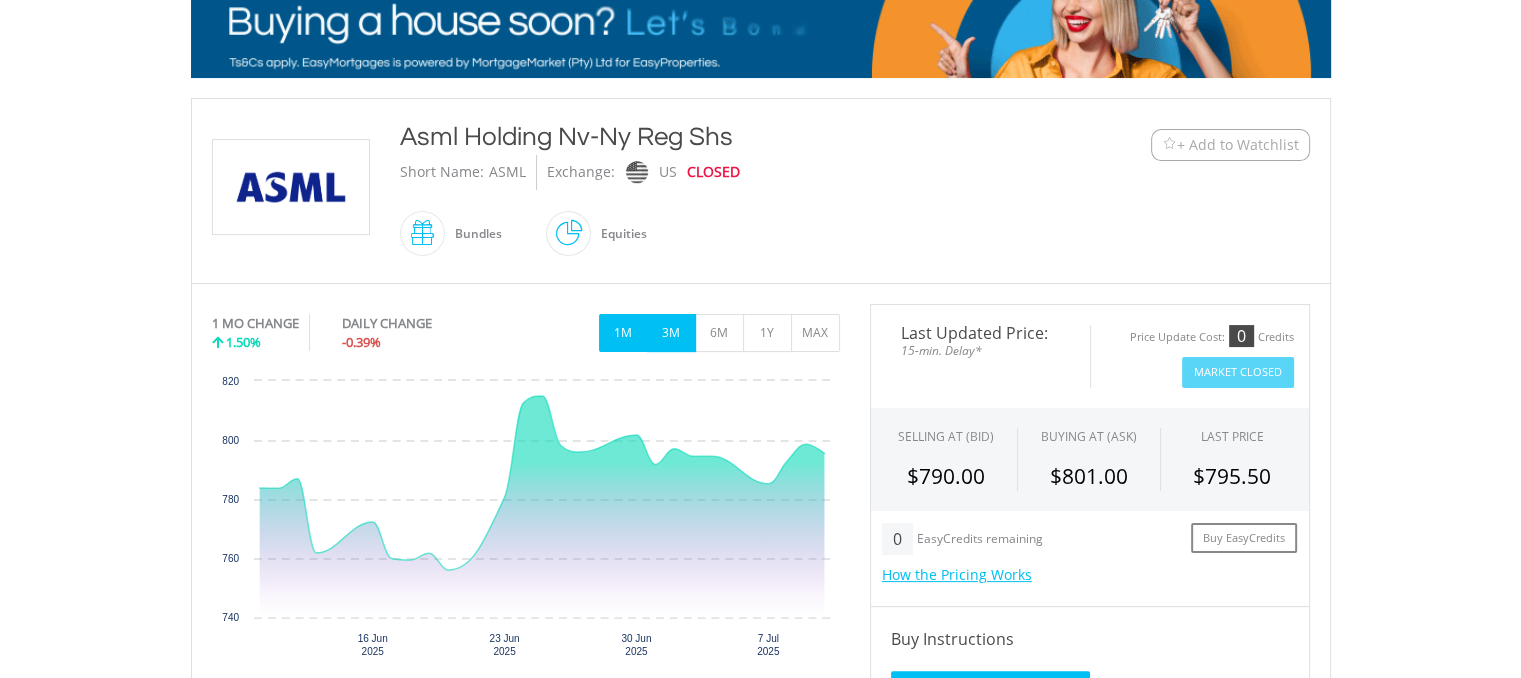 click on "3M" at bounding box center (671, 333) 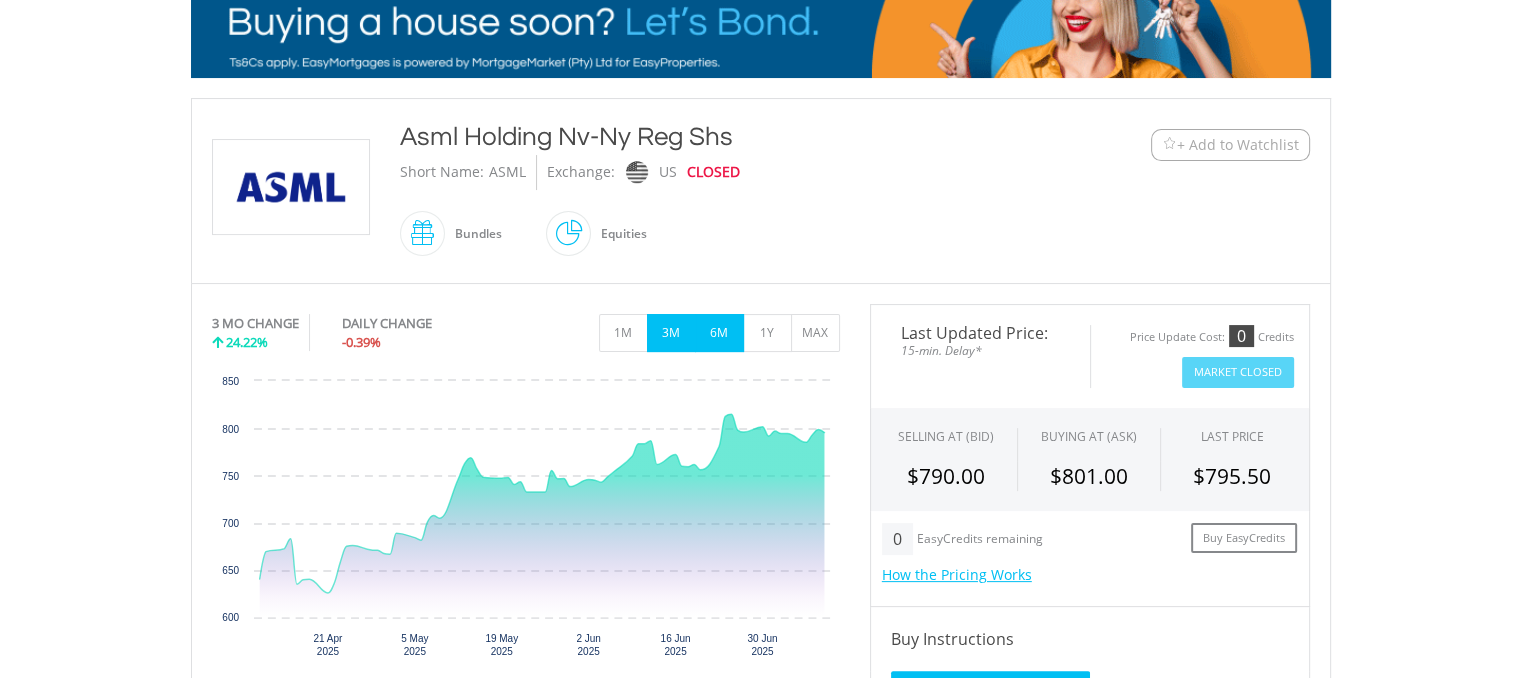 click on "6M" at bounding box center (719, 333) 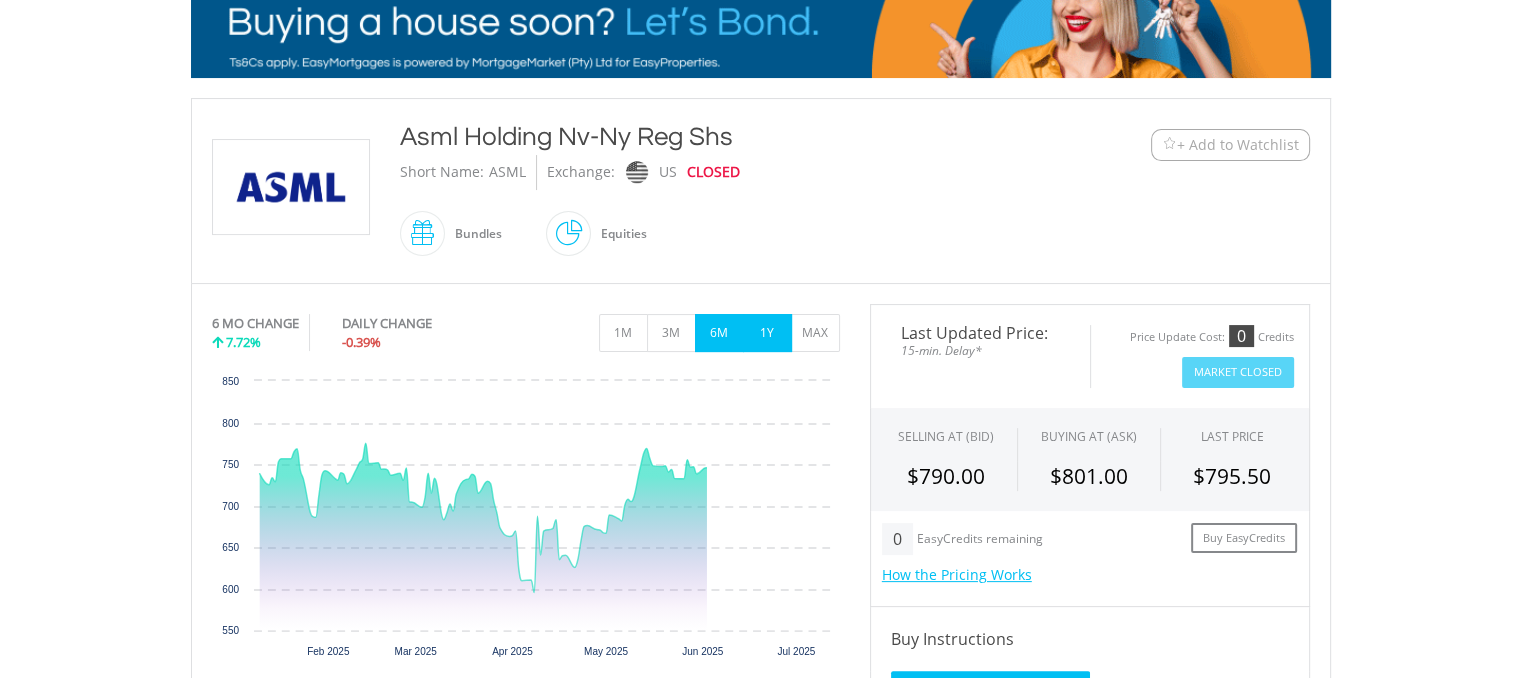 click on "1Y" at bounding box center [767, 333] 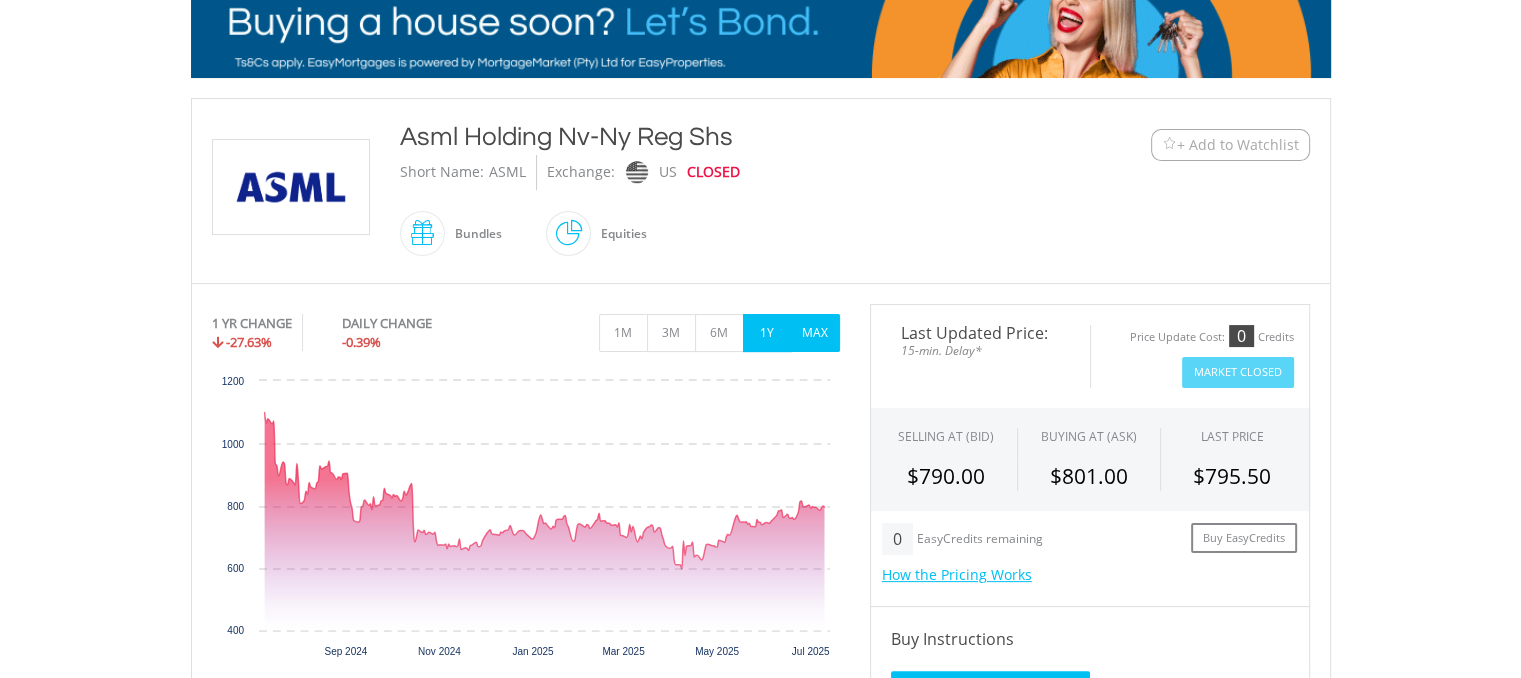 click on "MAX" at bounding box center (815, 333) 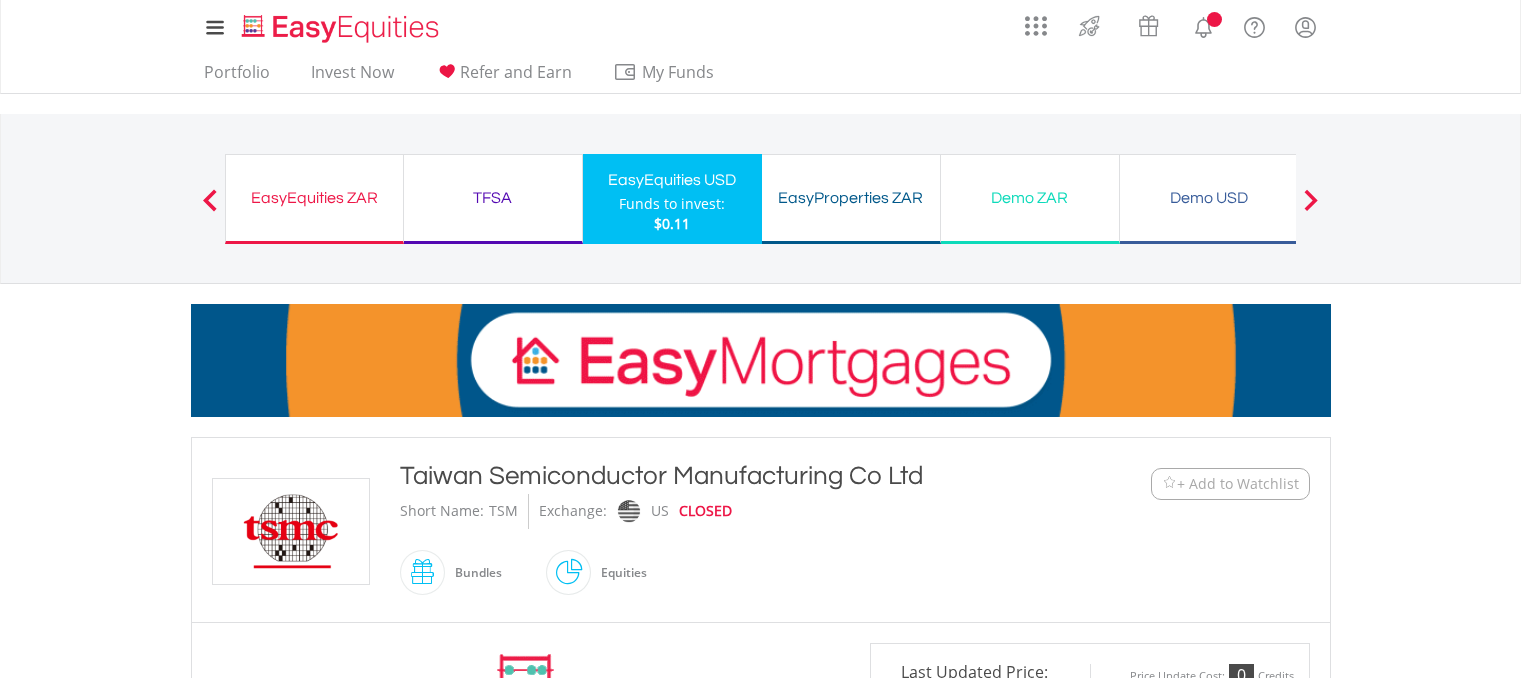 scroll, scrollTop: 0, scrollLeft: 0, axis: both 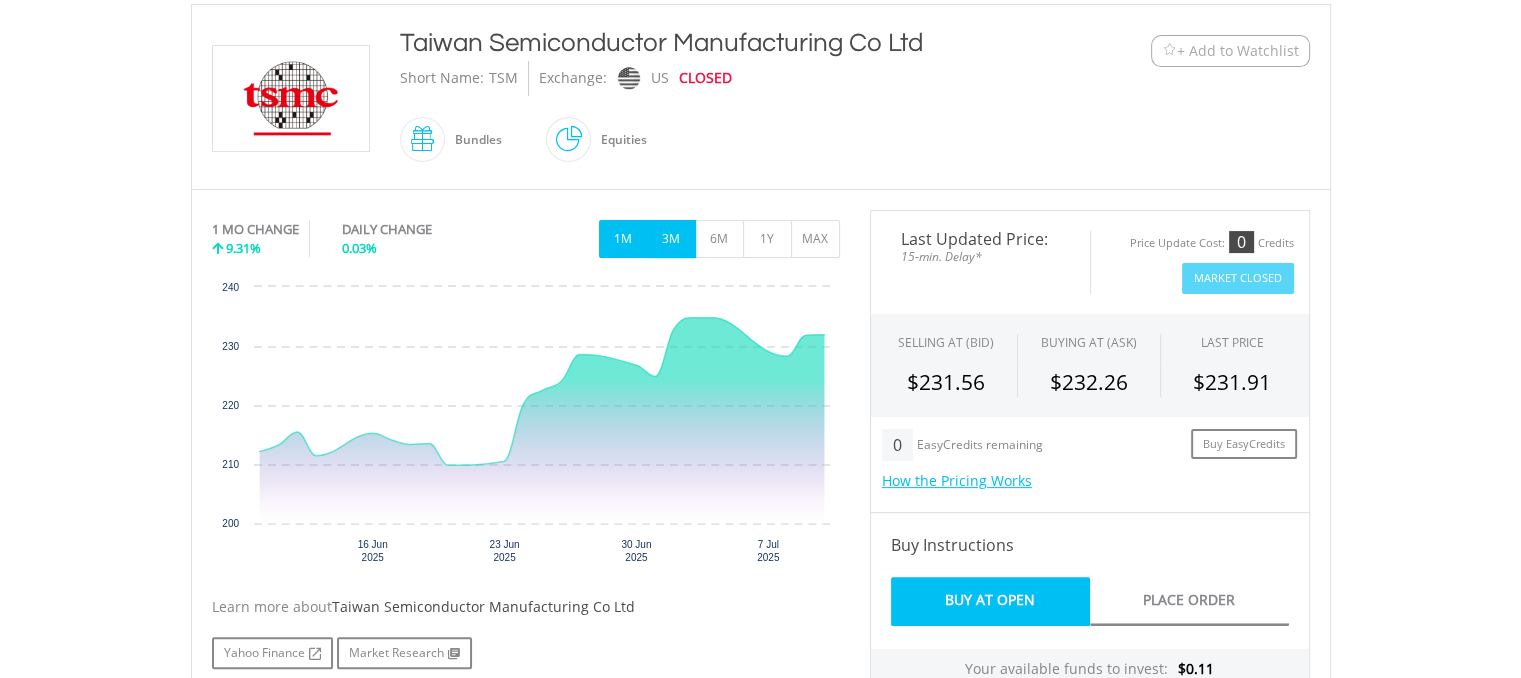 click on "3M" at bounding box center [671, 239] 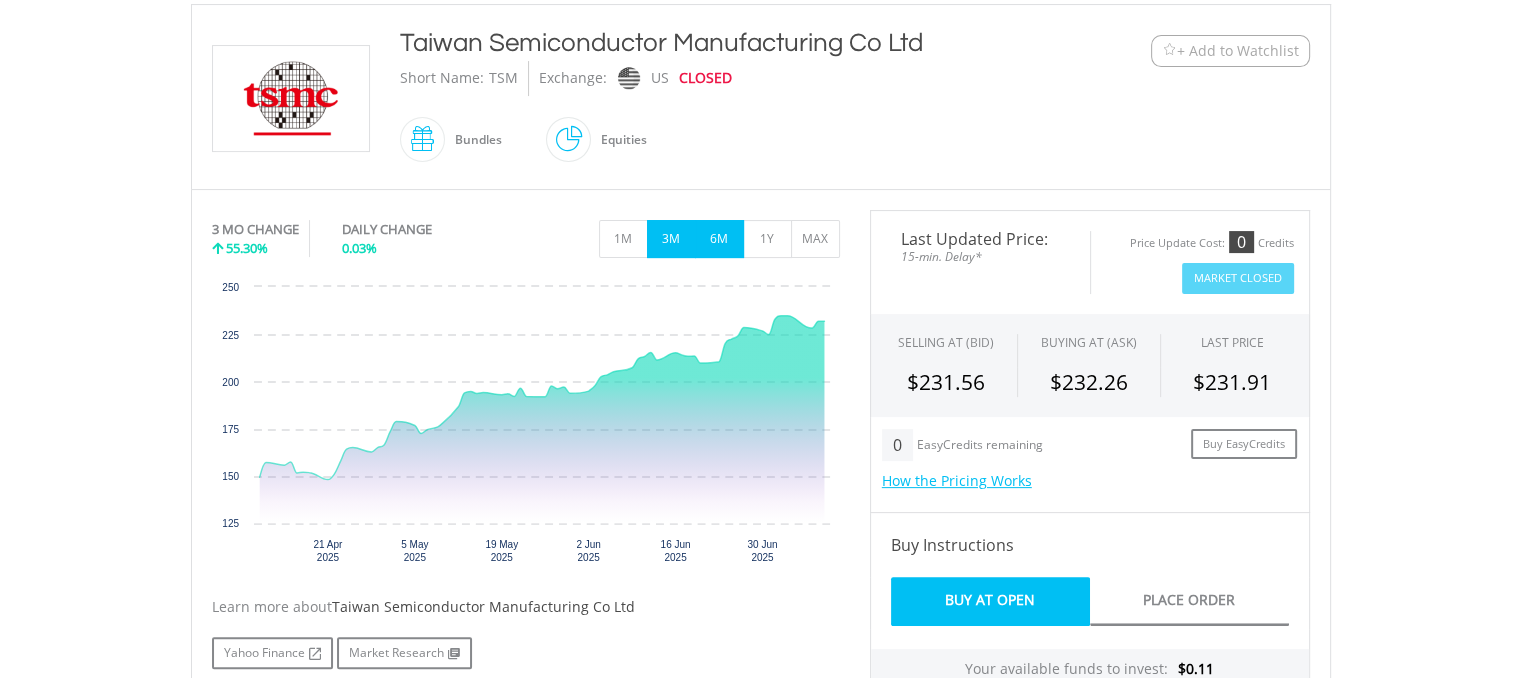 click on "6M" at bounding box center (719, 239) 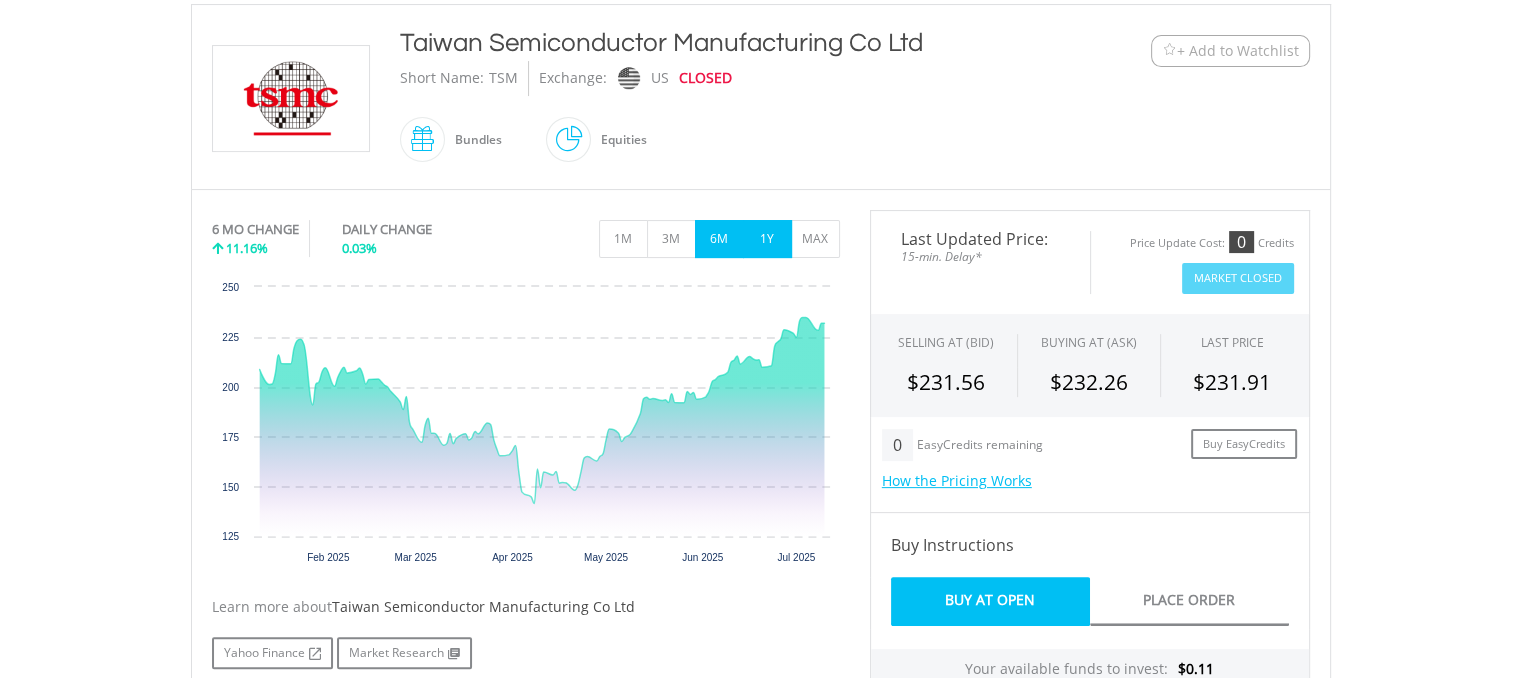 click on "1Y" at bounding box center [767, 239] 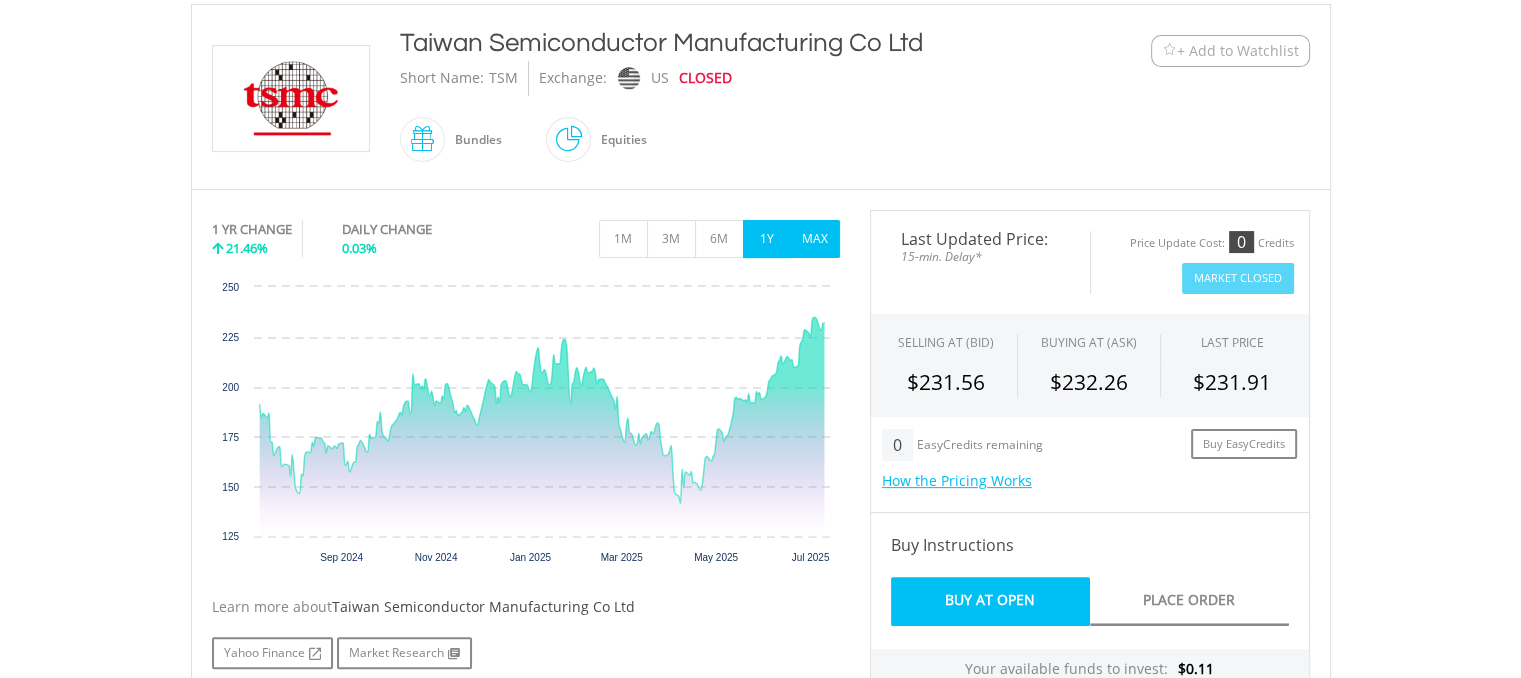 click on "MAX" at bounding box center (815, 239) 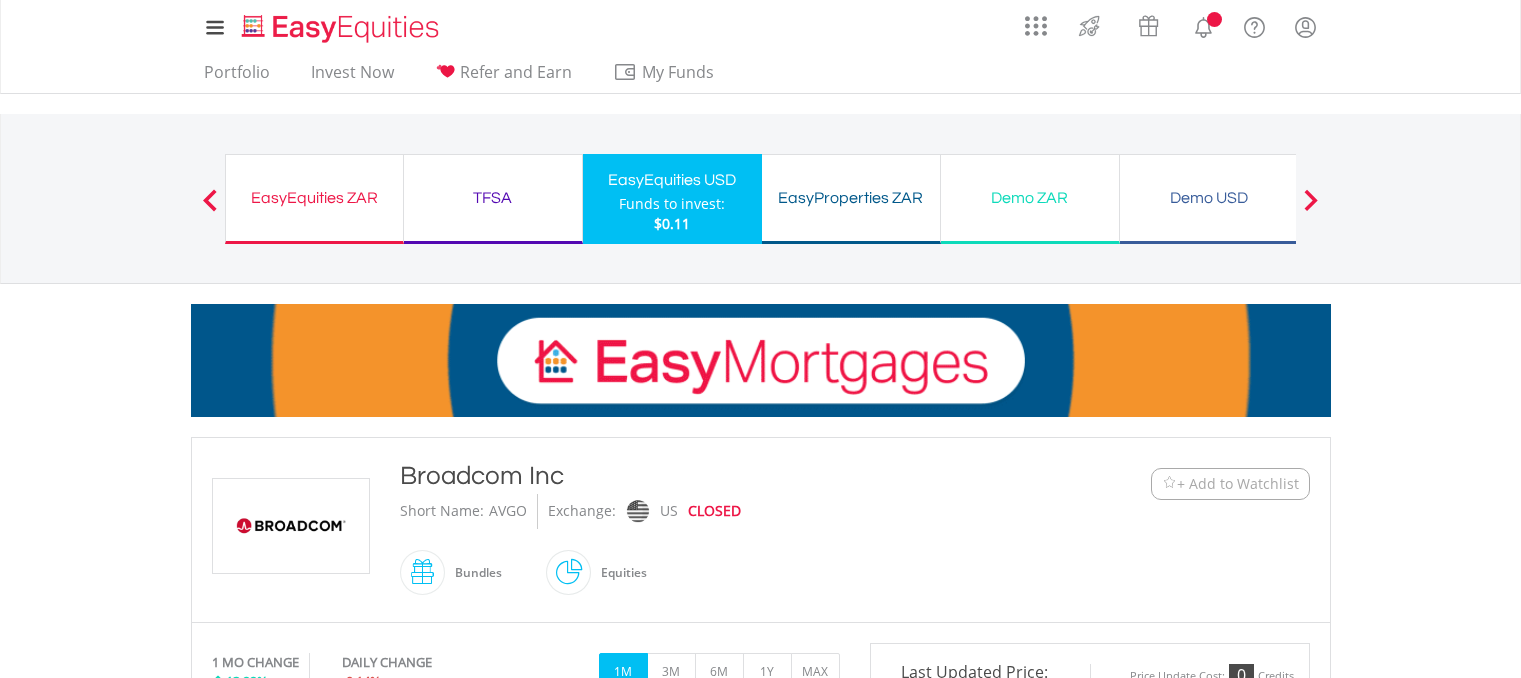 scroll, scrollTop: 0, scrollLeft: 0, axis: both 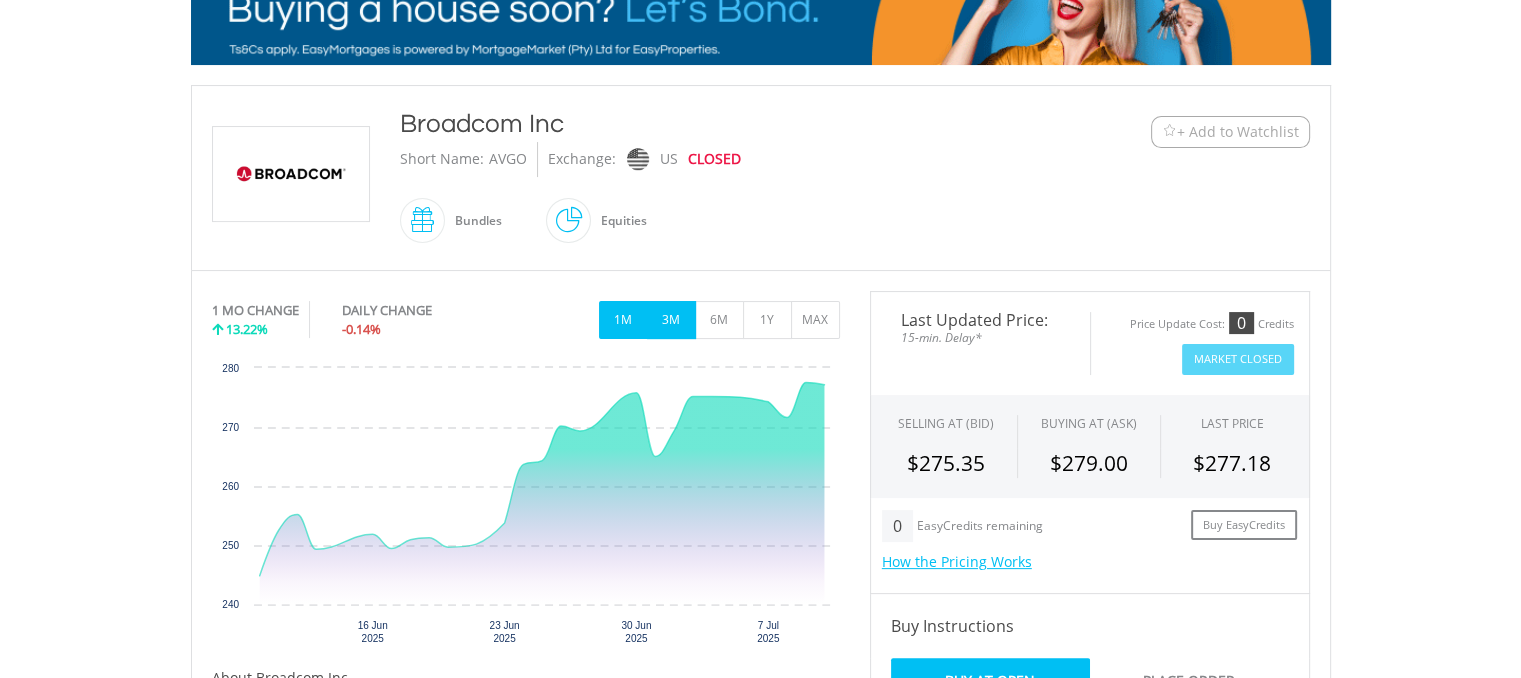 click on "3M" at bounding box center (671, 320) 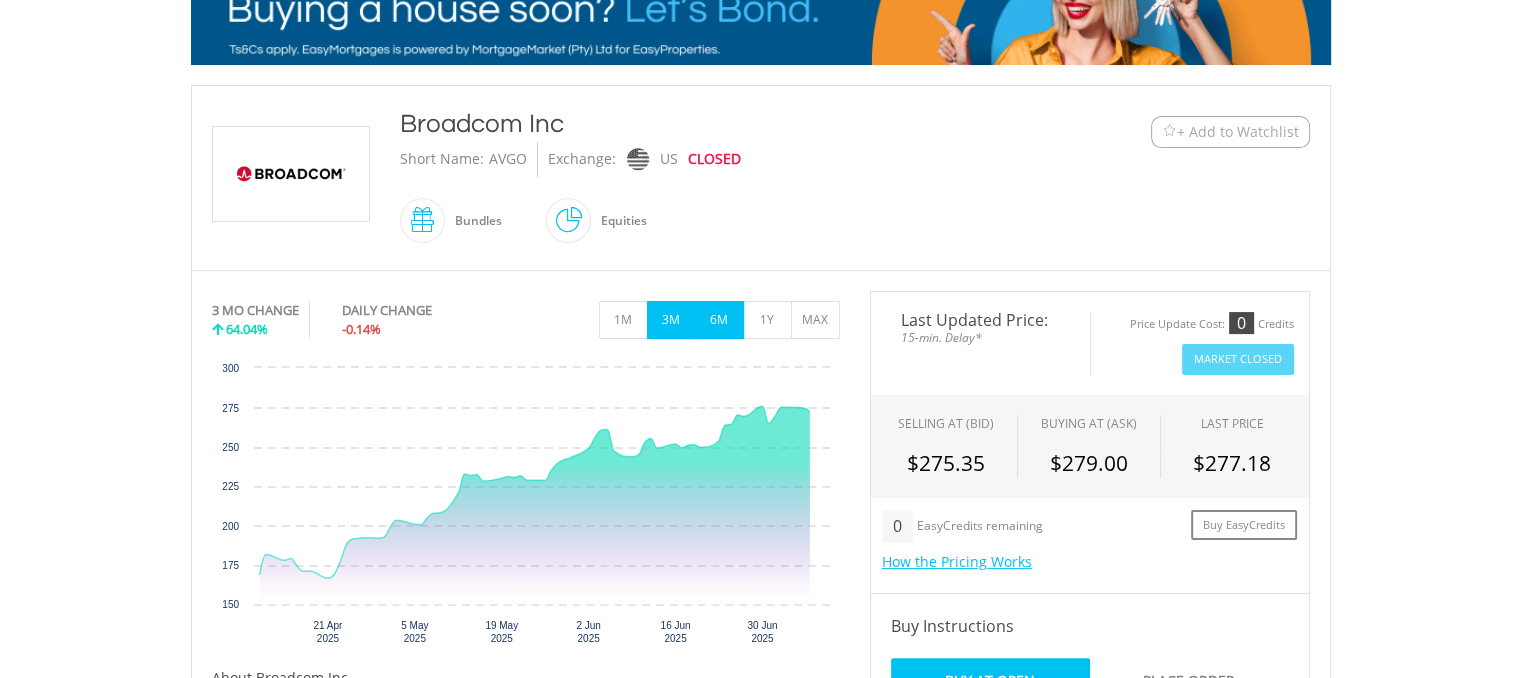 click on "6M" at bounding box center [719, 320] 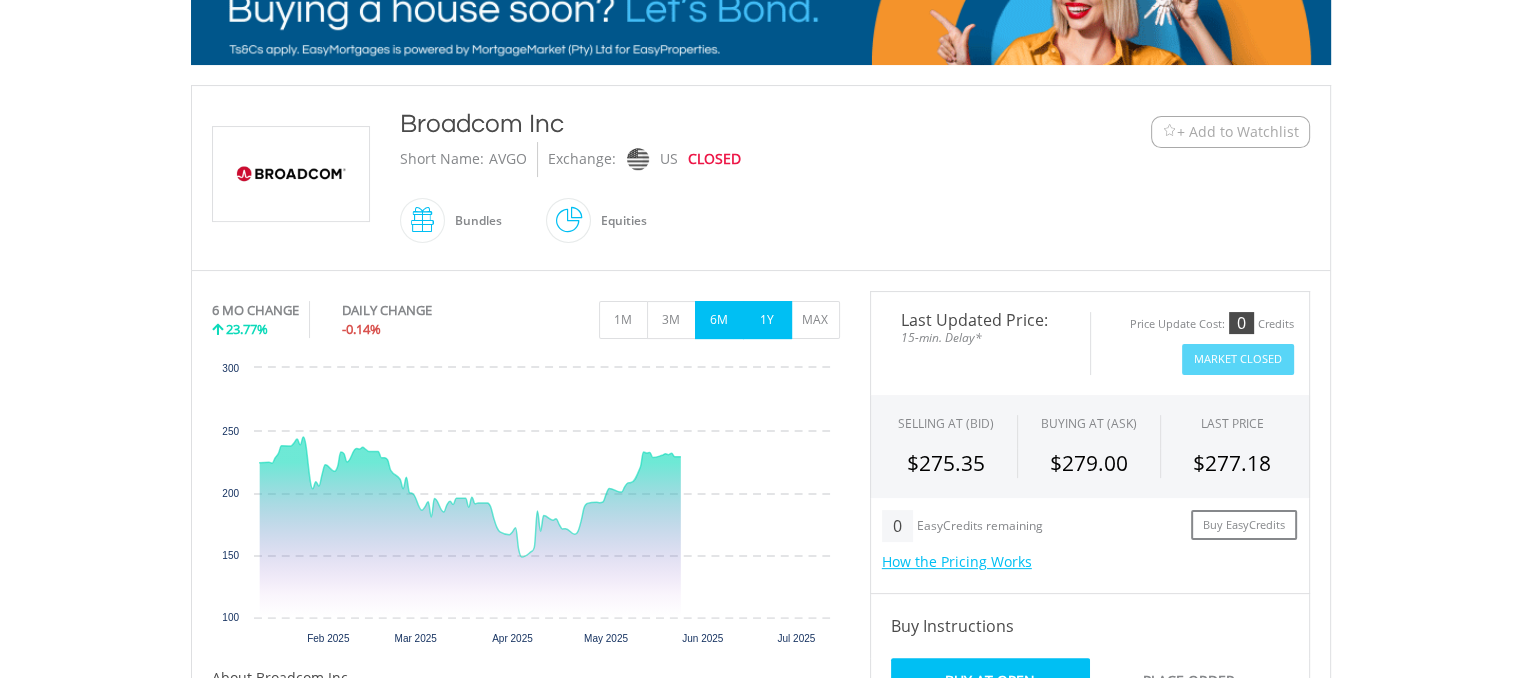 click on "1Y" at bounding box center (767, 320) 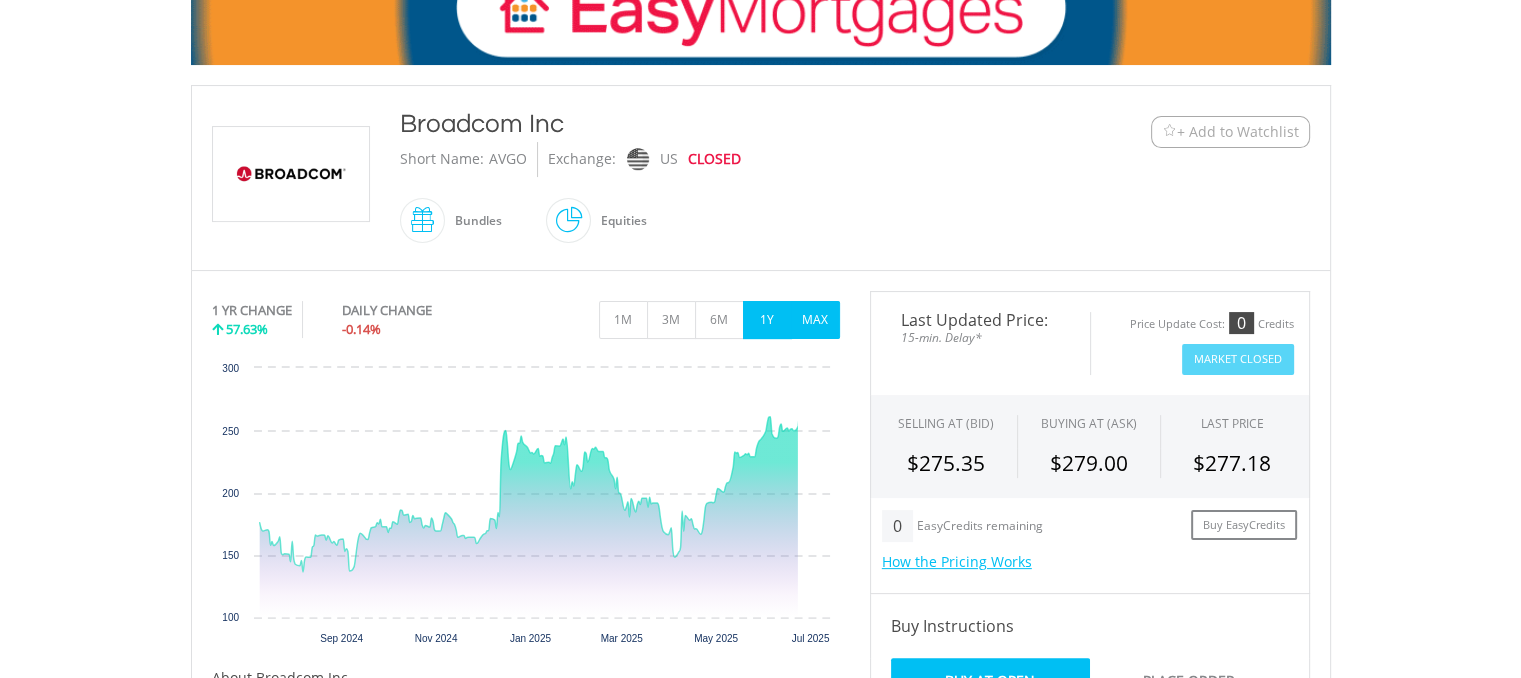 click on "MAX" at bounding box center [815, 320] 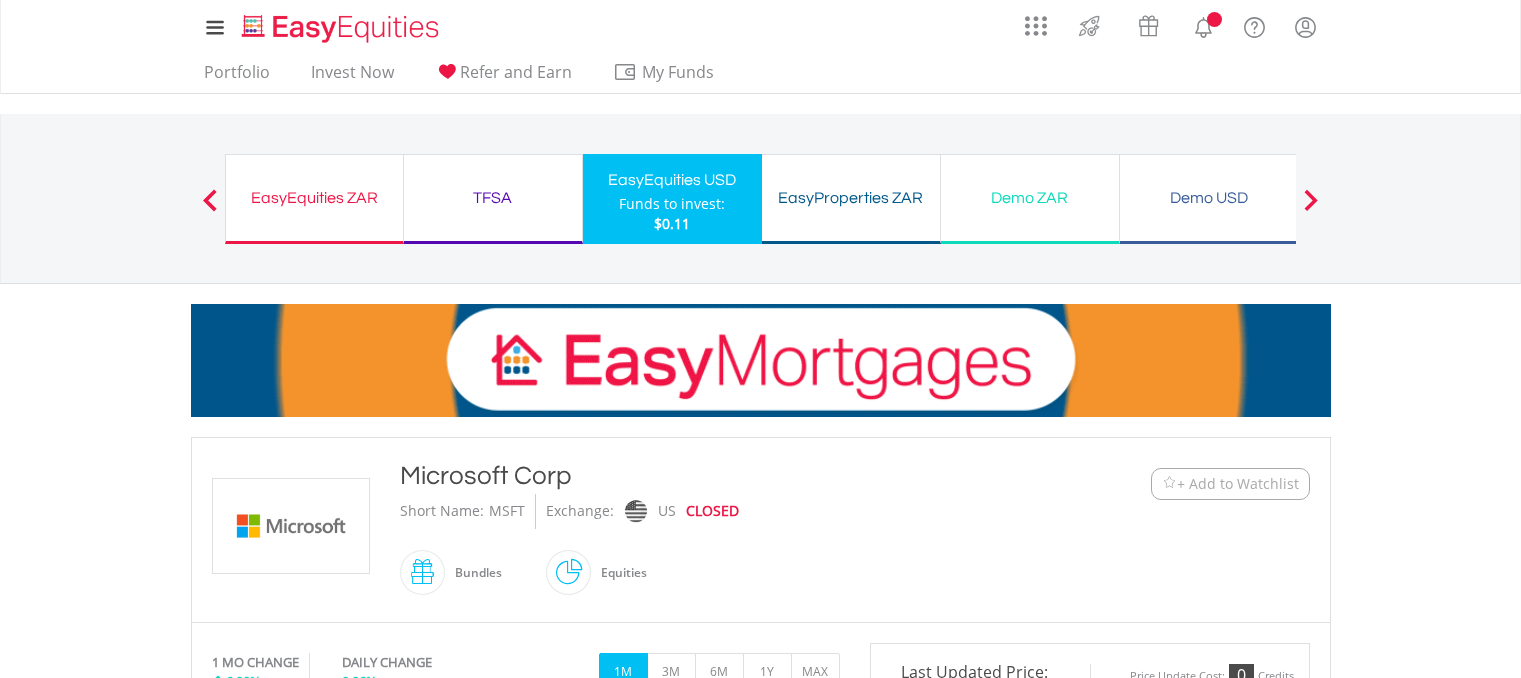 scroll, scrollTop: 0, scrollLeft: 0, axis: both 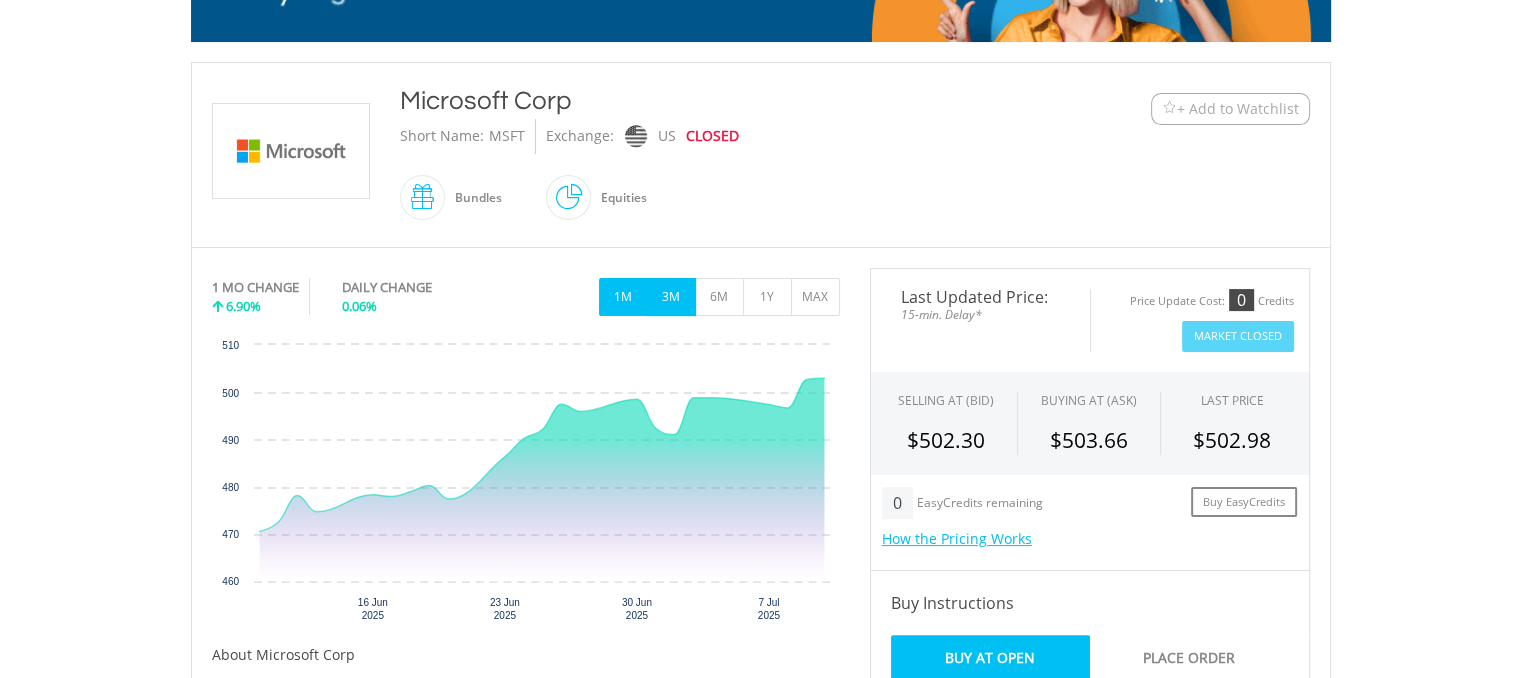 click on "3M" at bounding box center [671, 297] 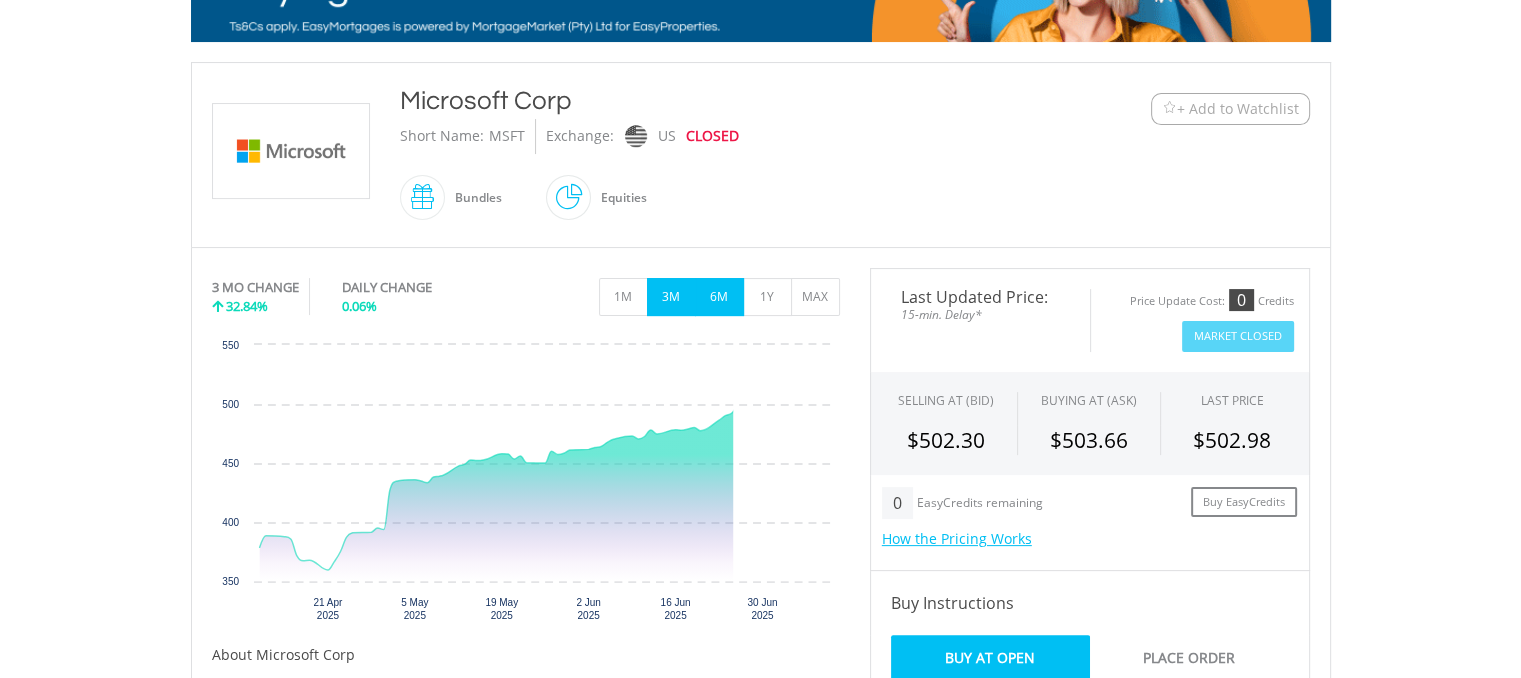 click on "6M" at bounding box center [719, 297] 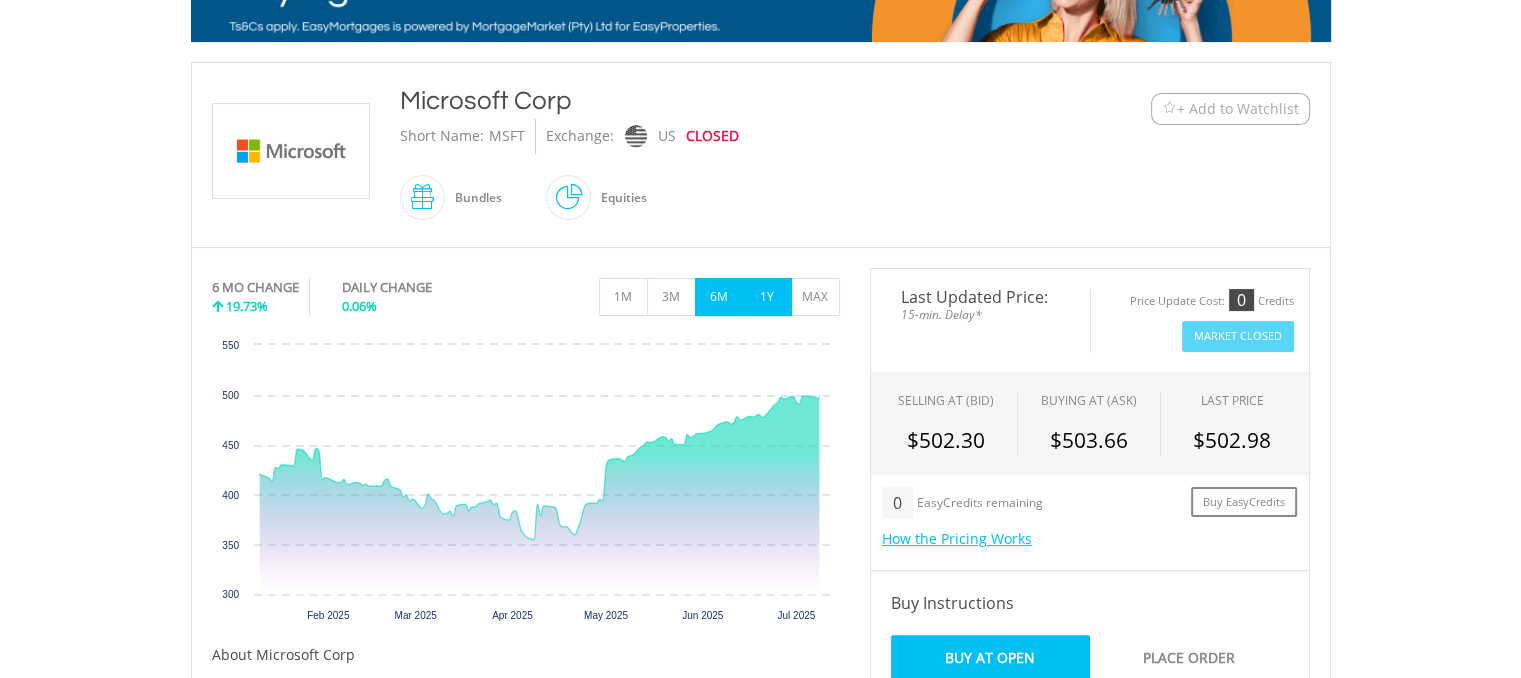 click on "1Y" at bounding box center (767, 297) 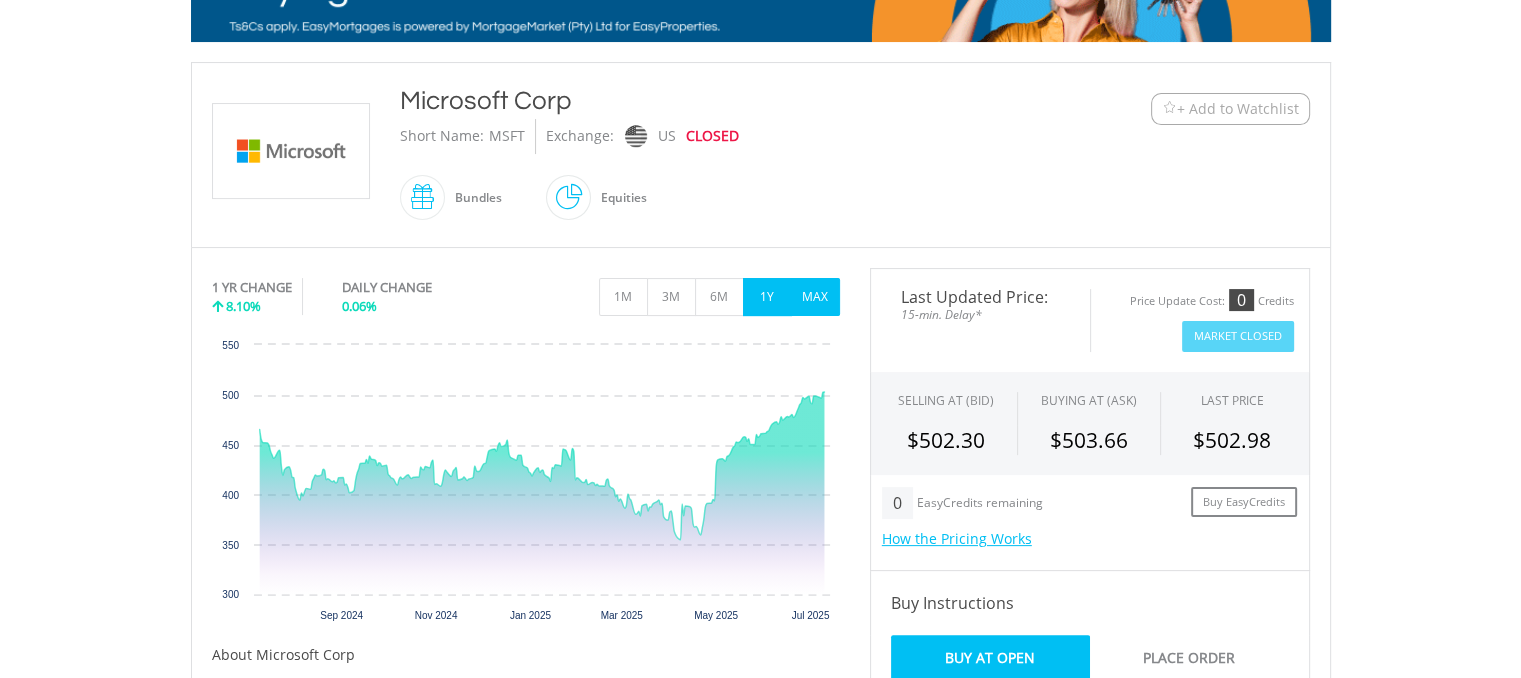 click on "MAX" at bounding box center (815, 297) 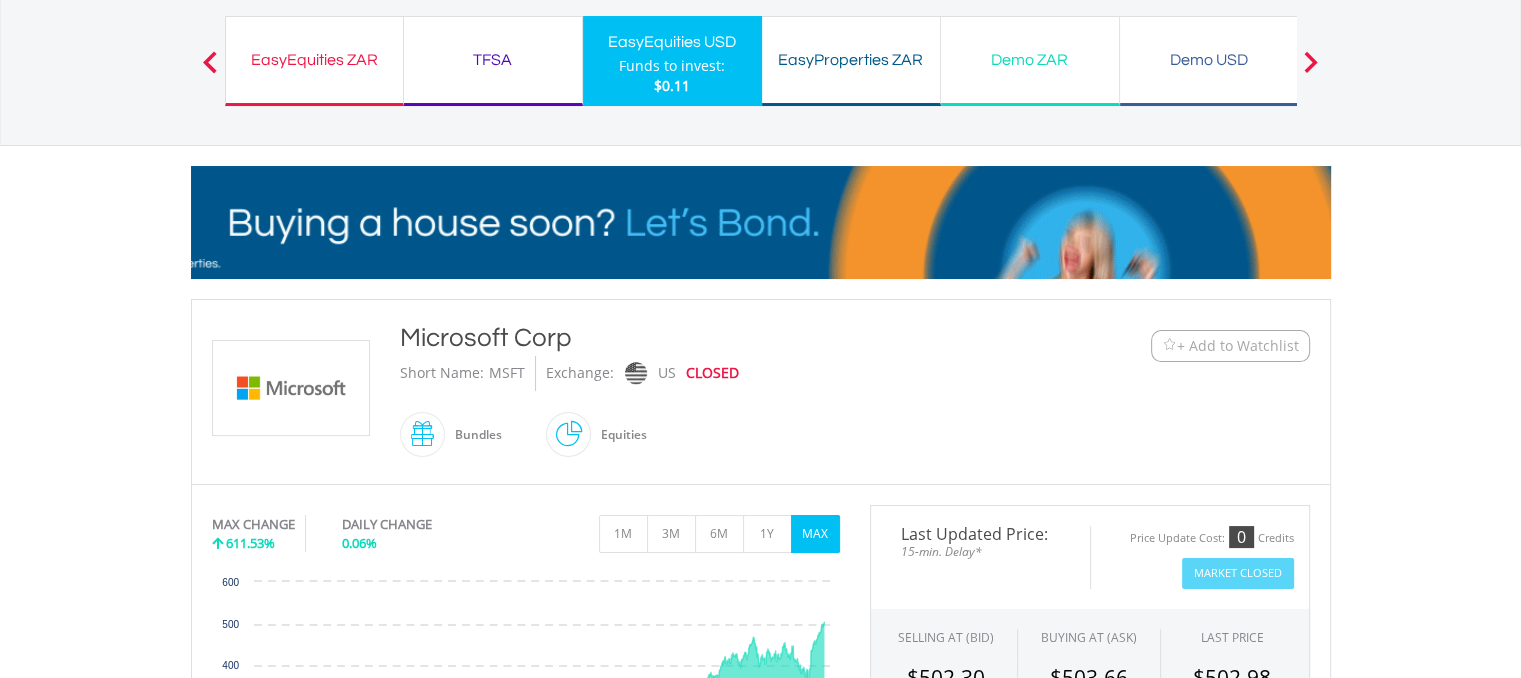 scroll, scrollTop: 0, scrollLeft: 0, axis: both 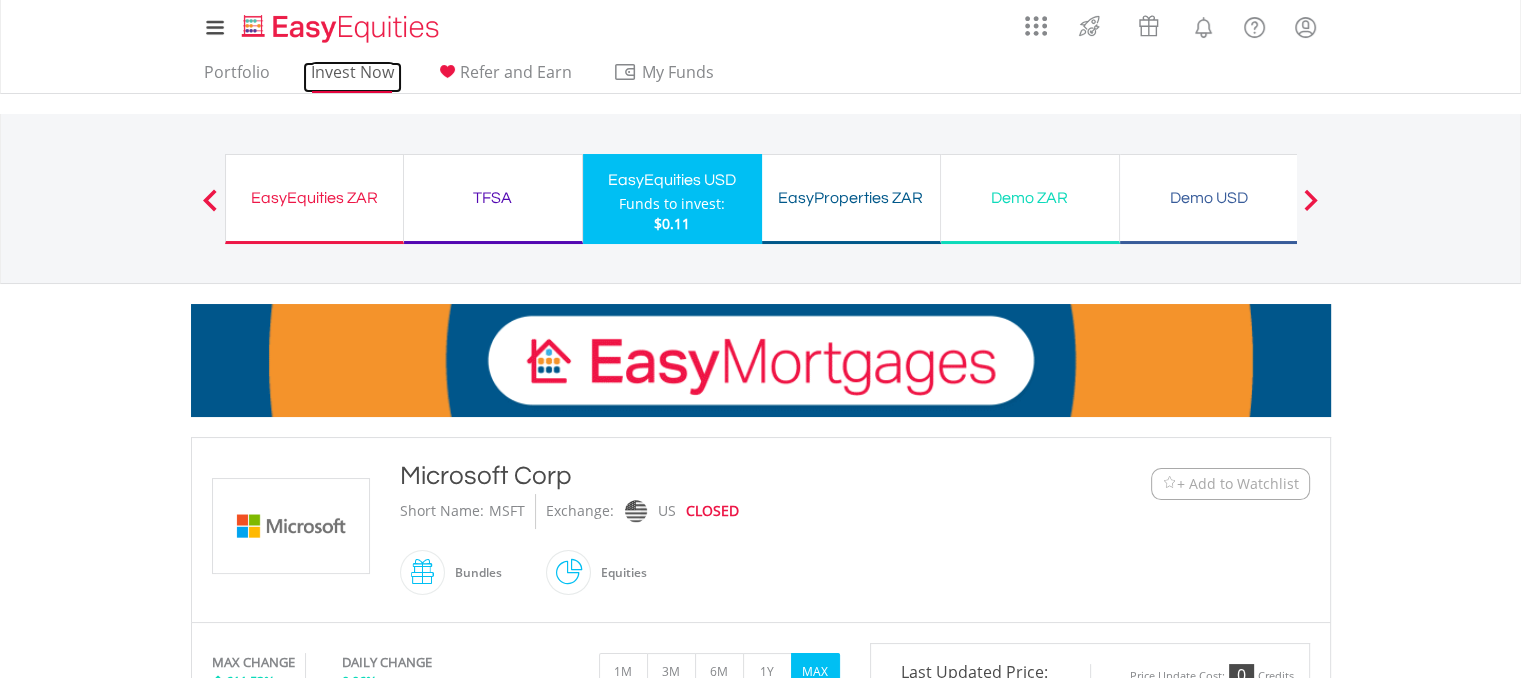 click on "Invest Now" at bounding box center (352, 77) 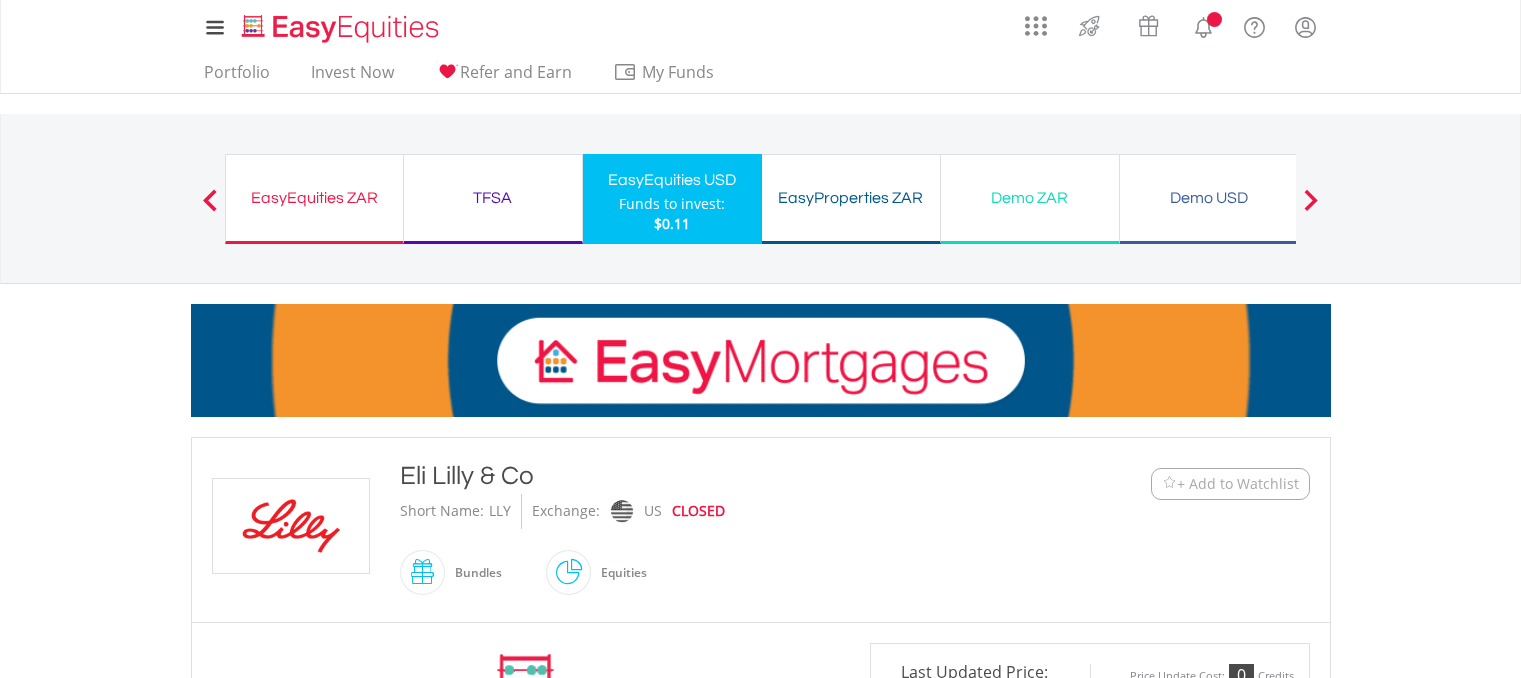 scroll, scrollTop: 0, scrollLeft: 0, axis: both 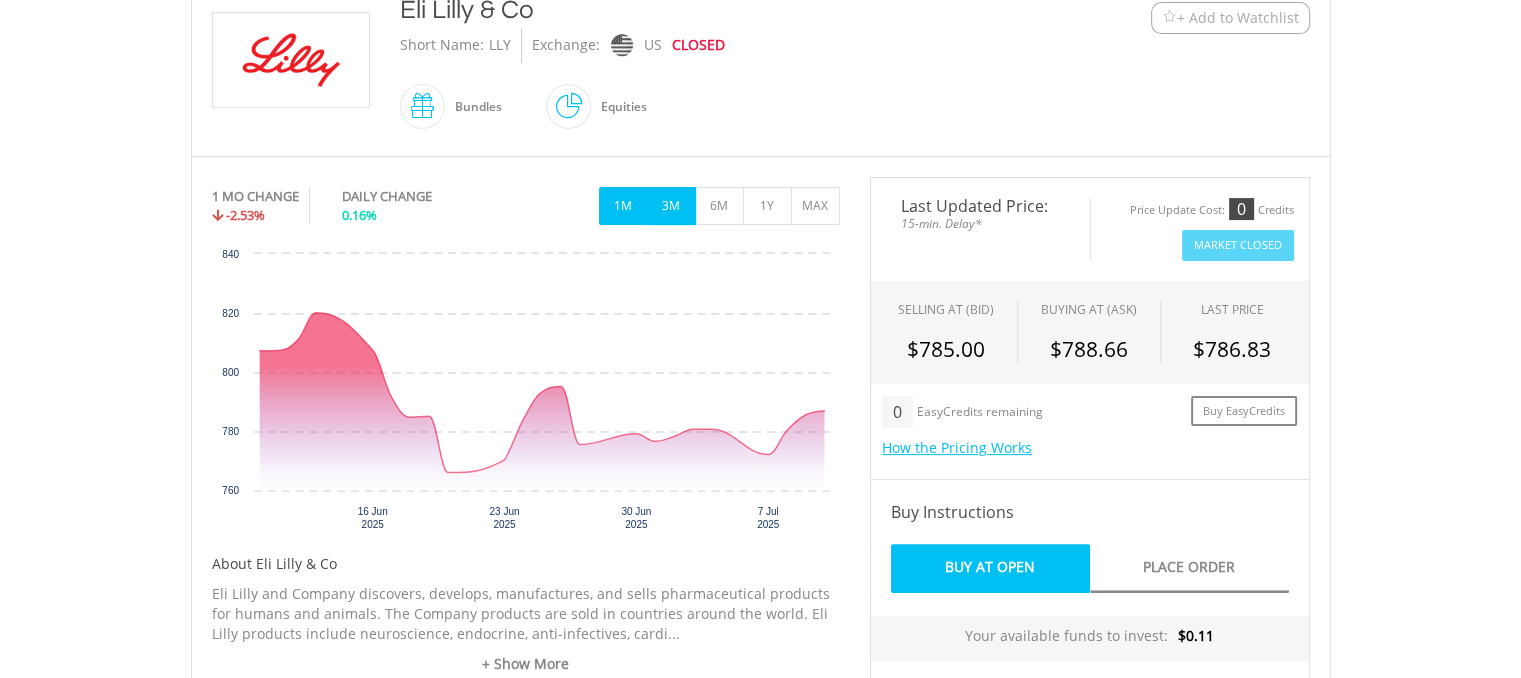 click on "3M" at bounding box center (671, 206) 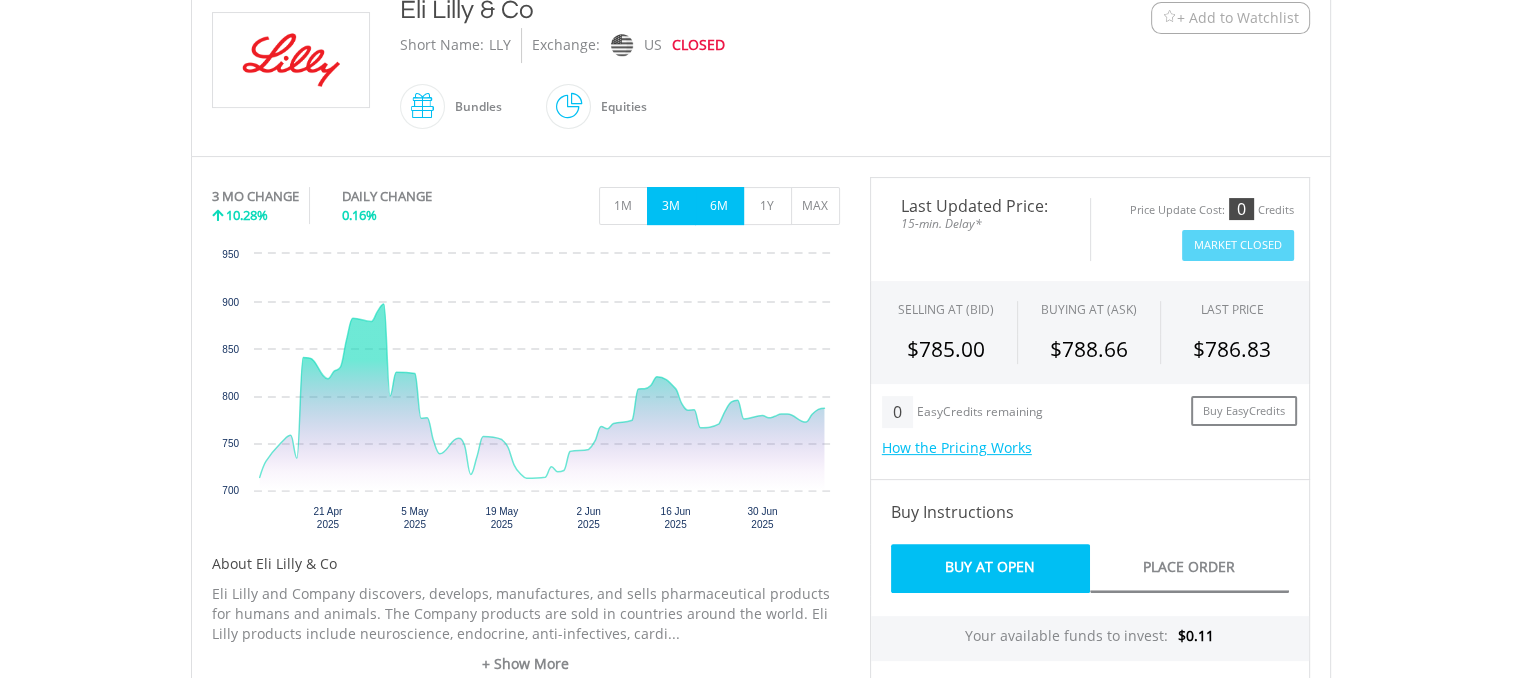 click on "6M" at bounding box center [719, 206] 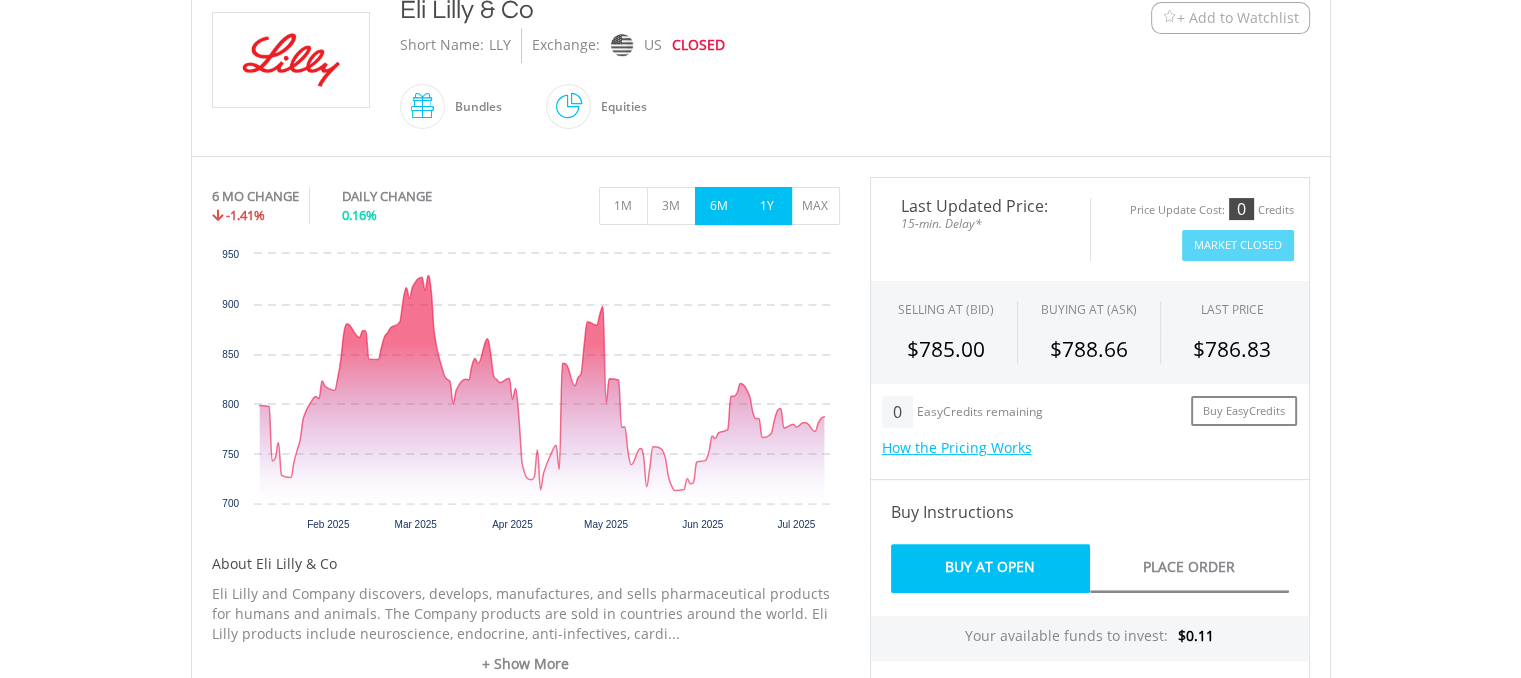 click on "1Y" at bounding box center (767, 206) 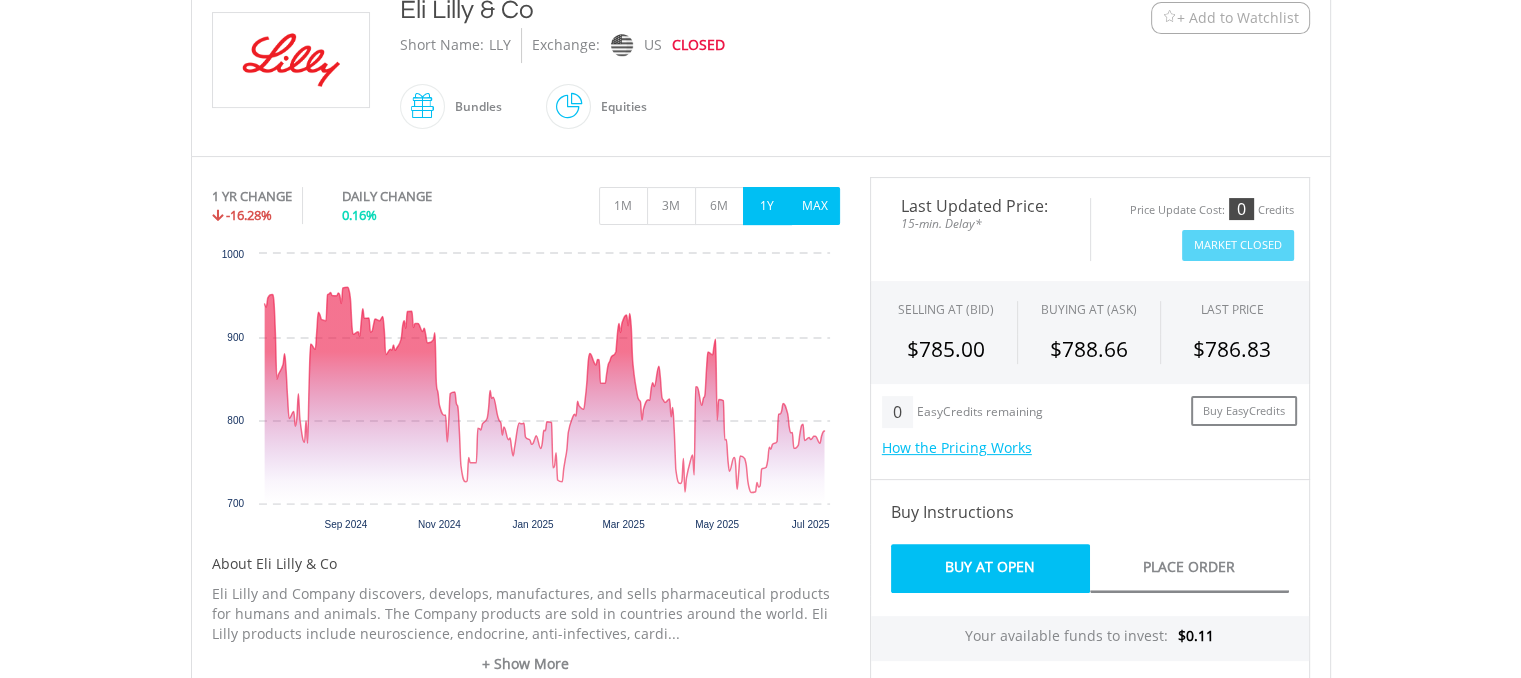 click on "MAX" at bounding box center [815, 206] 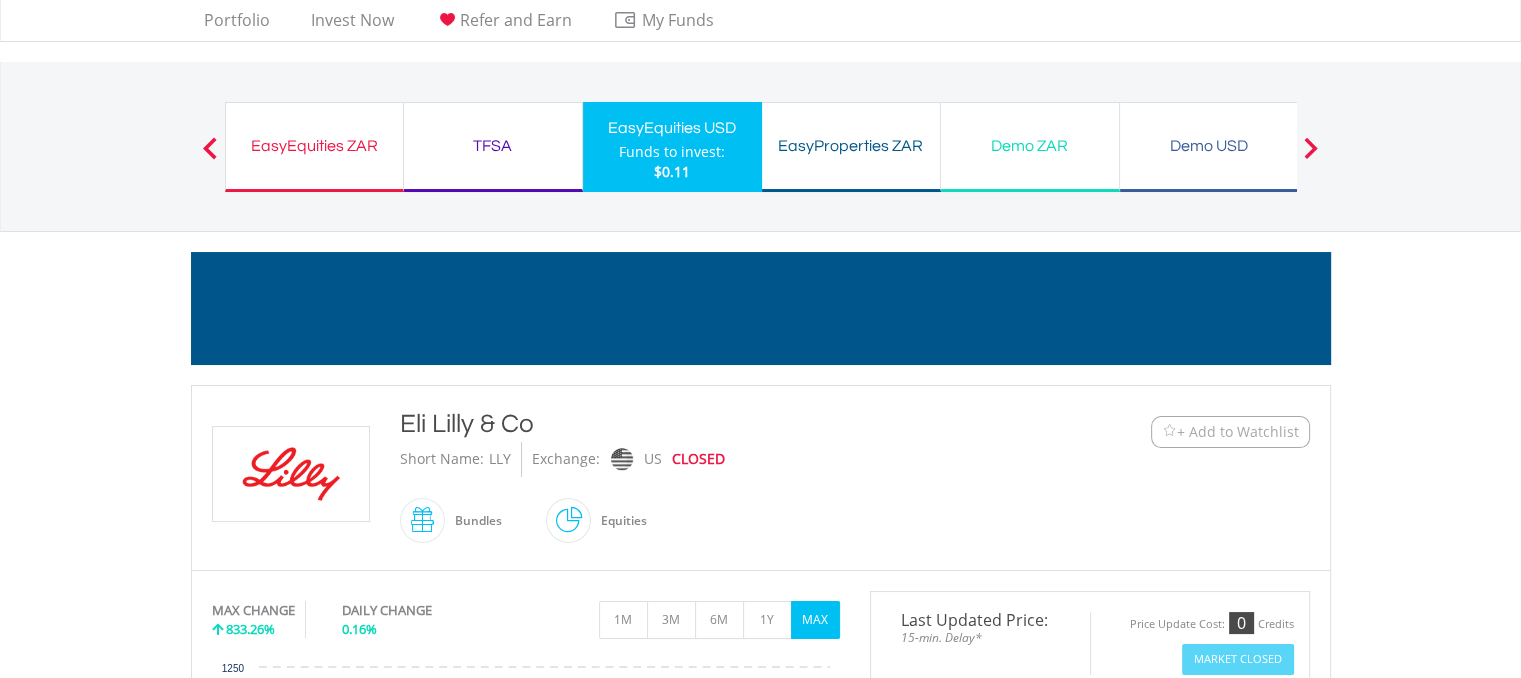 scroll, scrollTop: 0, scrollLeft: 0, axis: both 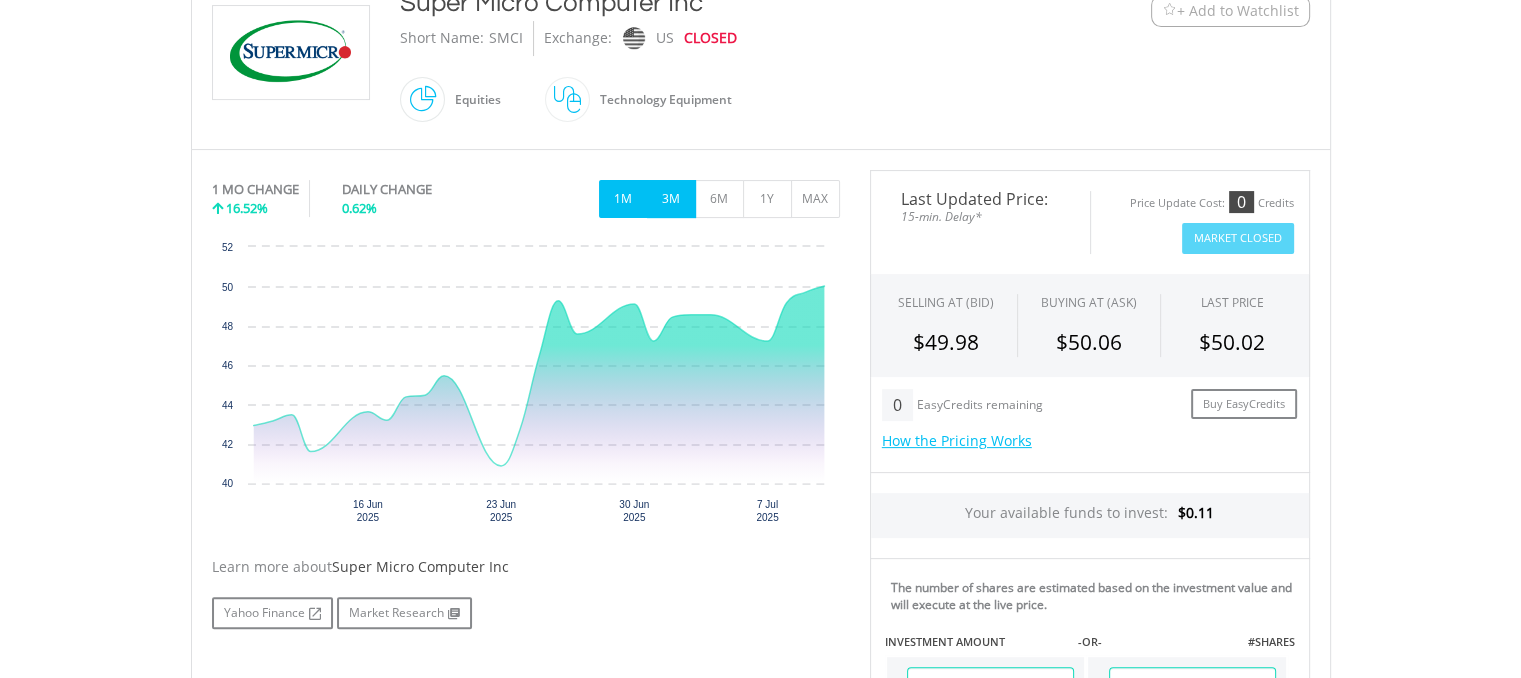 click on "3M" at bounding box center [671, 199] 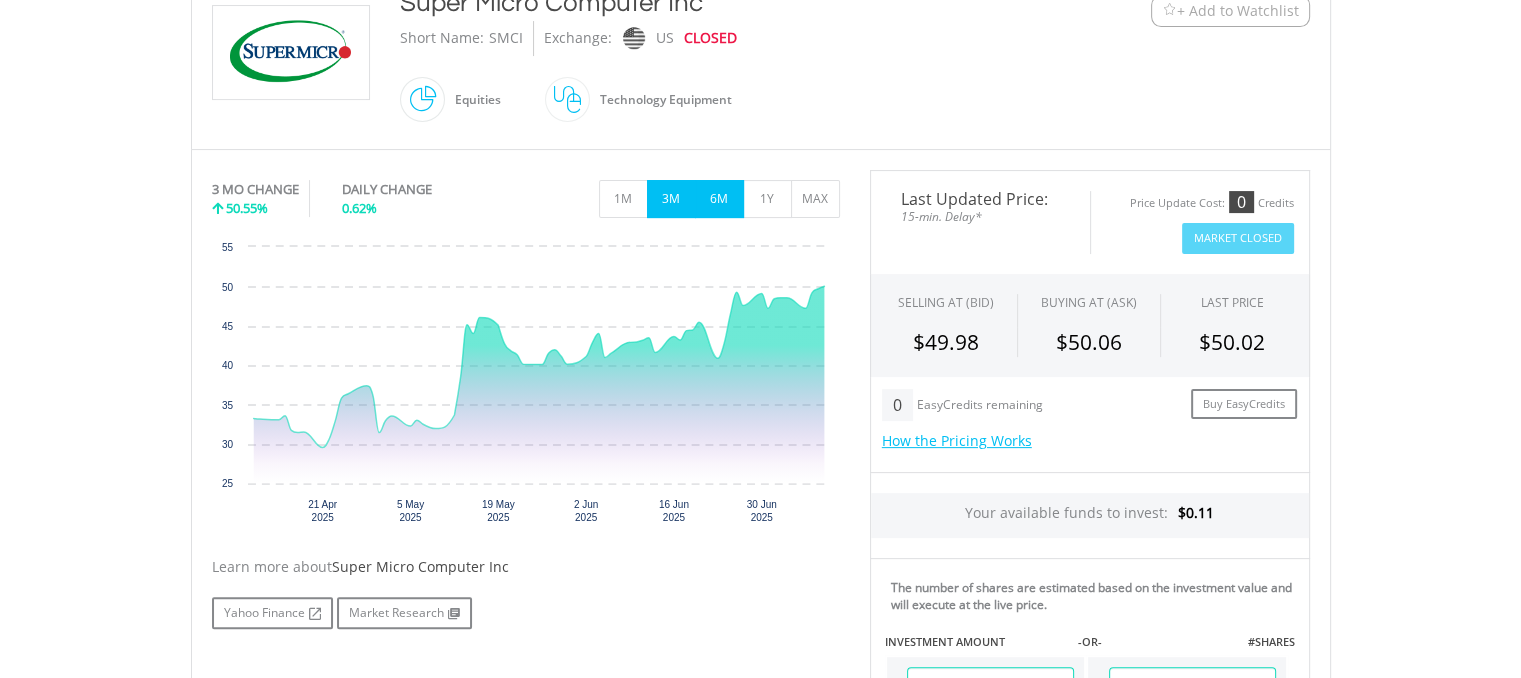 click on "6M" at bounding box center [719, 199] 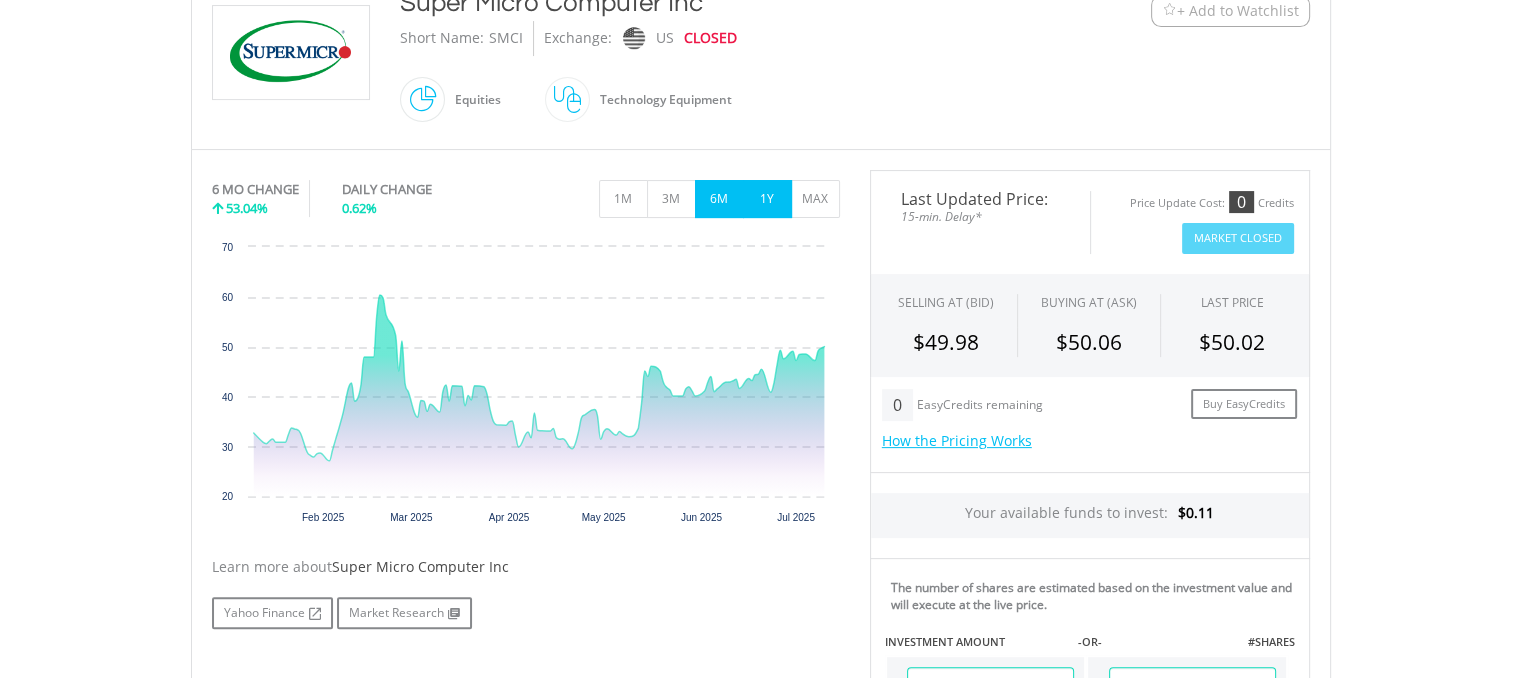 click on "1Y" at bounding box center [767, 199] 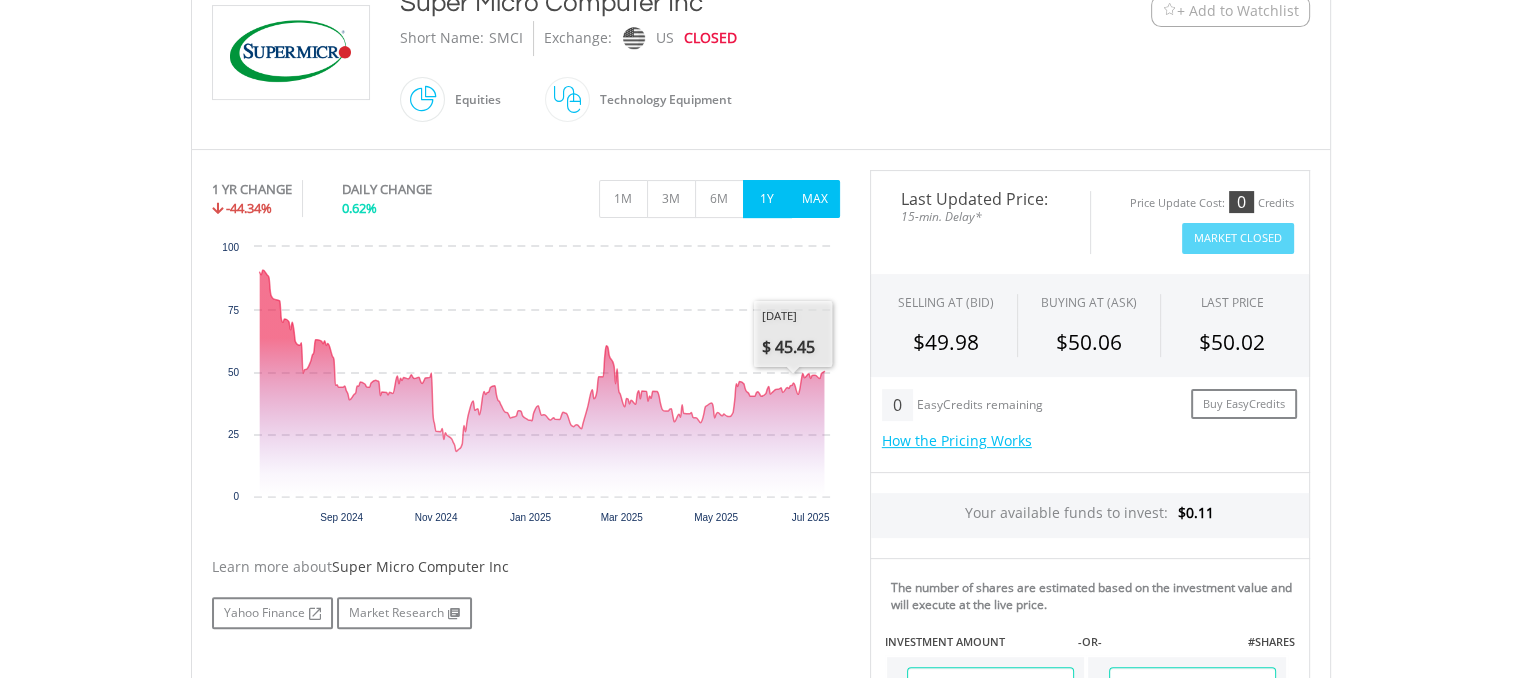 click on "MAX" at bounding box center [815, 199] 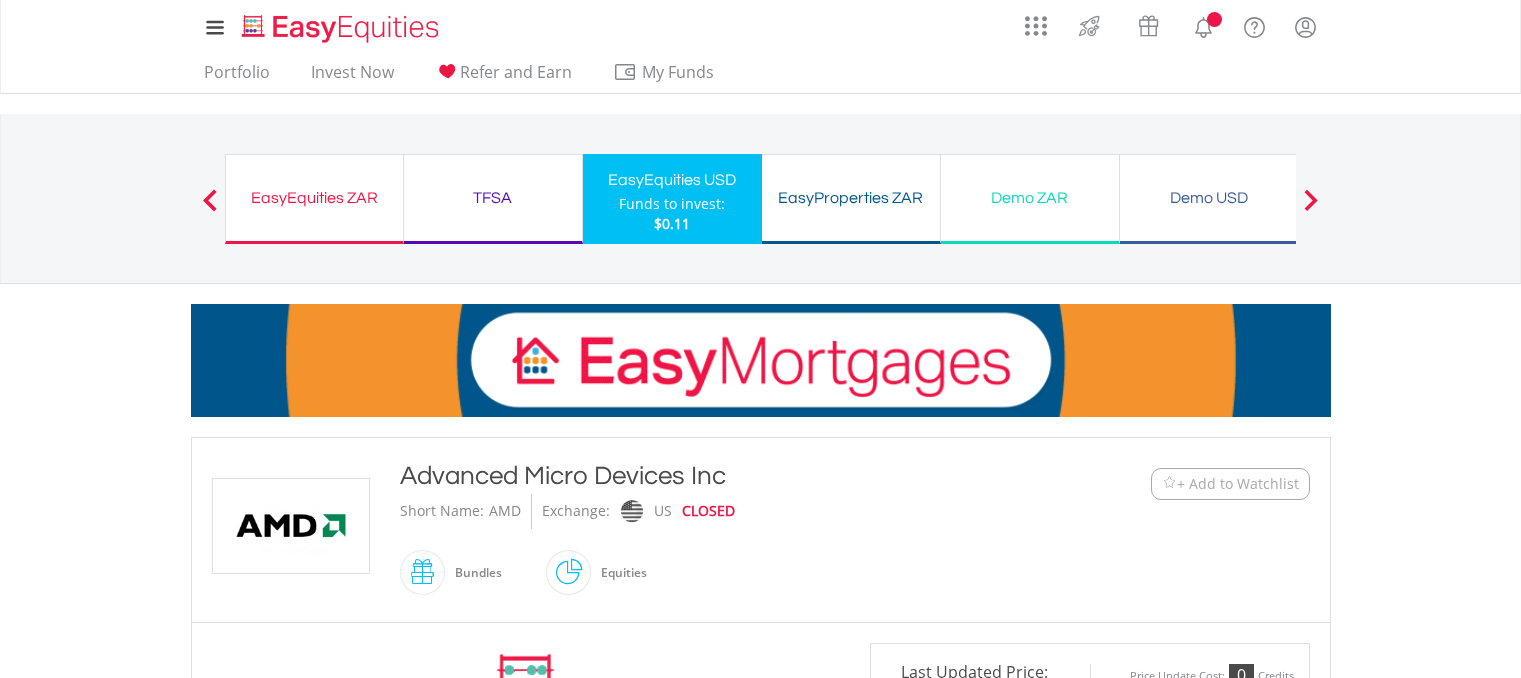 scroll, scrollTop: 0, scrollLeft: 0, axis: both 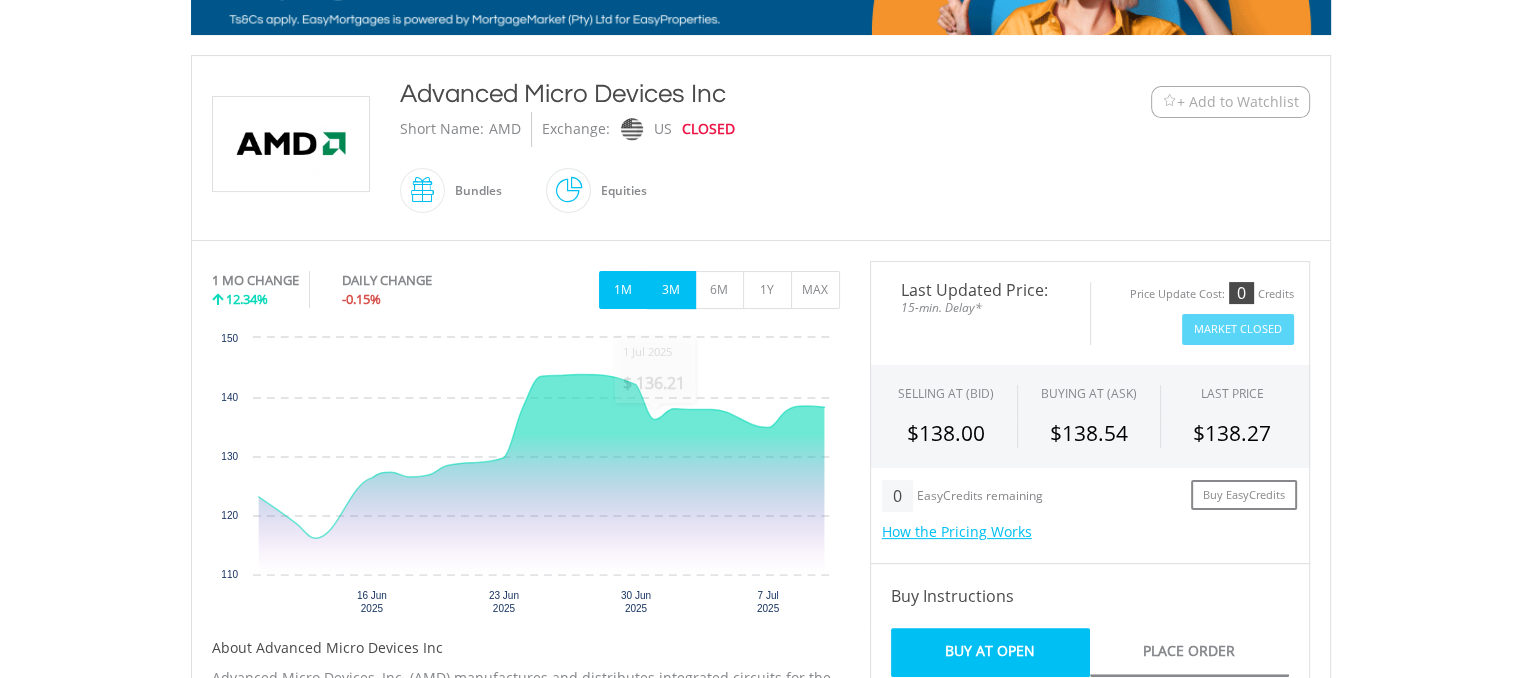 click on "3M" at bounding box center (671, 290) 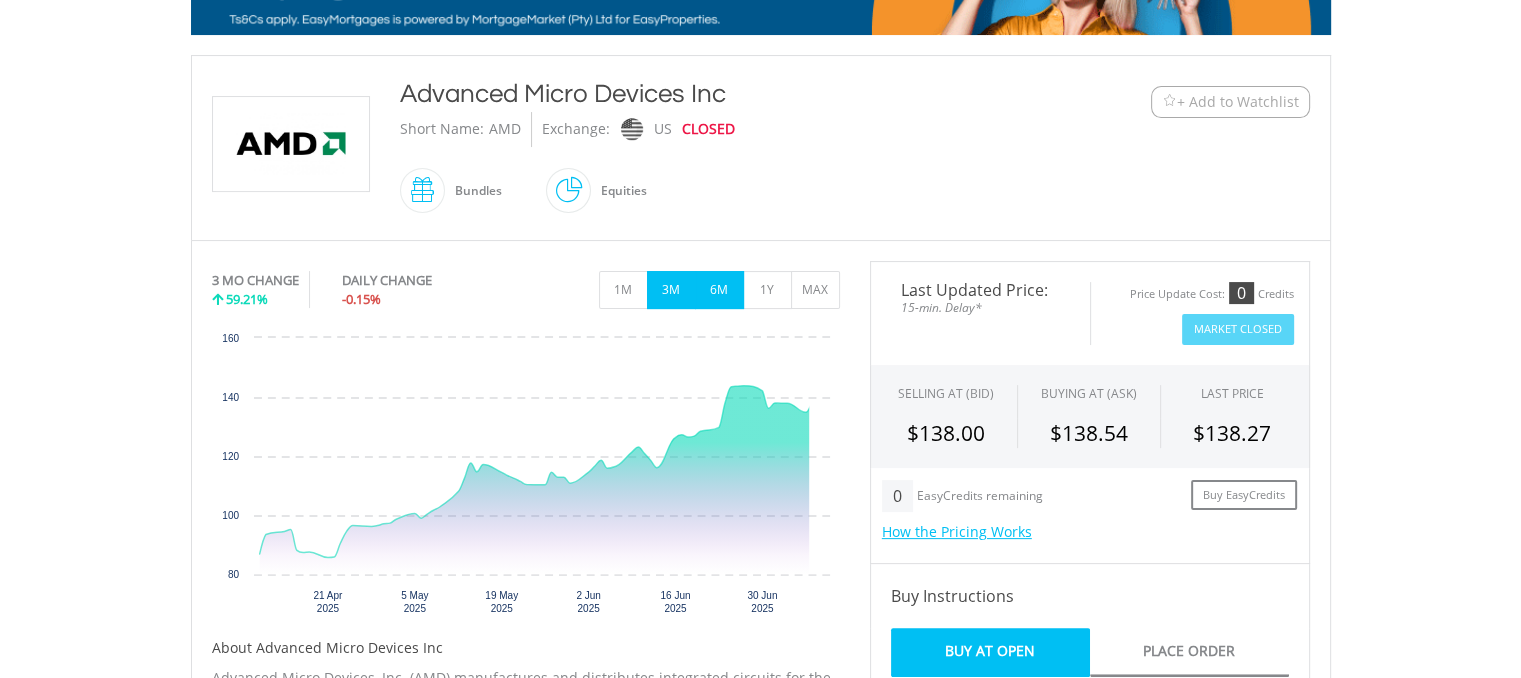 click on "6M" at bounding box center [719, 290] 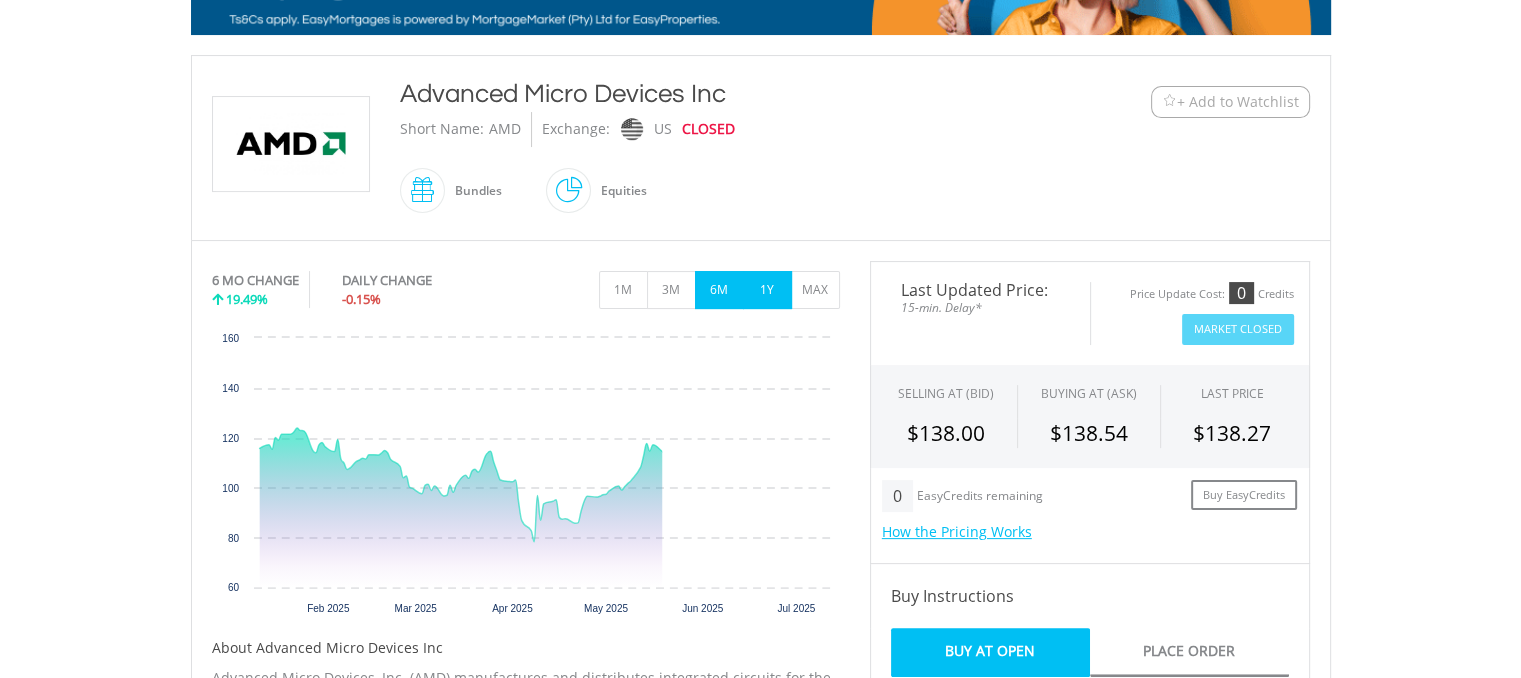 click on "1Y" at bounding box center (767, 290) 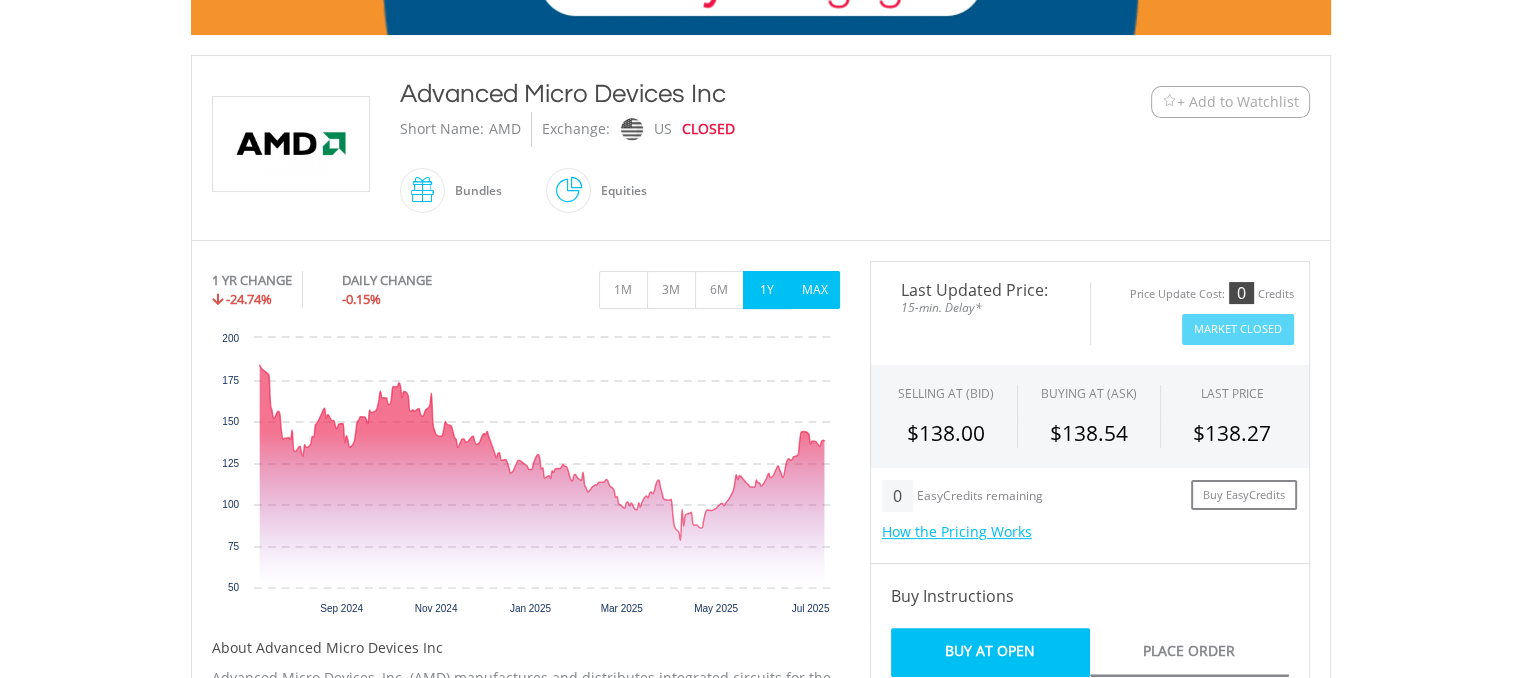 click on "MAX" at bounding box center [815, 290] 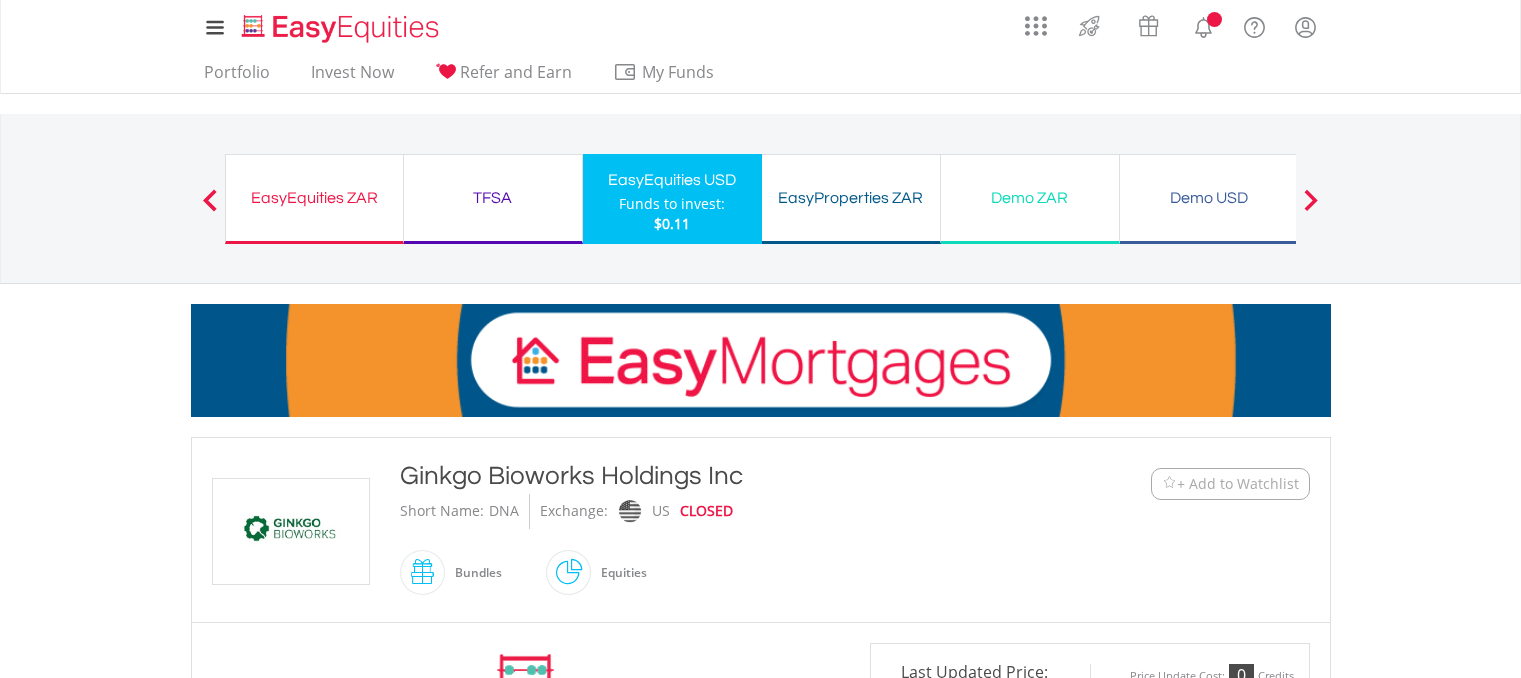 scroll, scrollTop: 0, scrollLeft: 0, axis: both 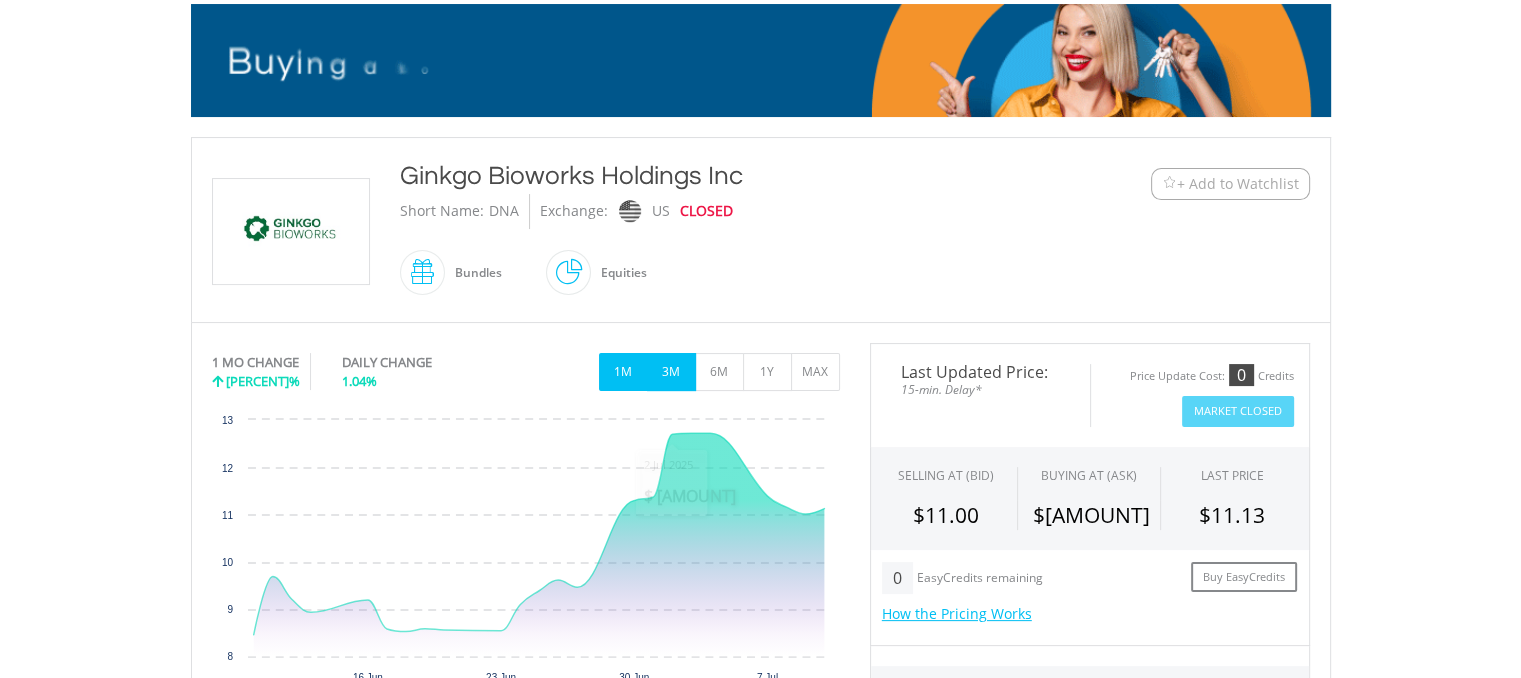 click on "3M" at bounding box center [671, 372] 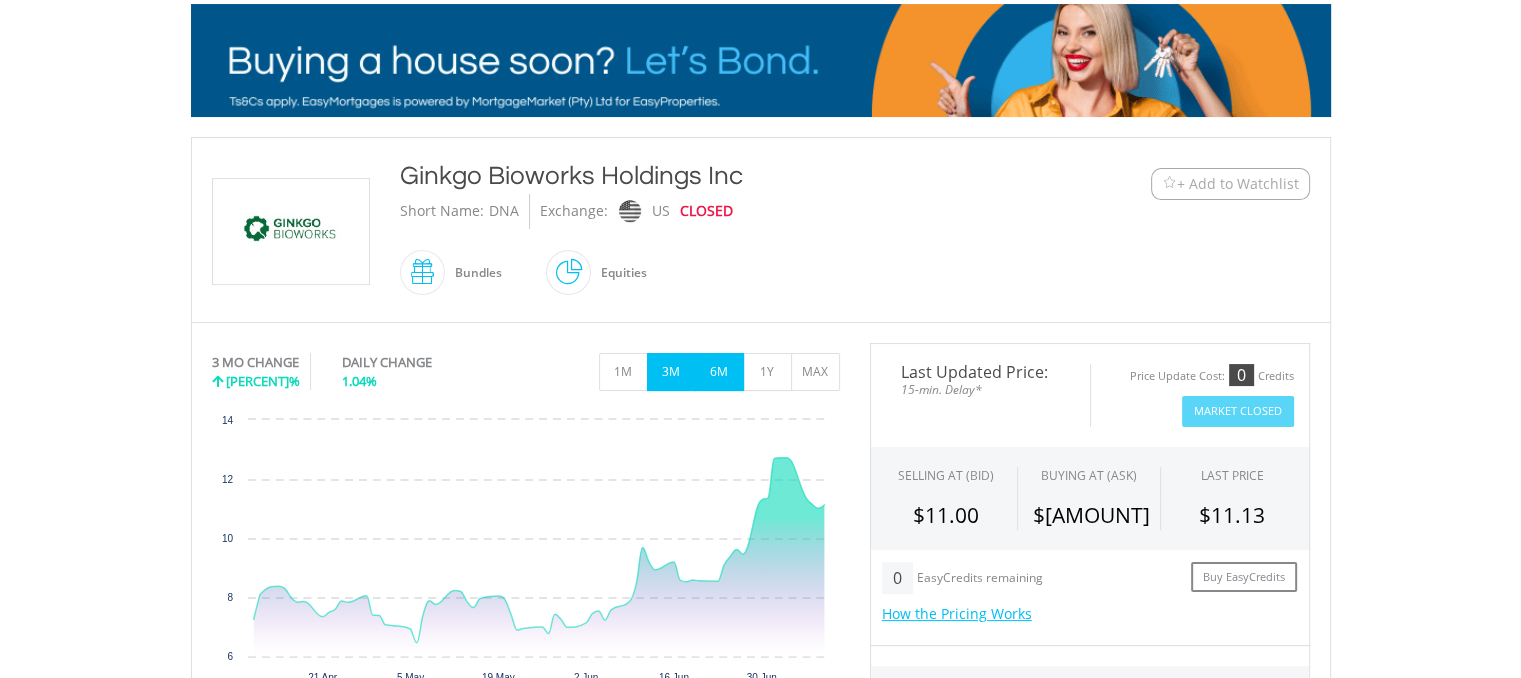 click on "6M" at bounding box center [719, 372] 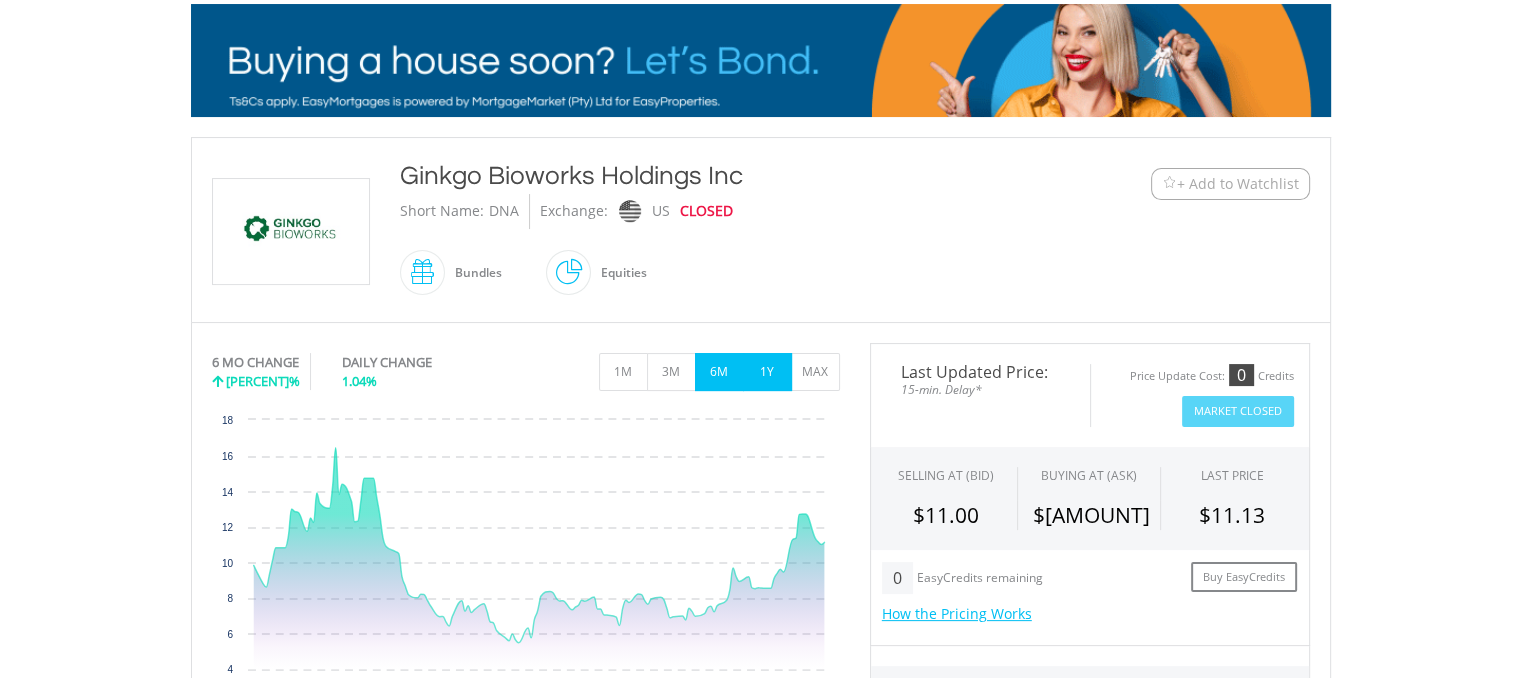 click on "1Y" at bounding box center (767, 372) 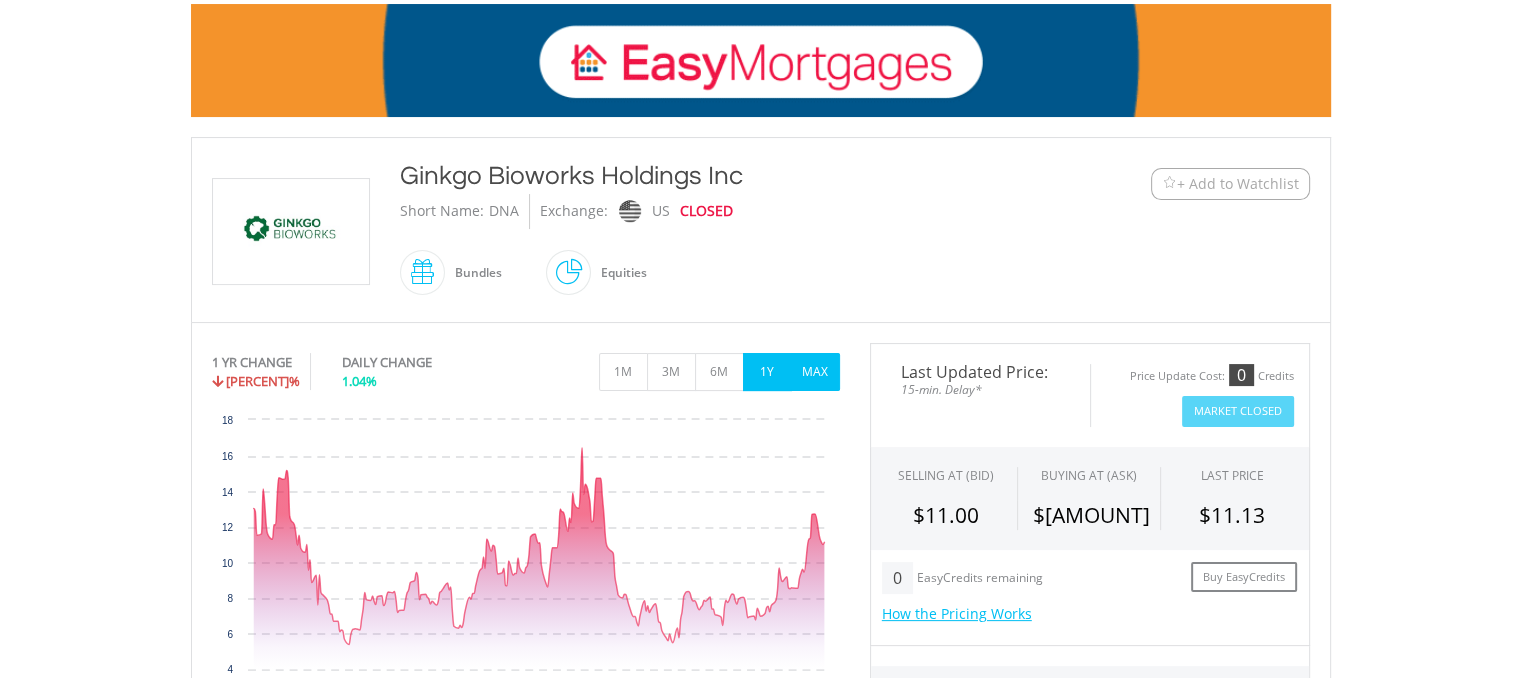 click on "MAX" at bounding box center (815, 372) 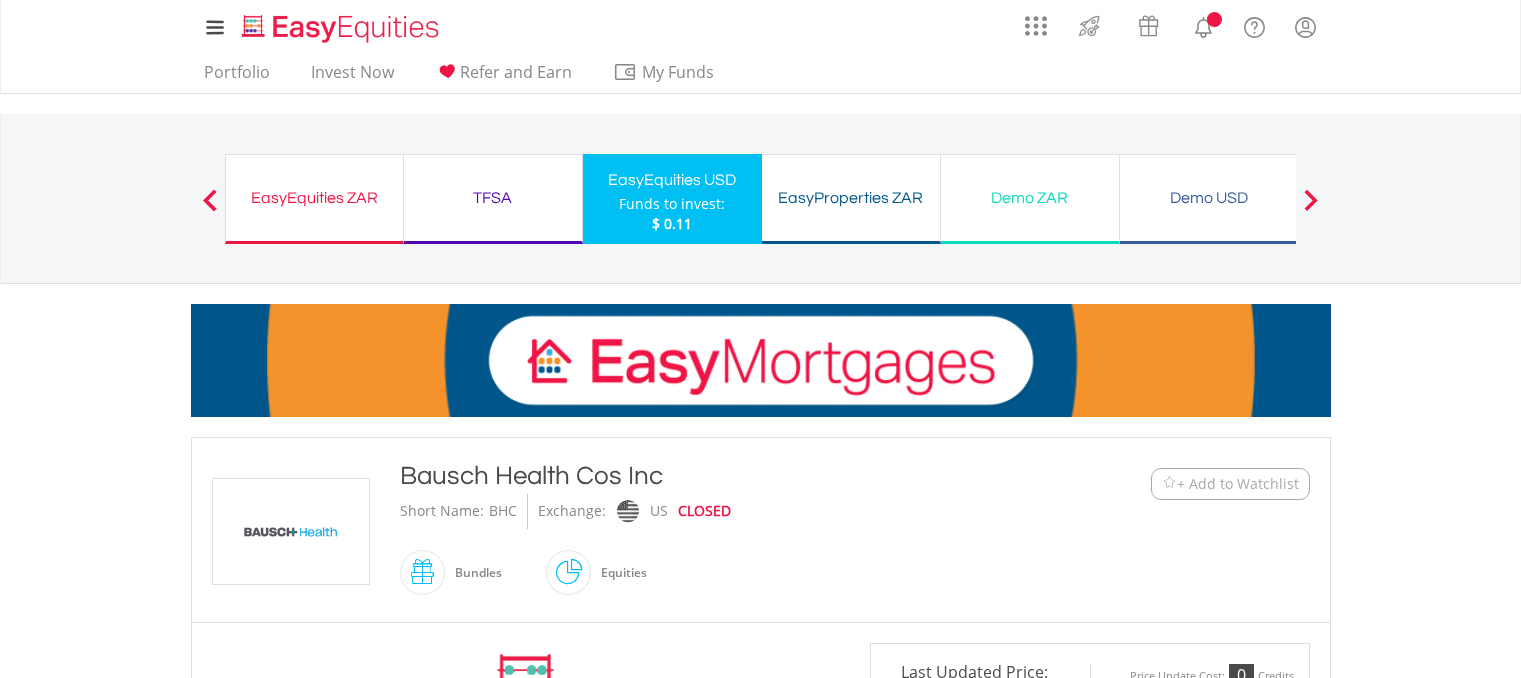 scroll, scrollTop: 0, scrollLeft: 0, axis: both 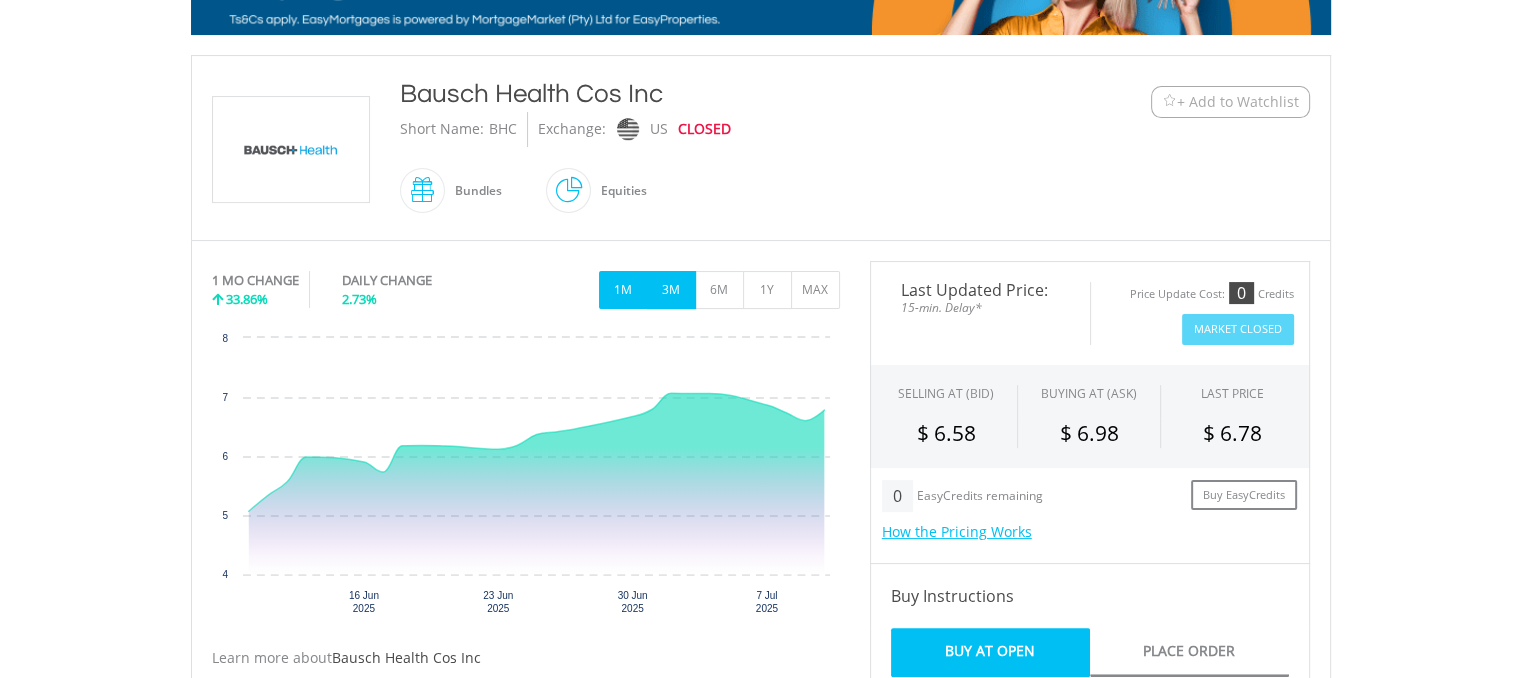 click on "3M" at bounding box center [671, 290] 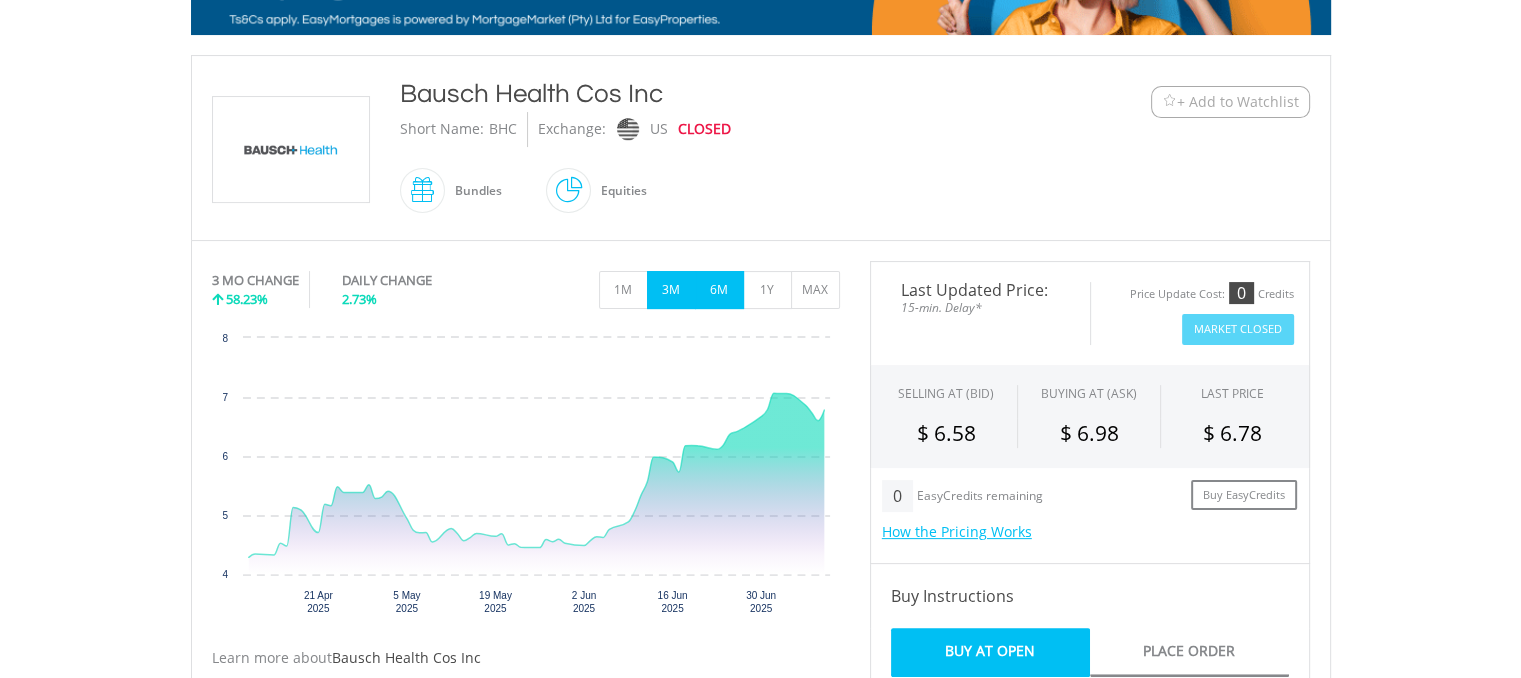 click on "6M" at bounding box center (719, 290) 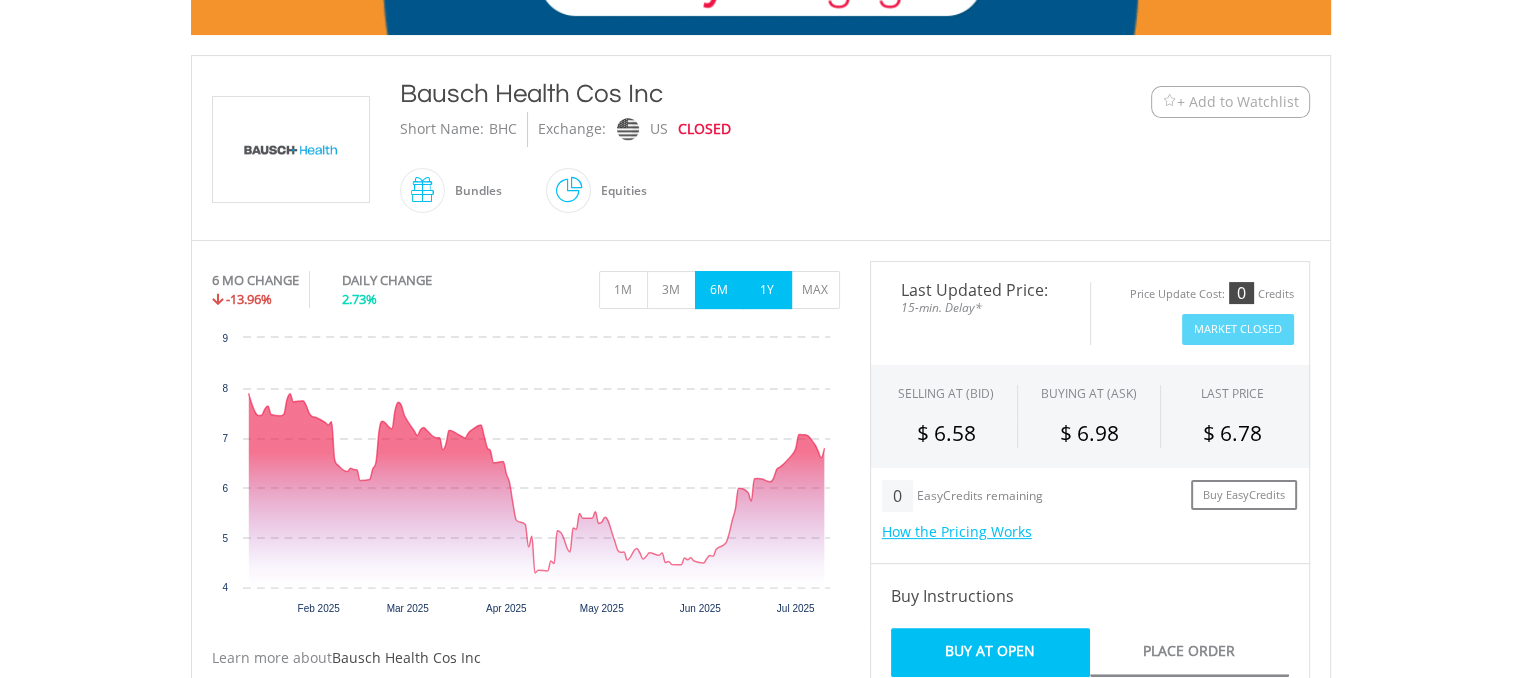click on "1Y" at bounding box center [767, 290] 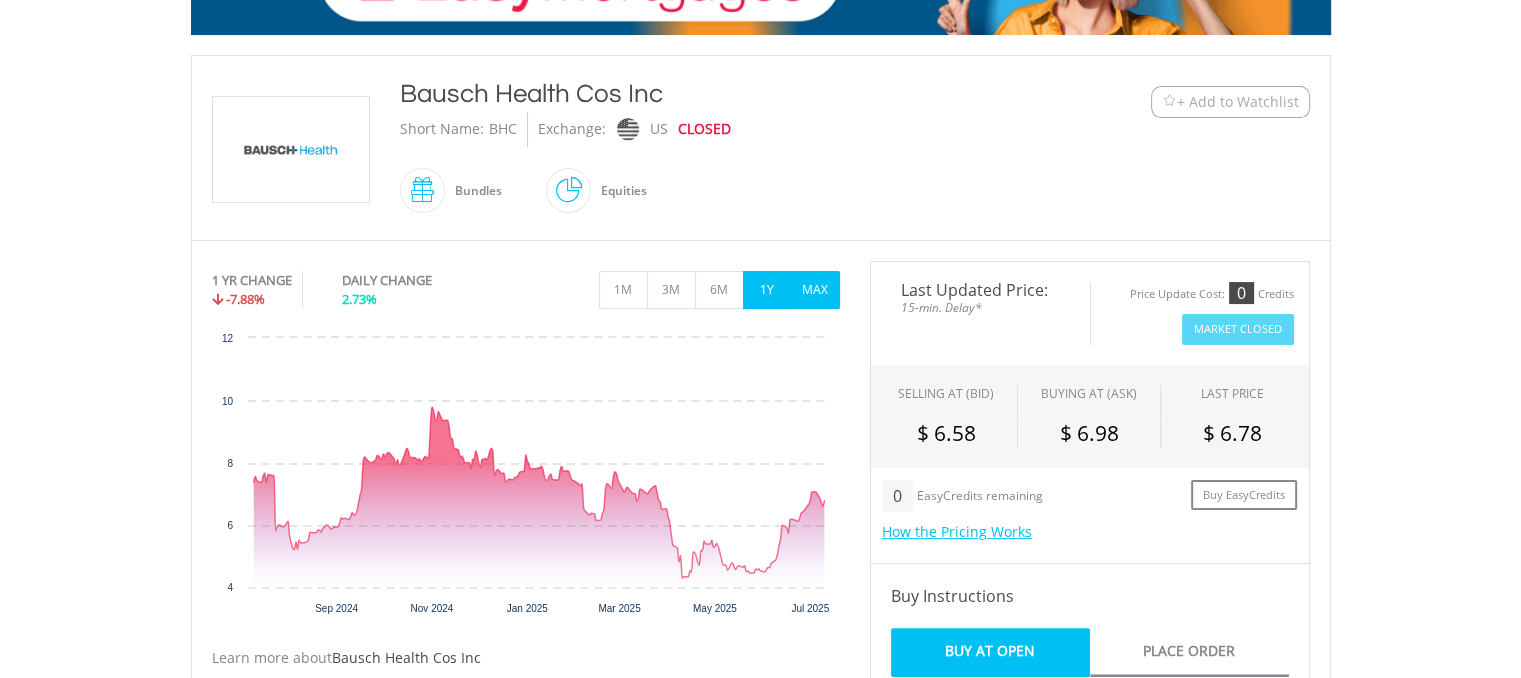click on "MAX" at bounding box center (815, 290) 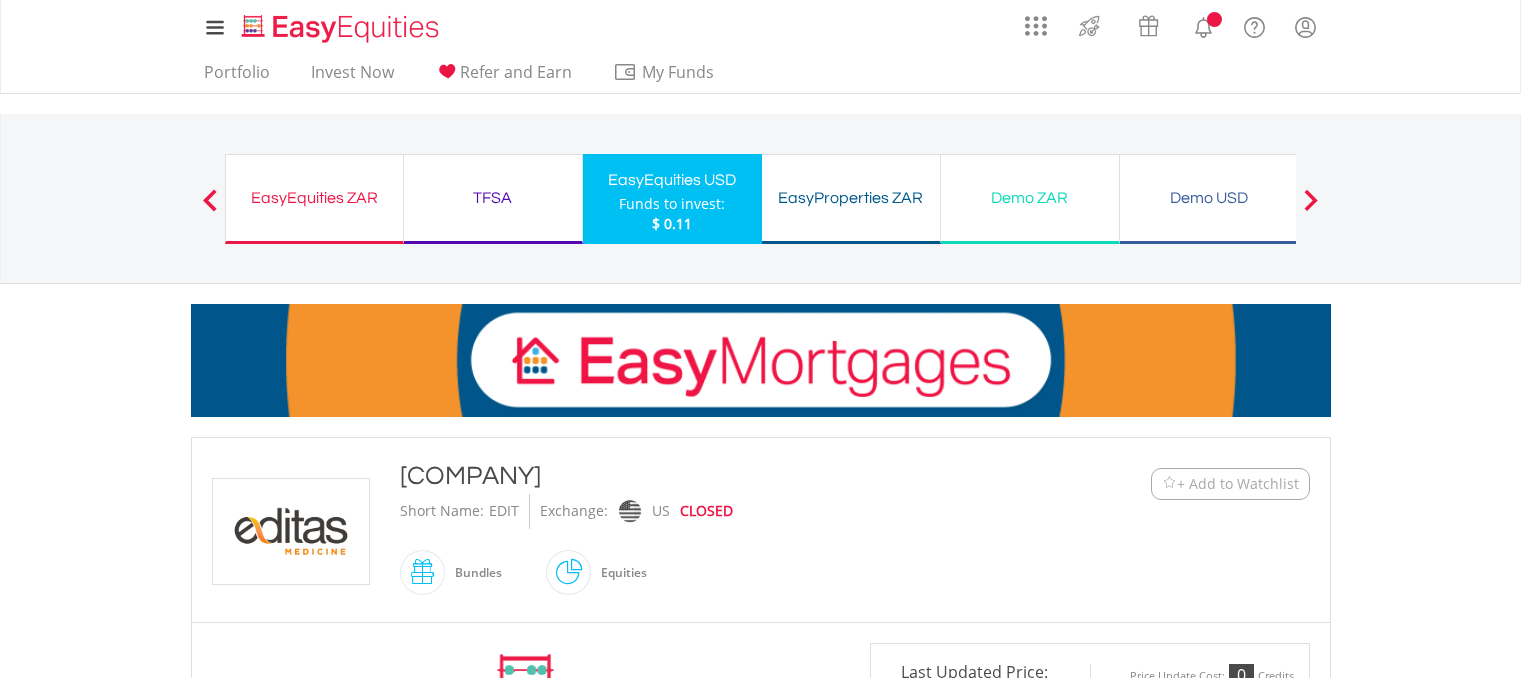 scroll, scrollTop: 0, scrollLeft: 0, axis: both 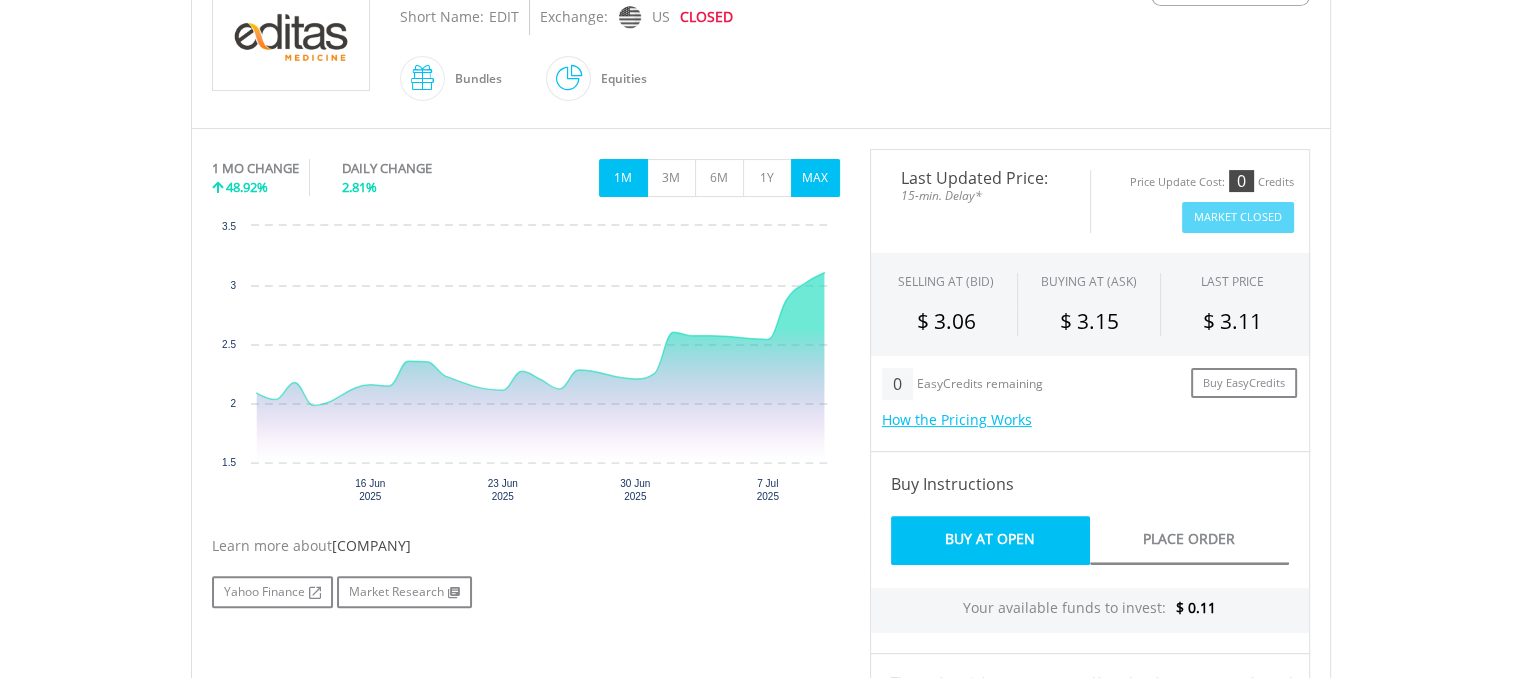 click on "MAX" at bounding box center (815, 178) 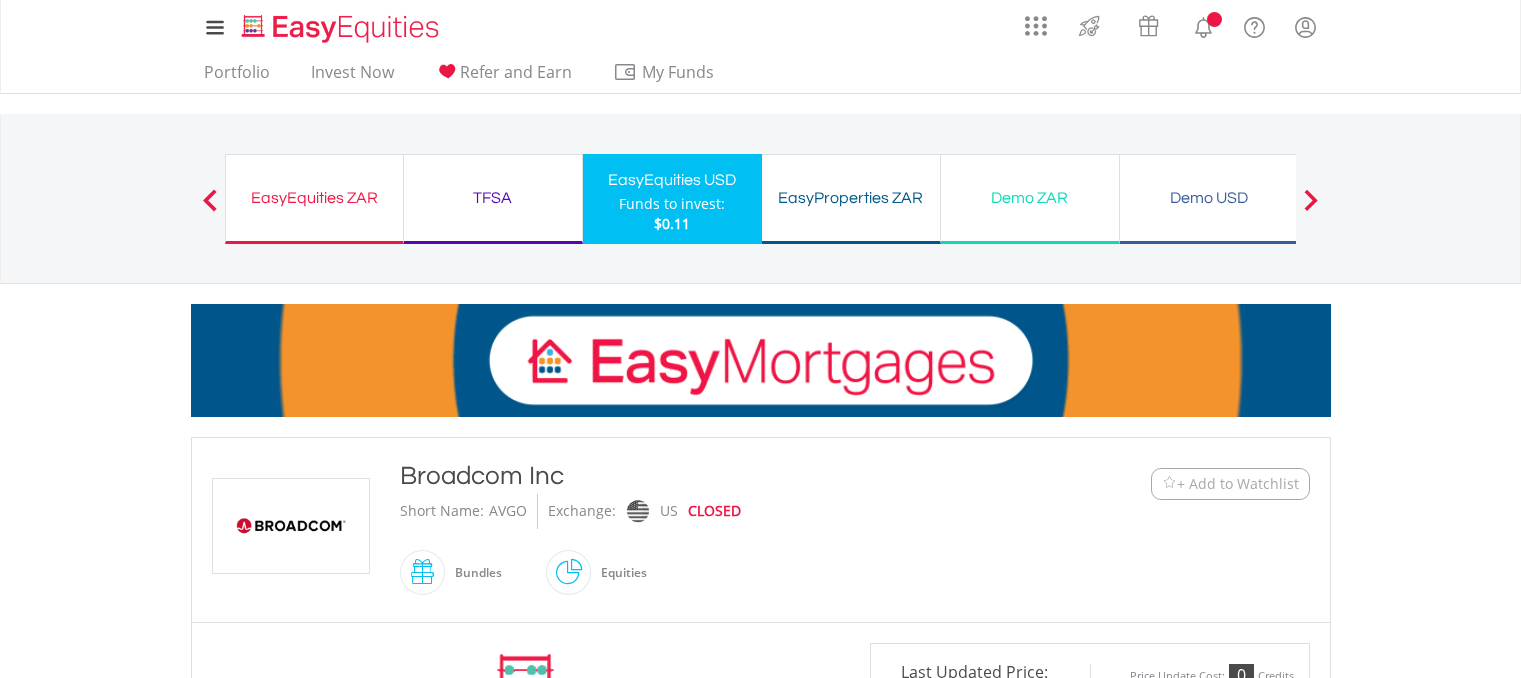 scroll, scrollTop: 0, scrollLeft: 0, axis: both 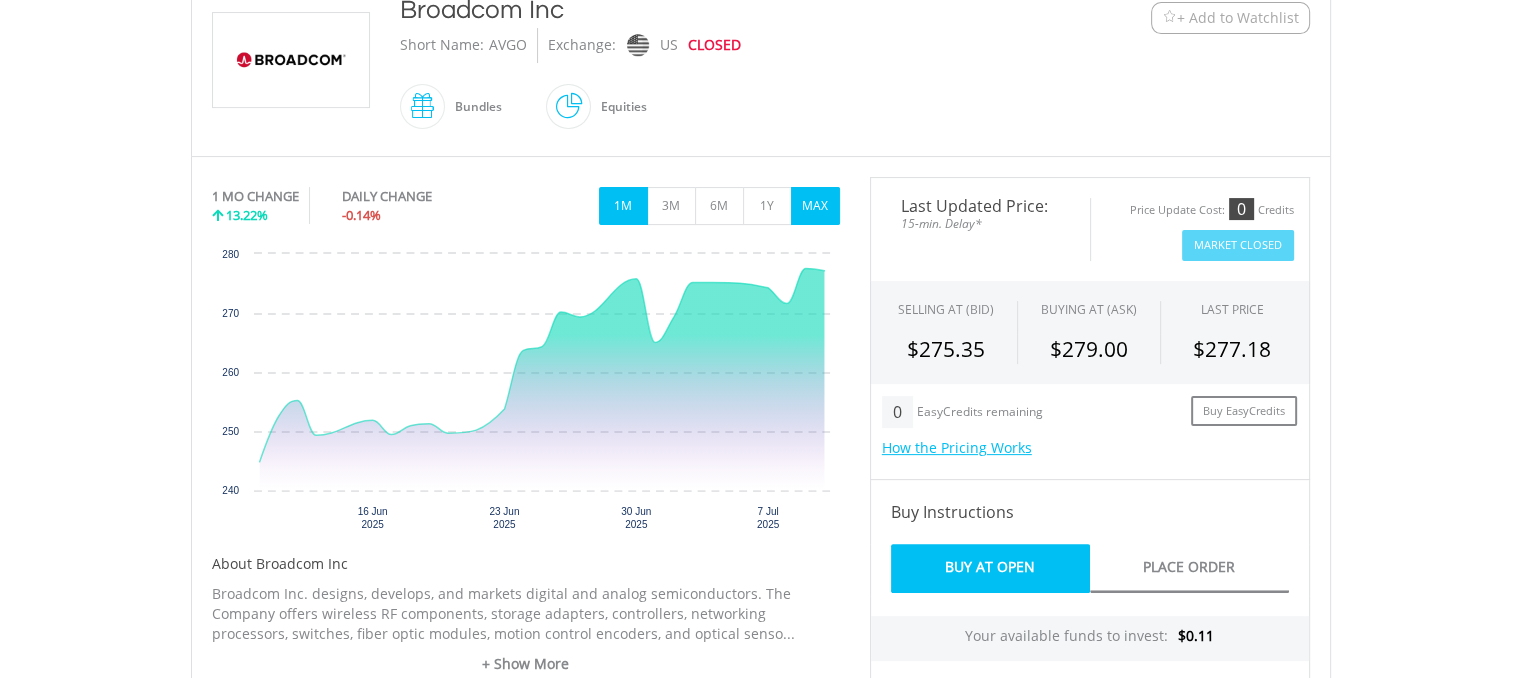 click on "MAX" at bounding box center [815, 206] 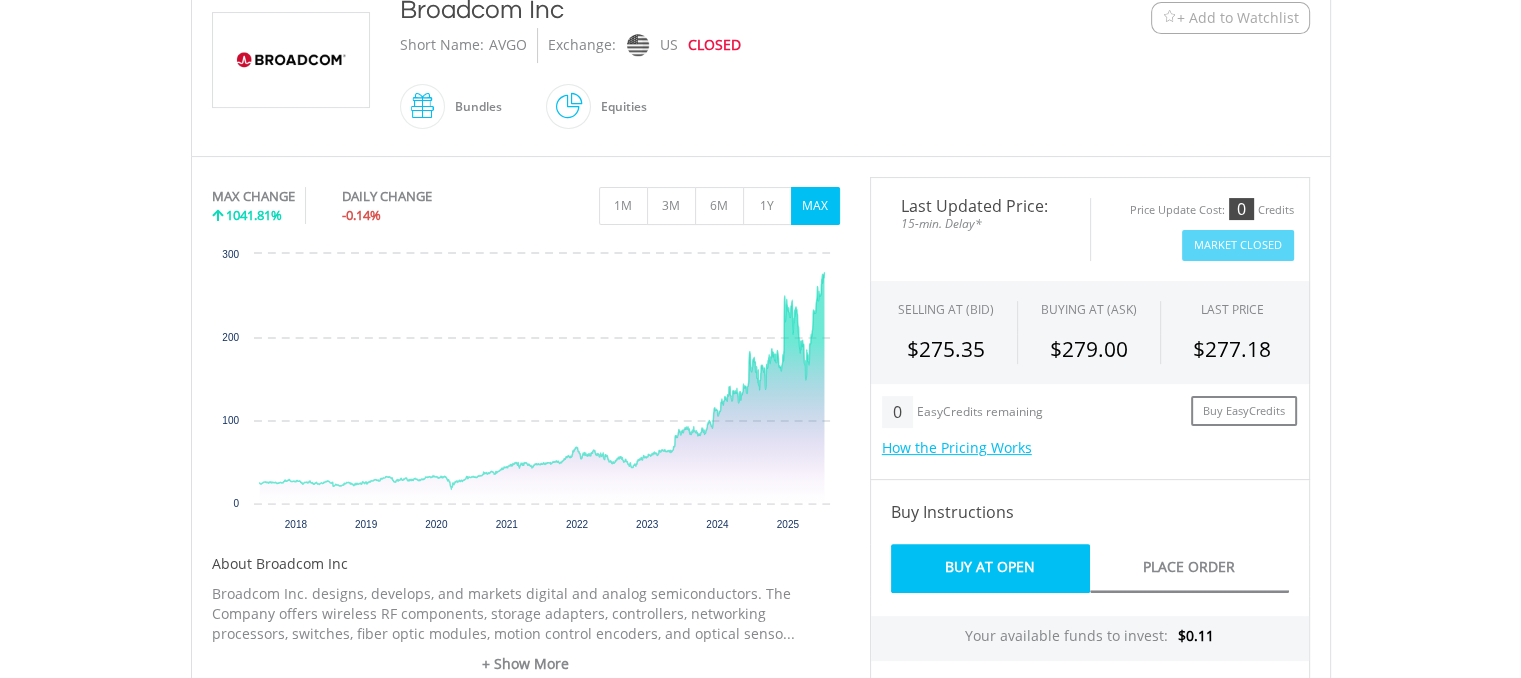 scroll, scrollTop: 0, scrollLeft: 0, axis: both 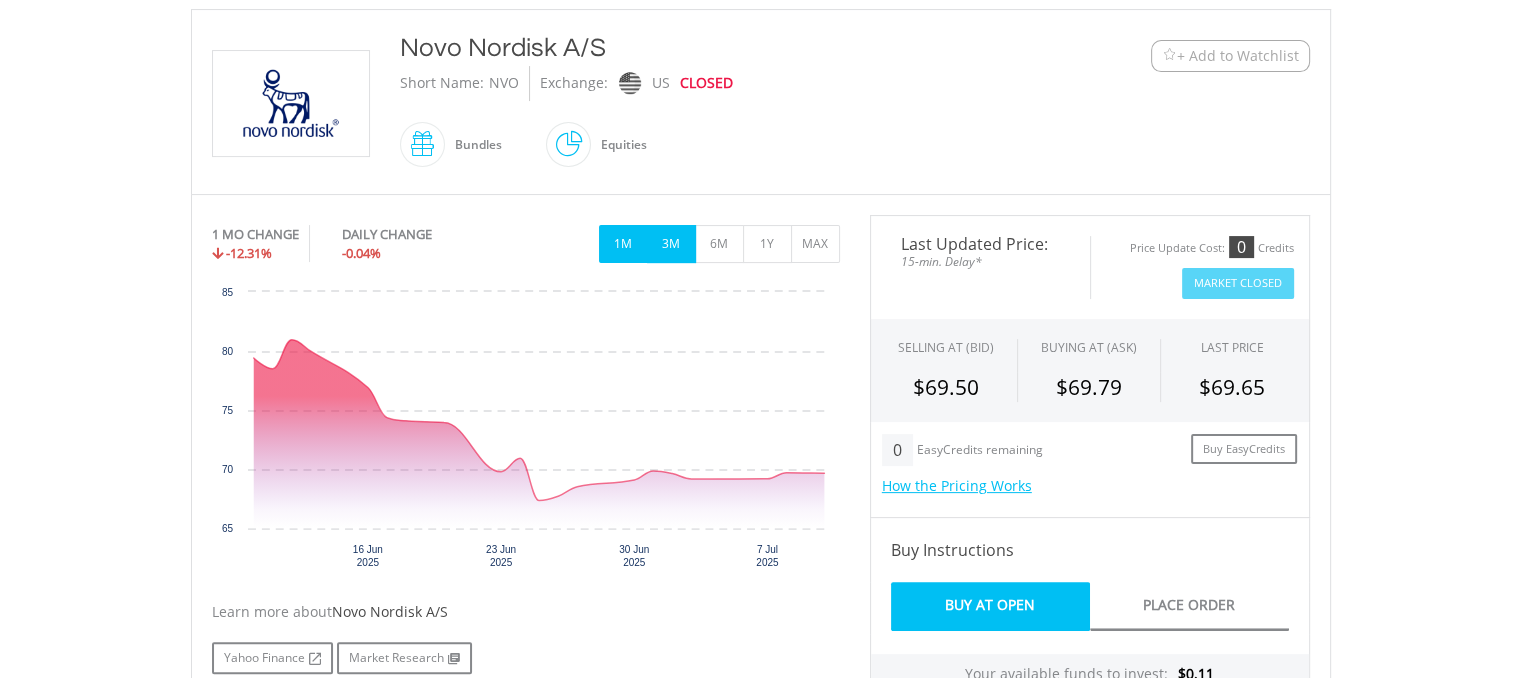 click on "3M" at bounding box center [671, 244] 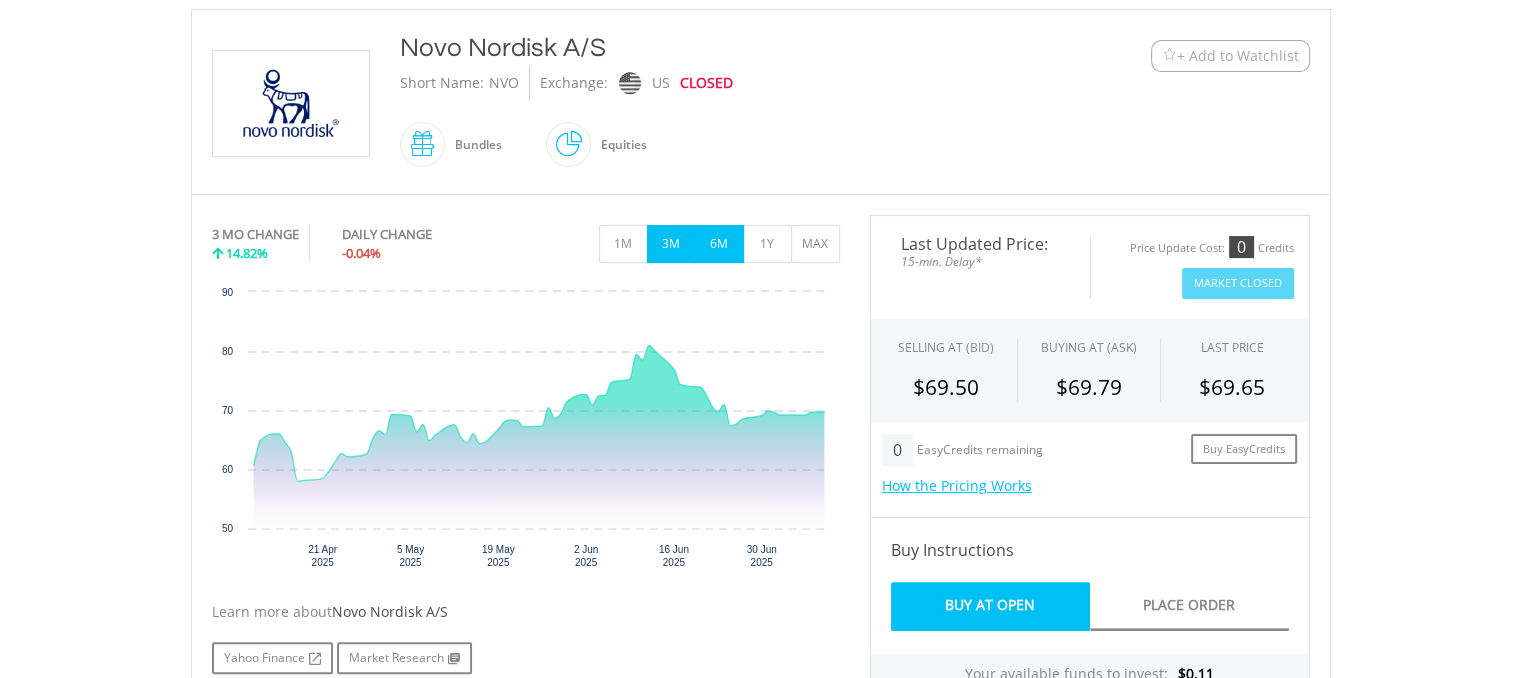 click on "6M" at bounding box center [719, 244] 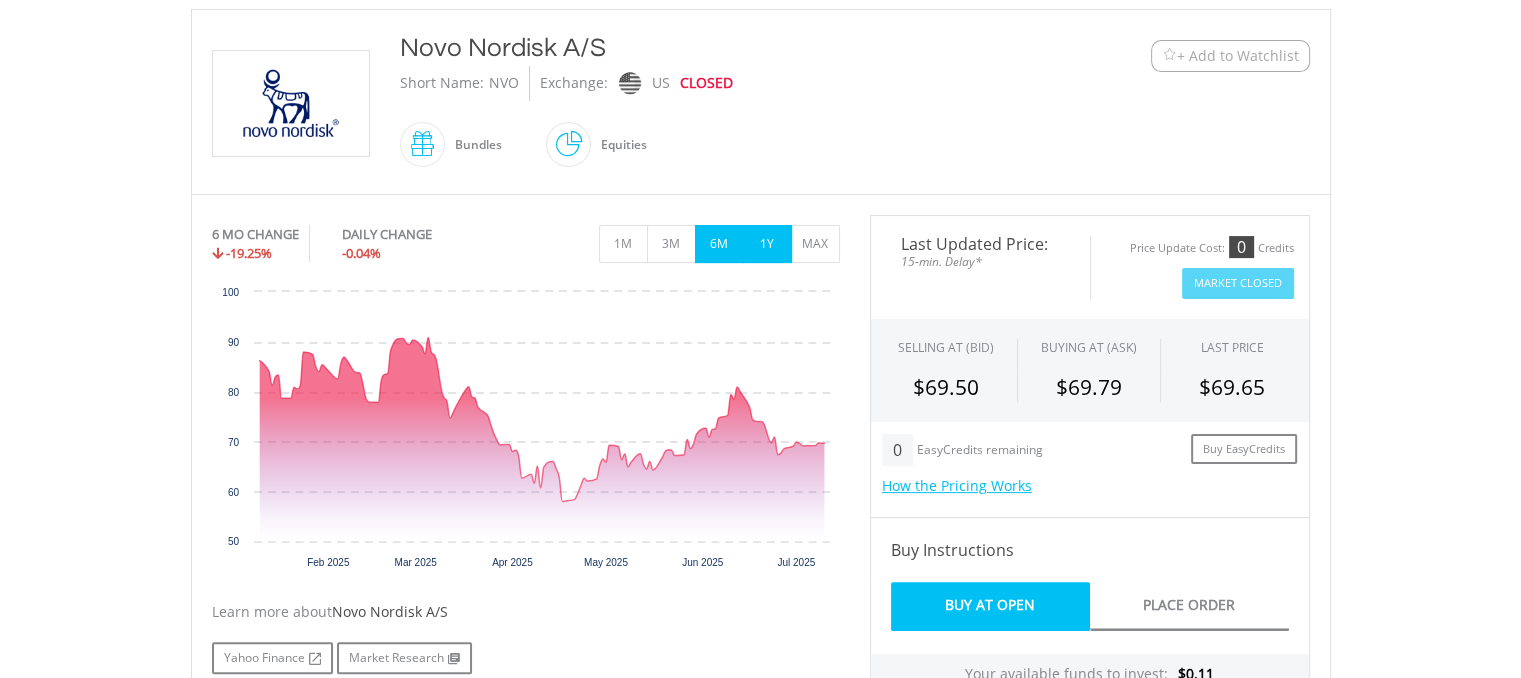 click on "1Y" at bounding box center (767, 244) 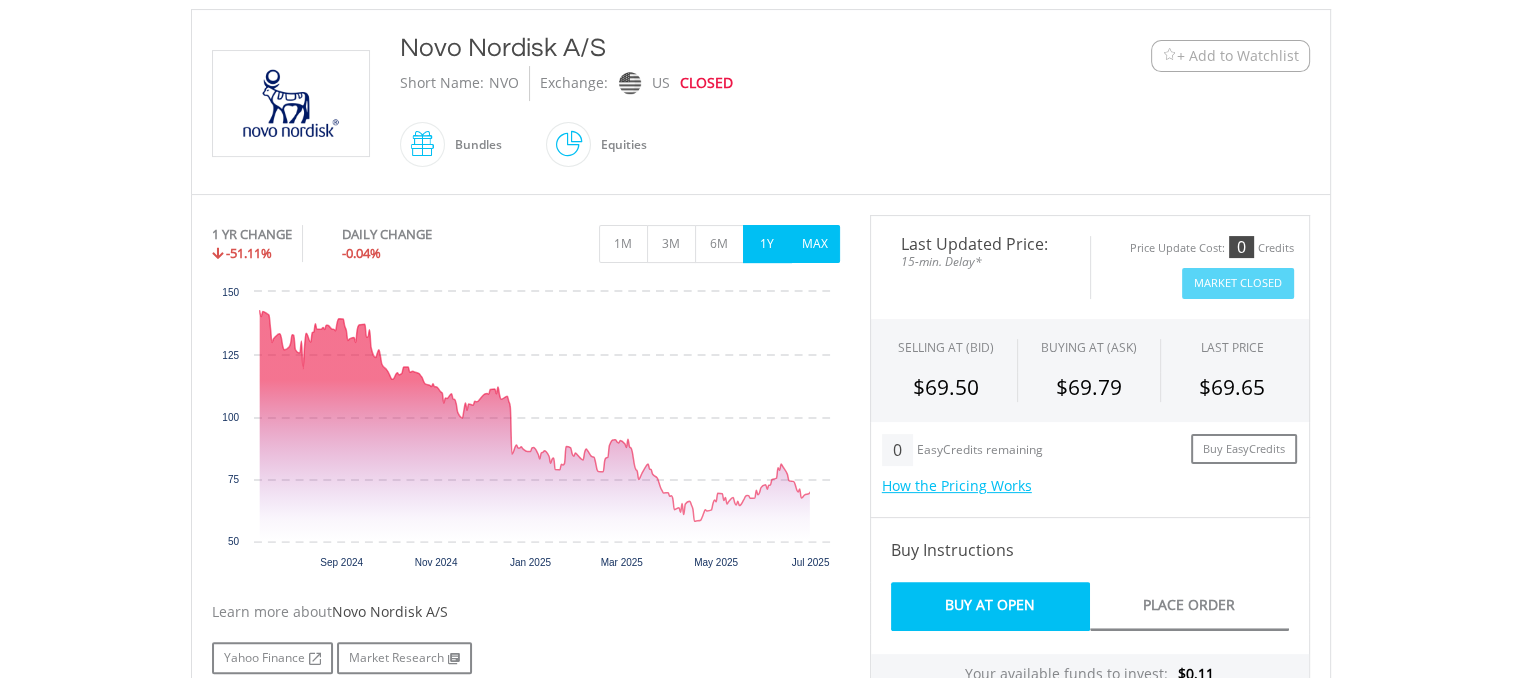 click on "MAX" at bounding box center [815, 244] 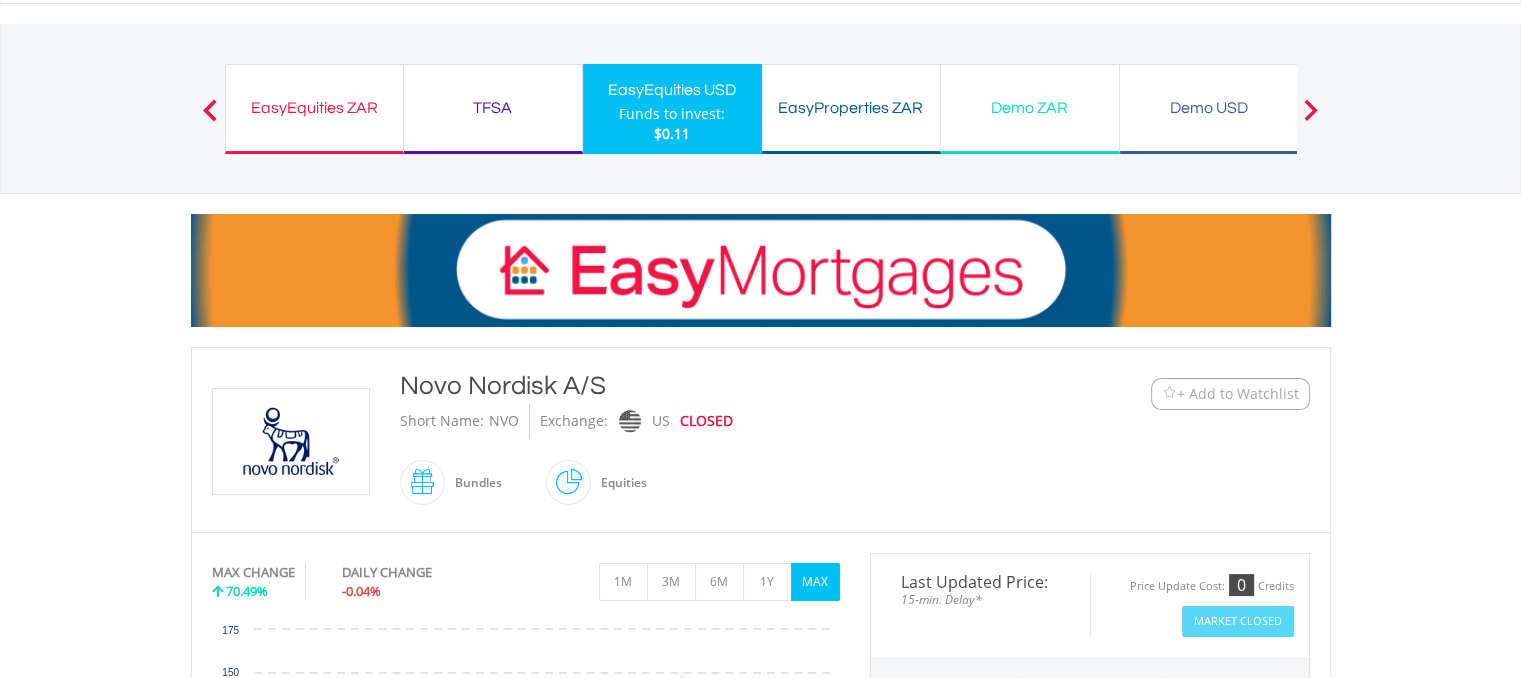 scroll, scrollTop: 0, scrollLeft: 0, axis: both 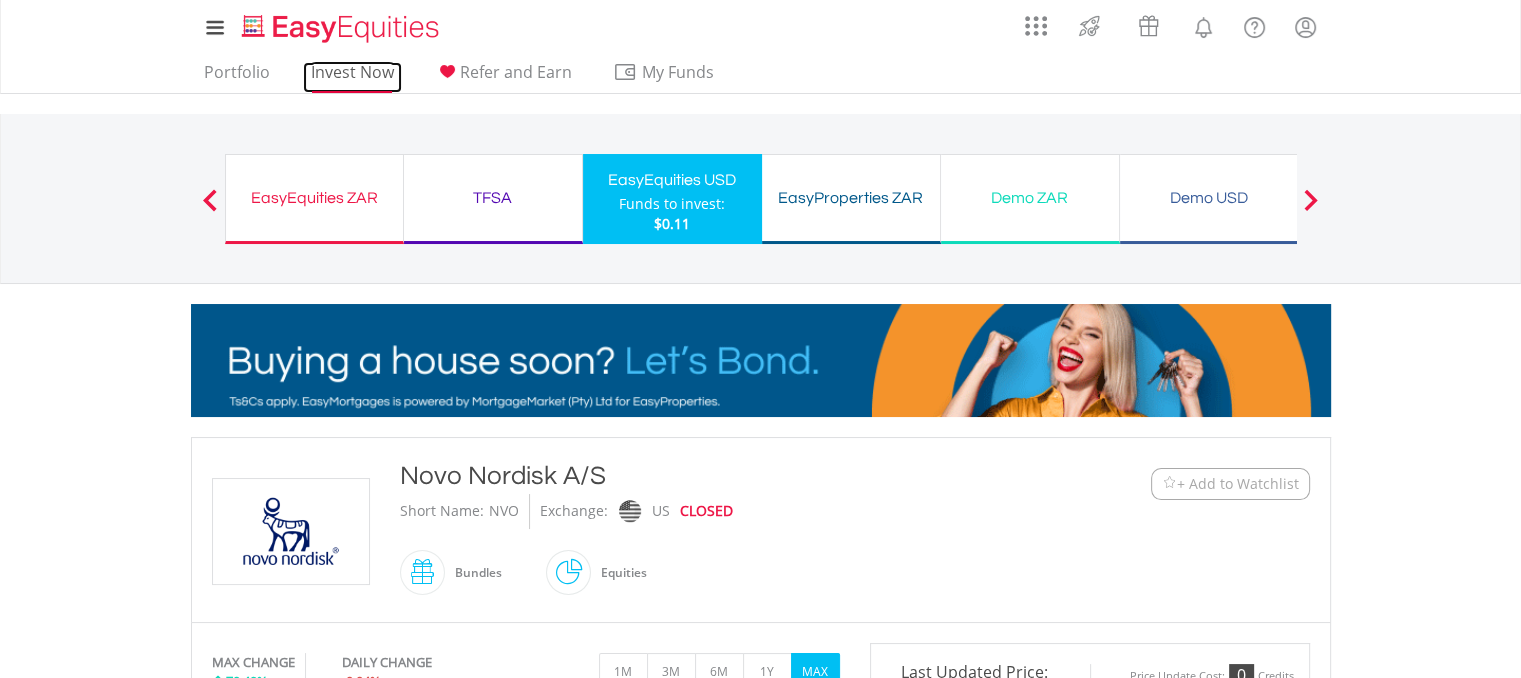 click on "Invest Now" at bounding box center [352, 77] 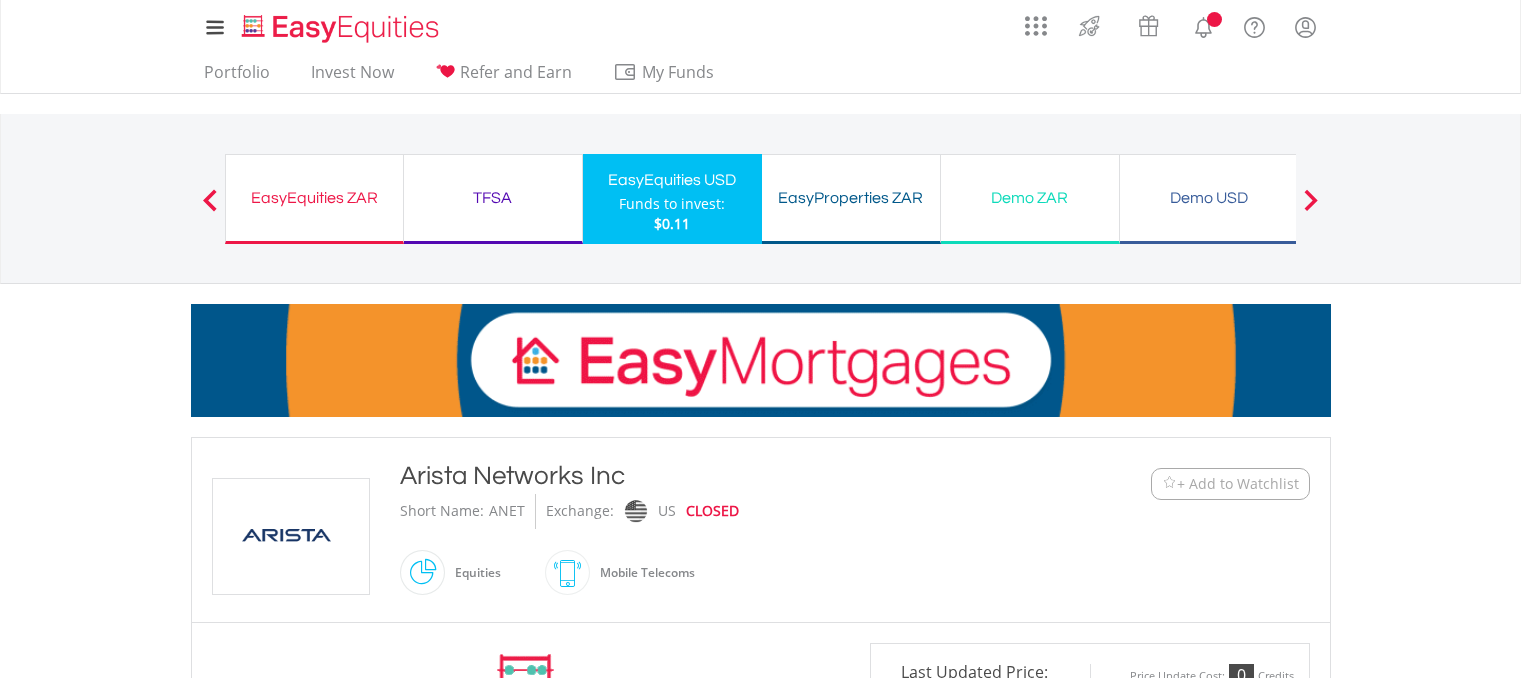 scroll, scrollTop: 0, scrollLeft: 0, axis: both 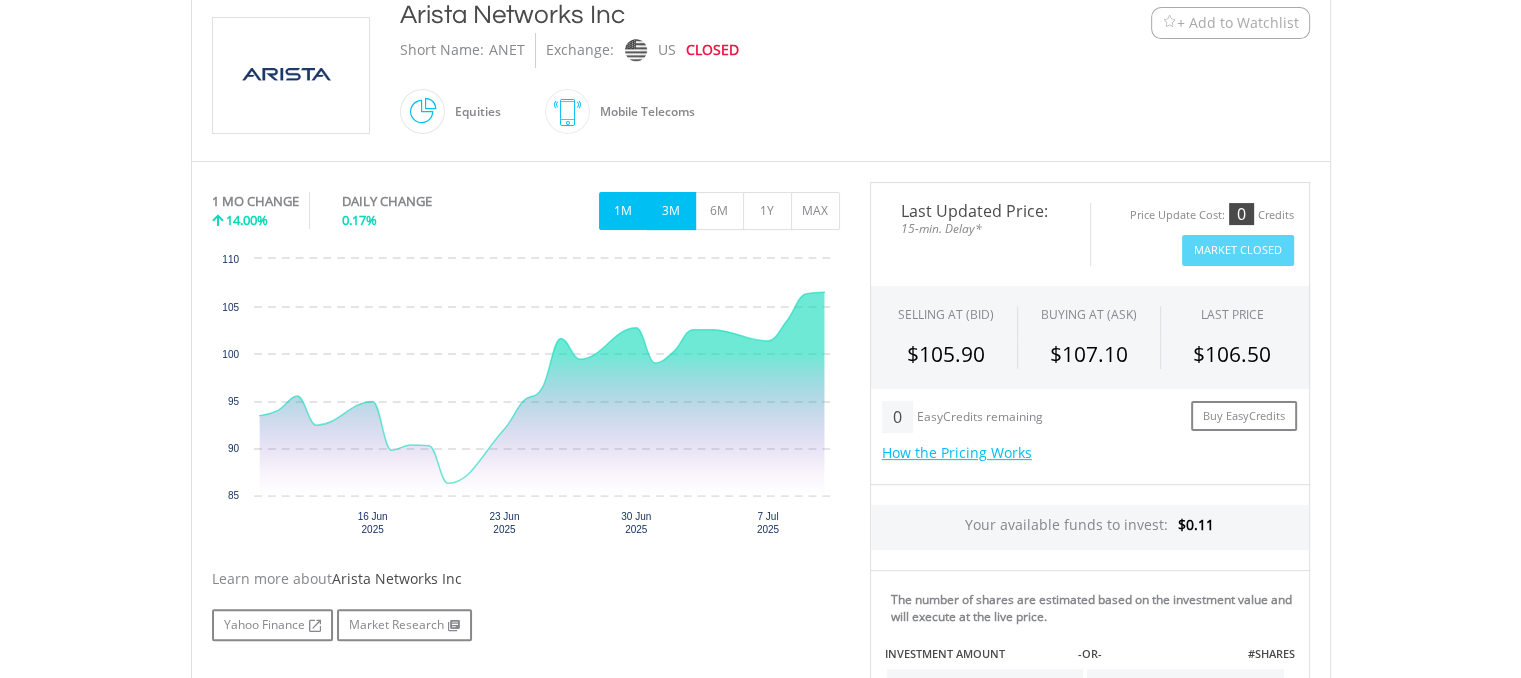 click on "3M" at bounding box center (671, 211) 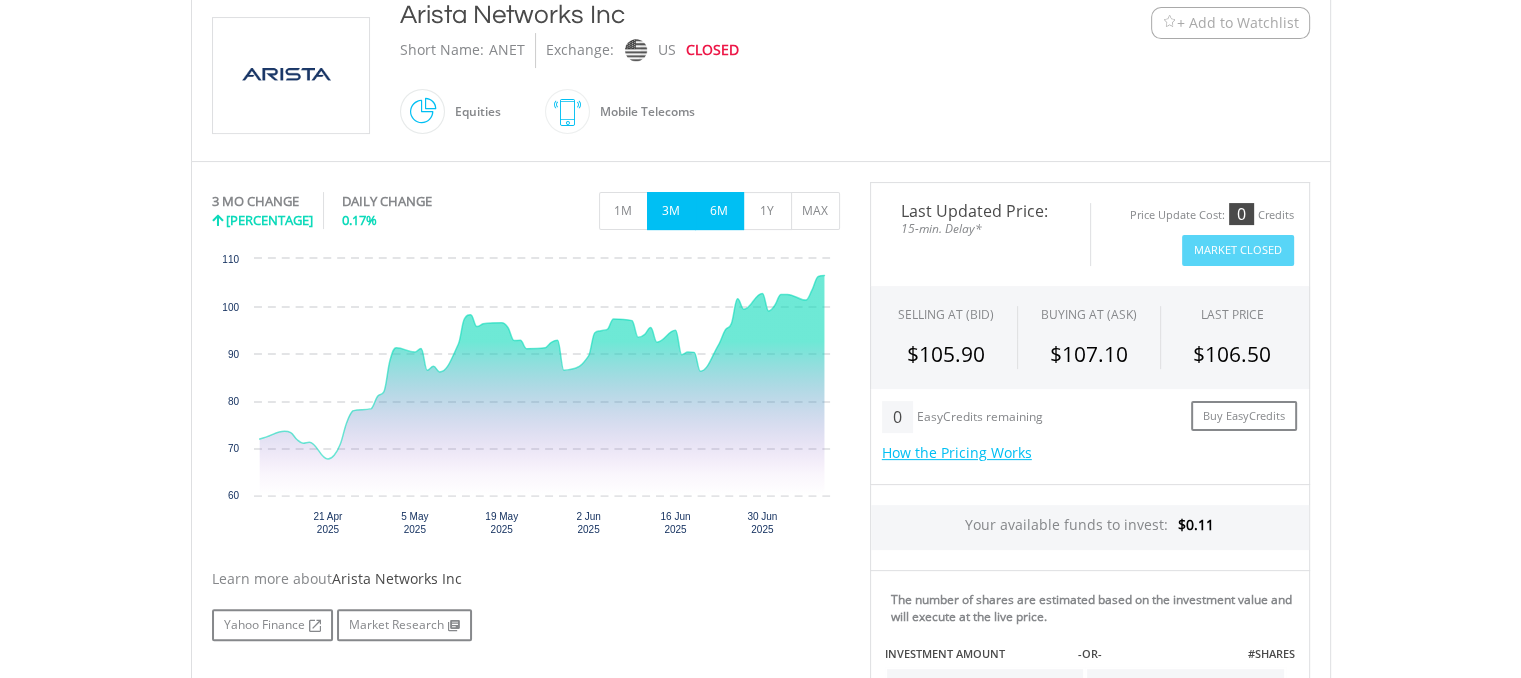 click on "6M" at bounding box center [719, 211] 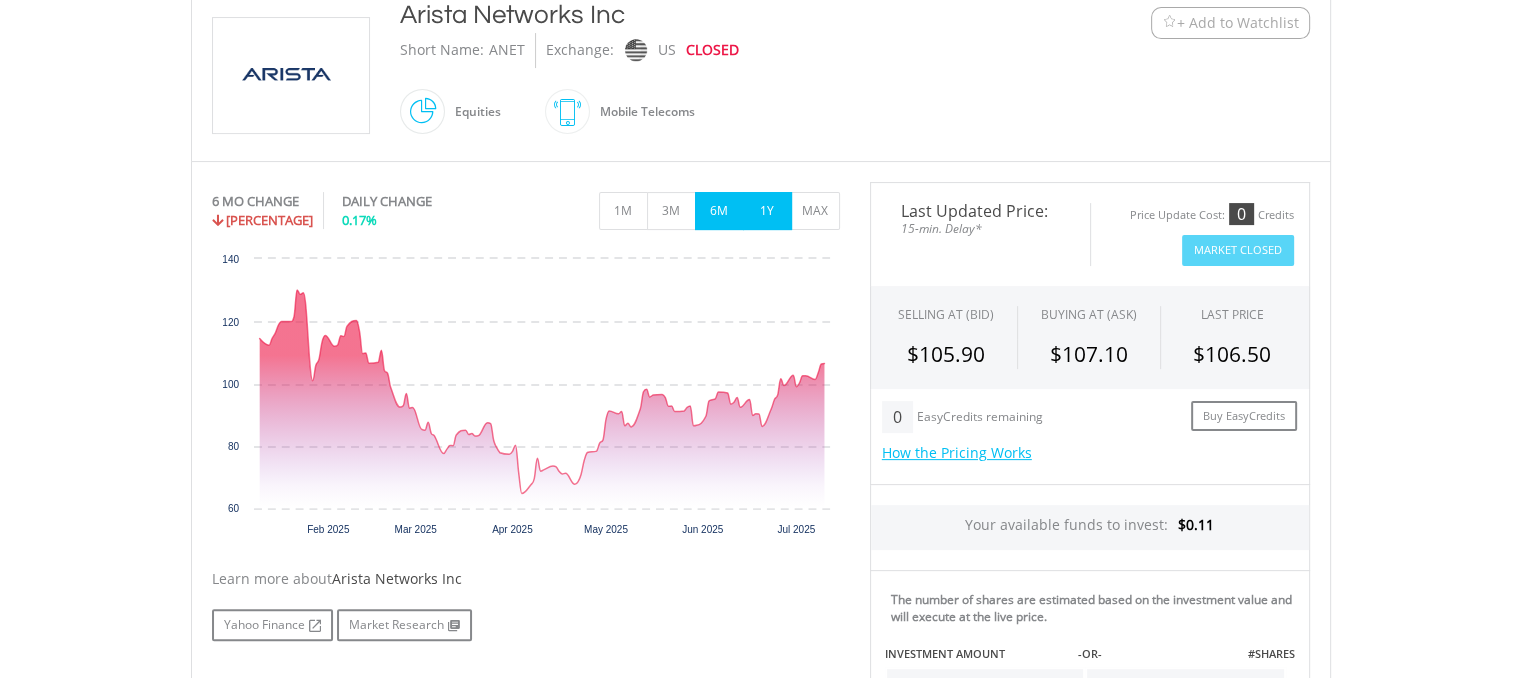 click on "1Y" at bounding box center [767, 211] 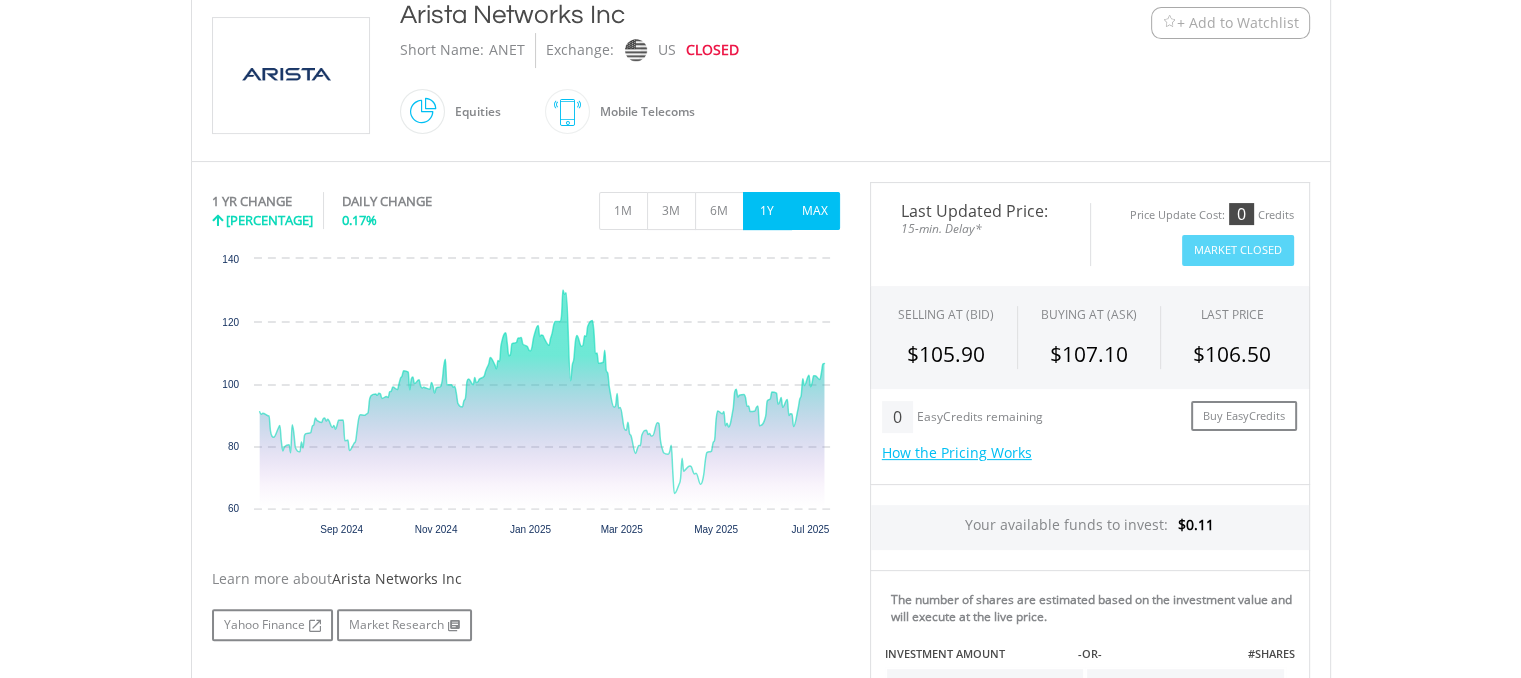 click on "MAX" at bounding box center [815, 211] 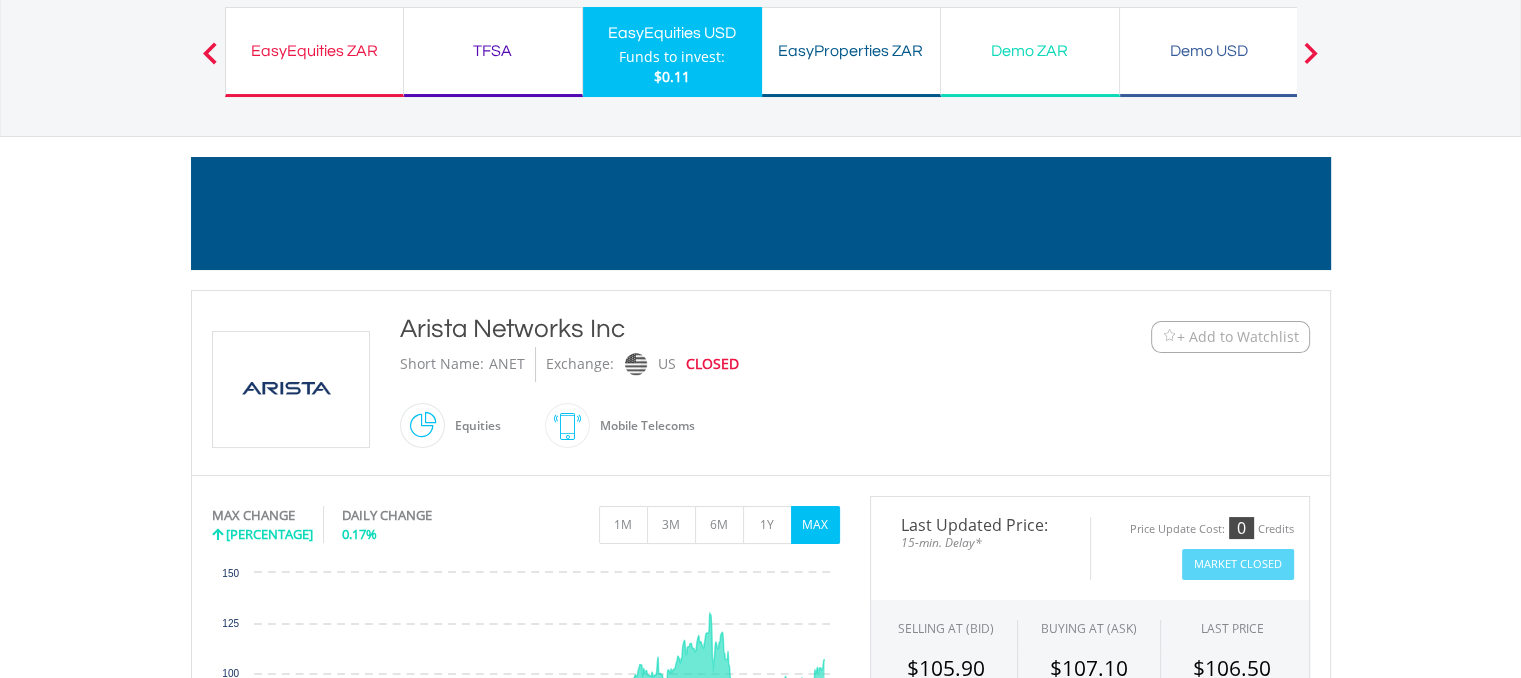 scroll, scrollTop: 0, scrollLeft: 0, axis: both 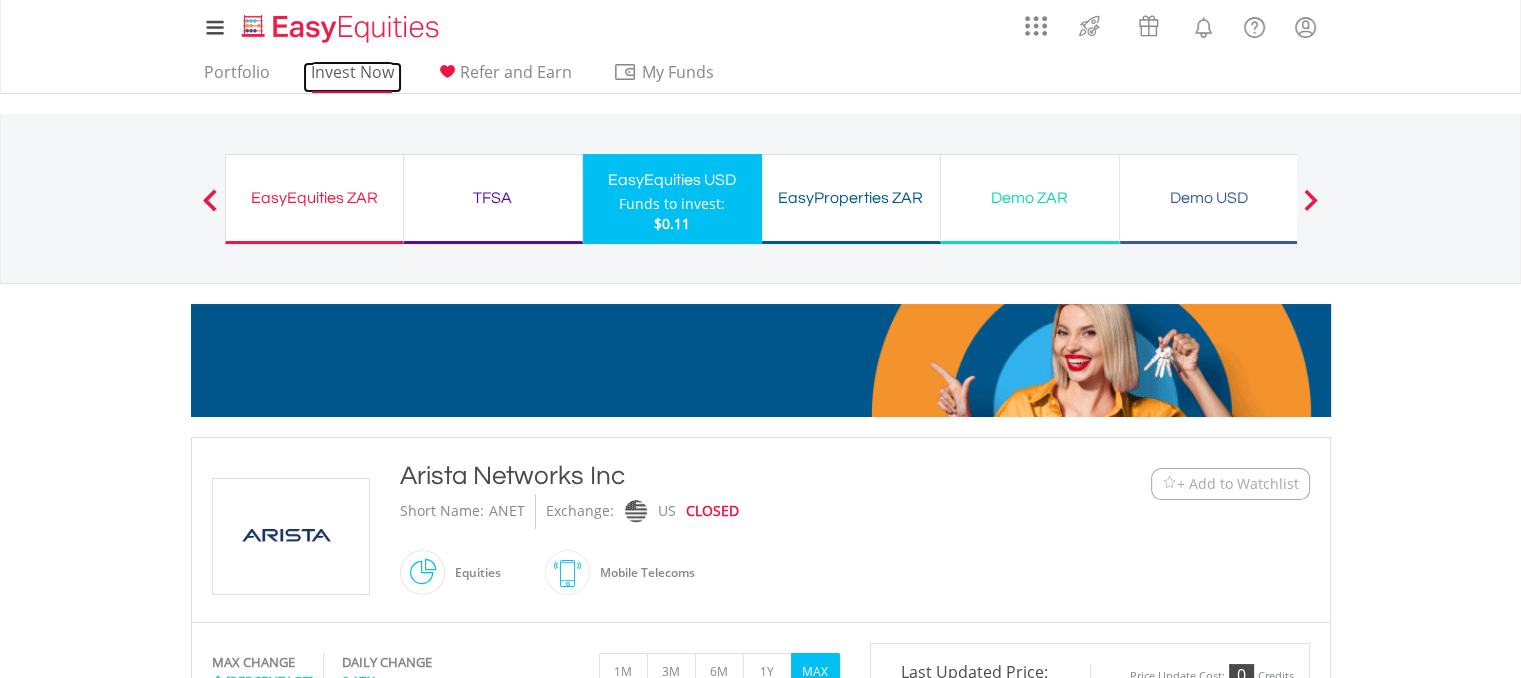 click on "Invest Now" at bounding box center (352, 77) 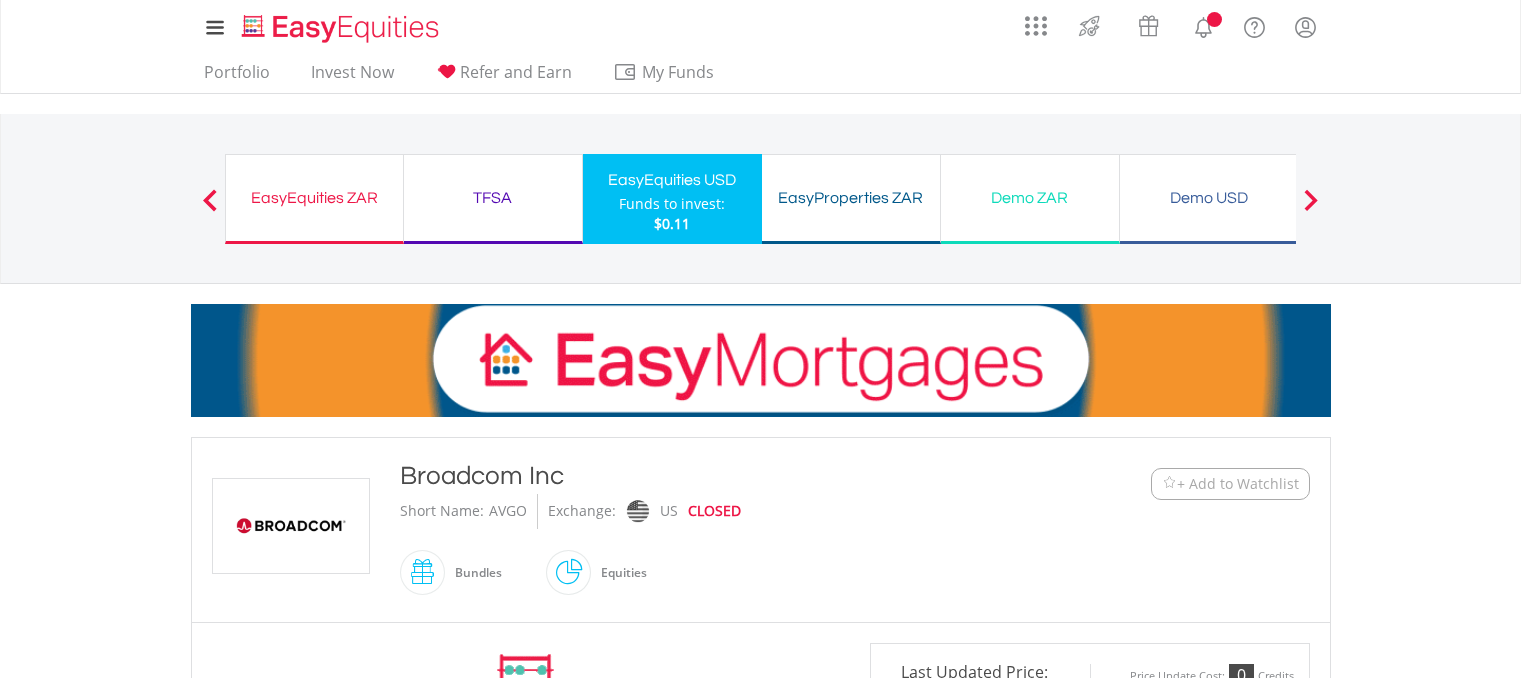 scroll, scrollTop: 0, scrollLeft: 0, axis: both 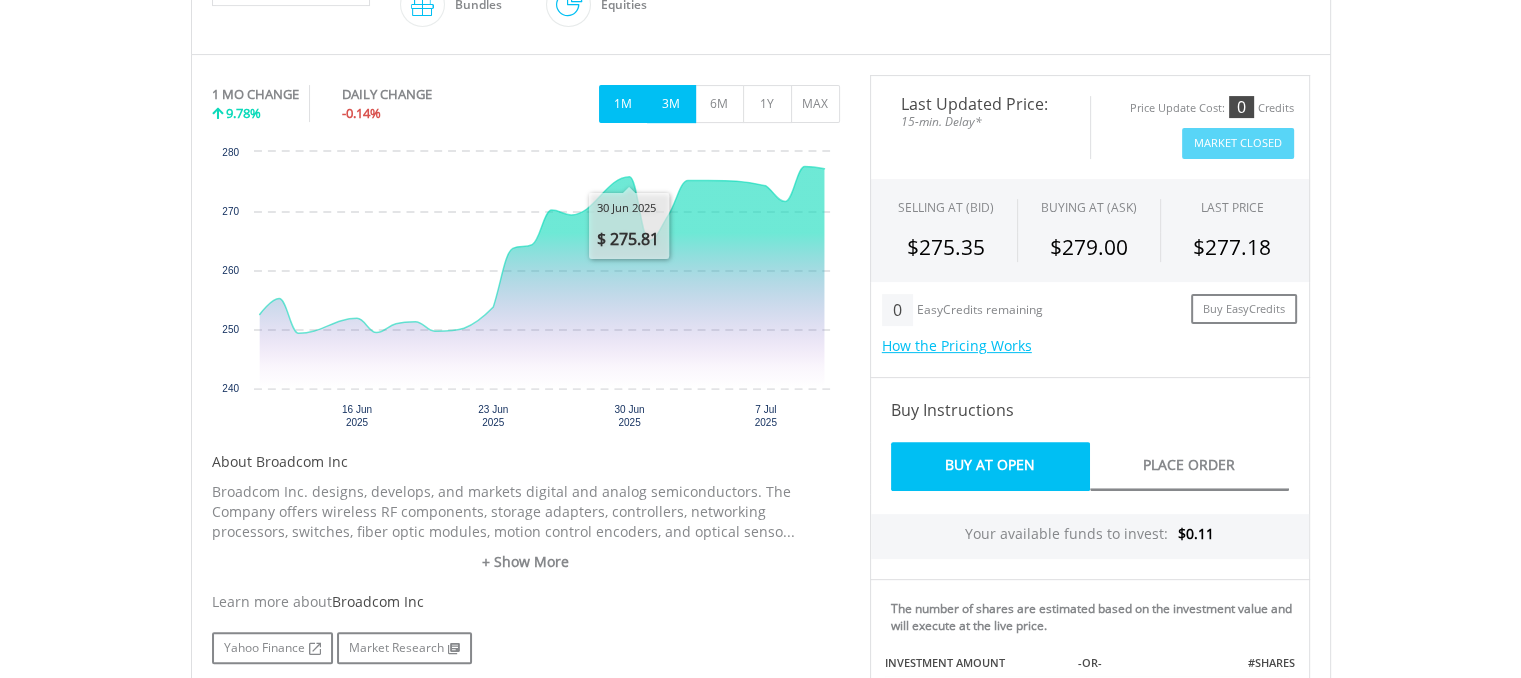 click on "3M" at bounding box center [671, 104] 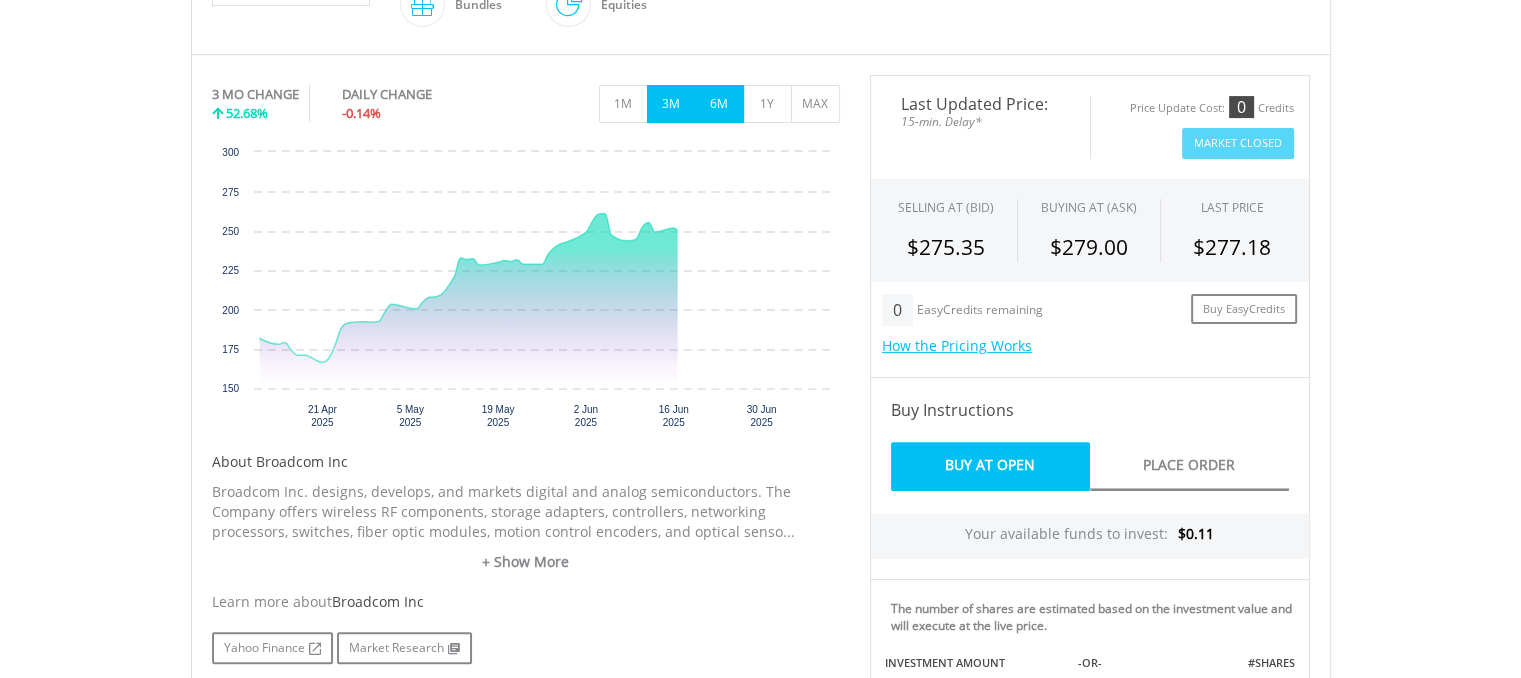 click on "6M" at bounding box center [719, 104] 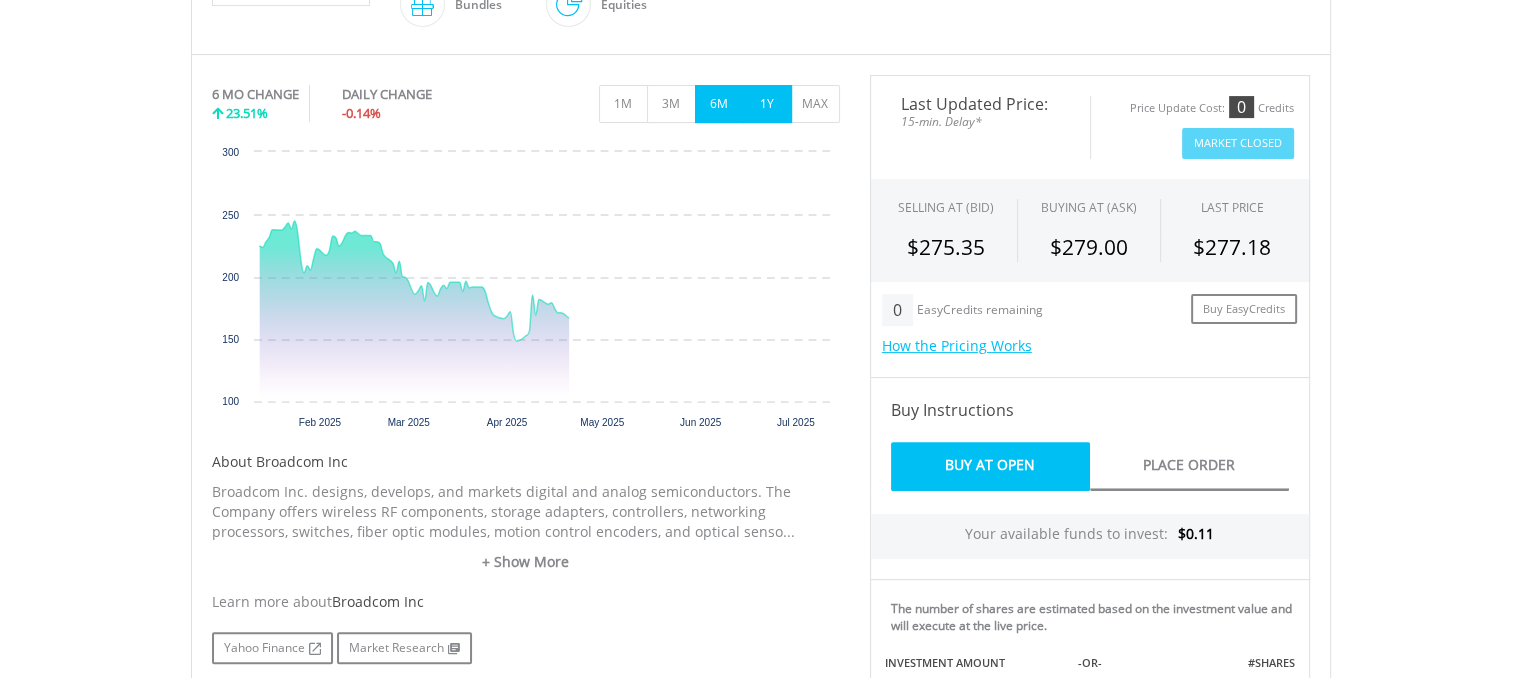 click on "1Y" at bounding box center (767, 104) 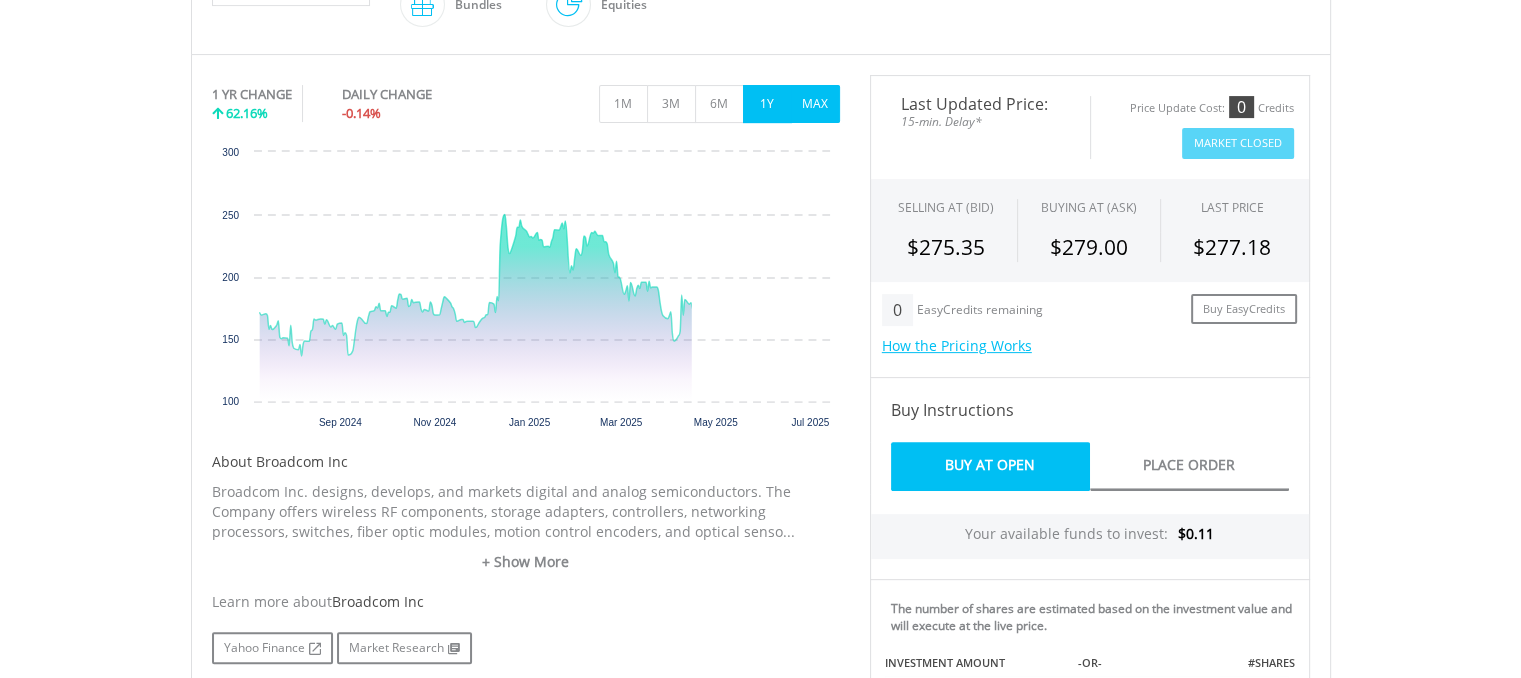 click on "MAX" at bounding box center (815, 104) 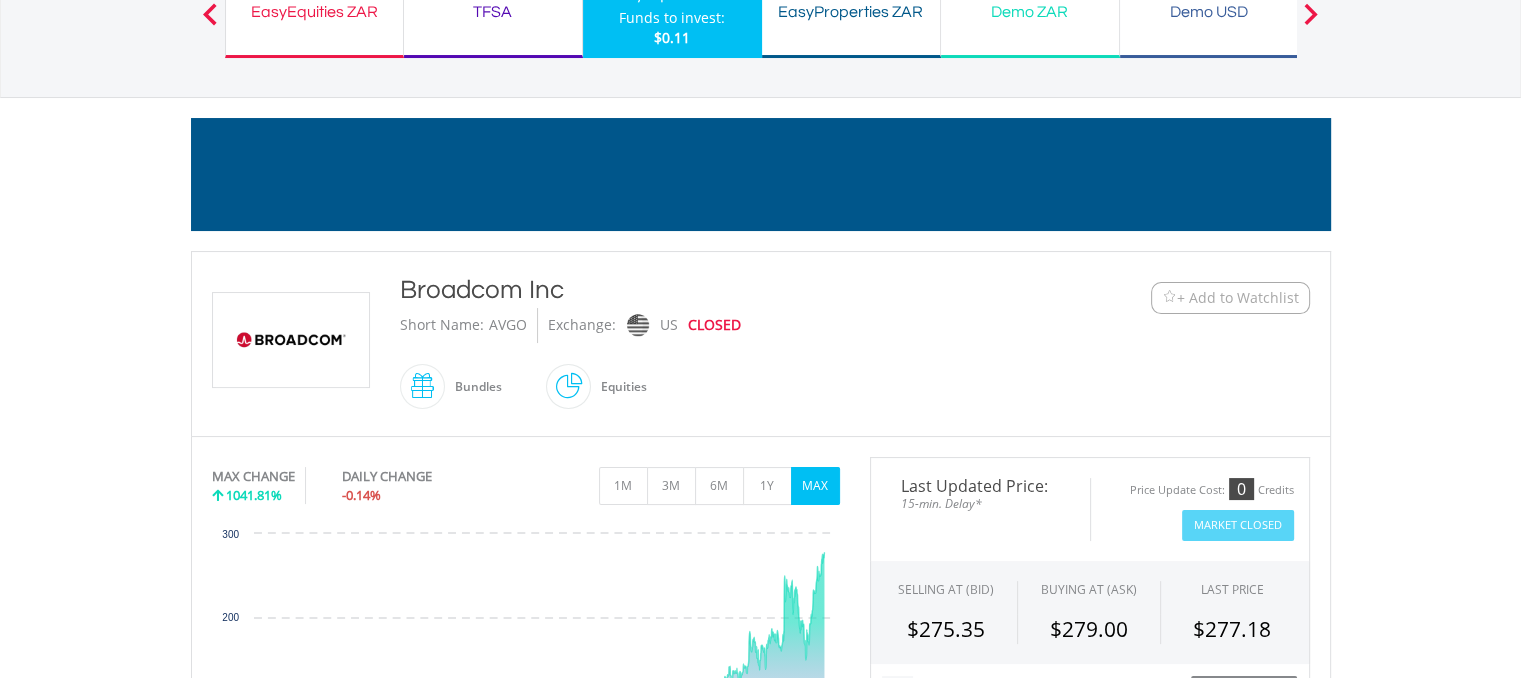 scroll, scrollTop: 0, scrollLeft: 0, axis: both 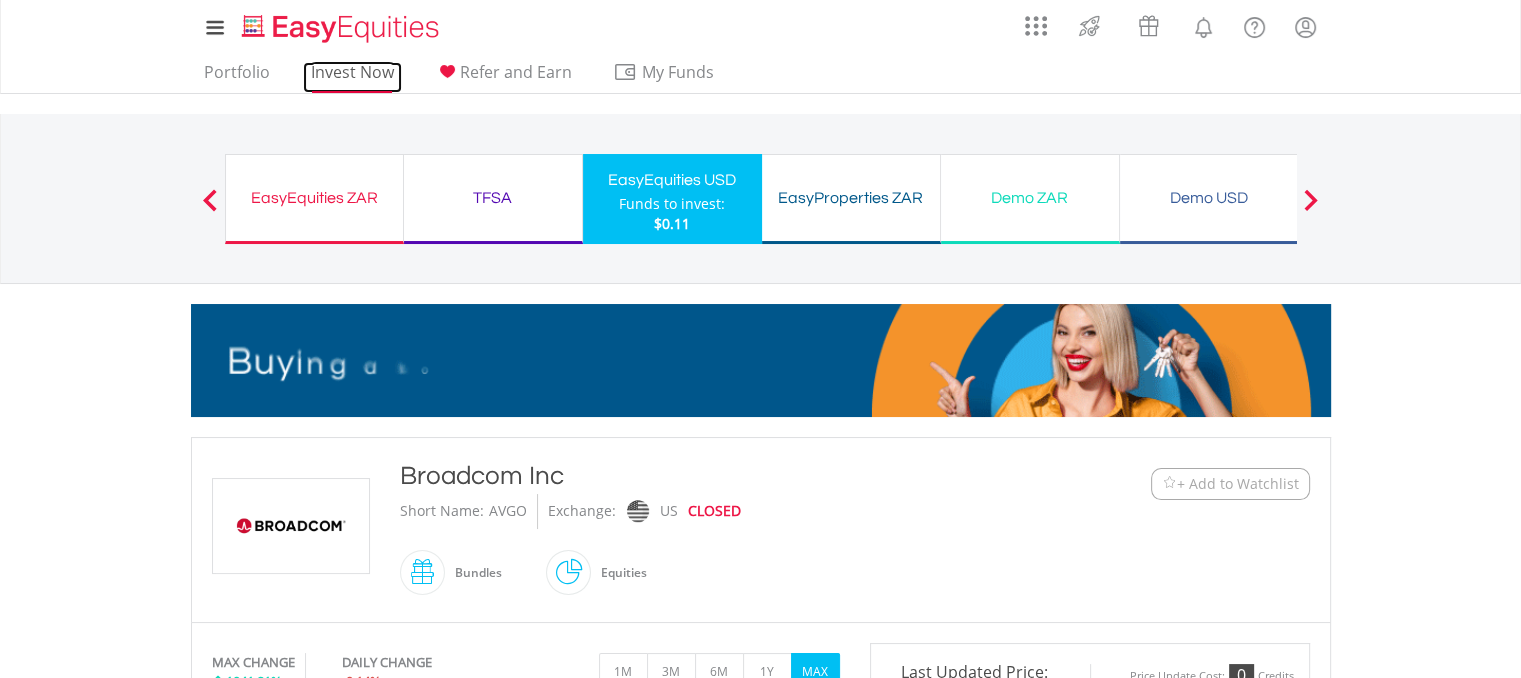 click on "Invest Now" at bounding box center [352, 77] 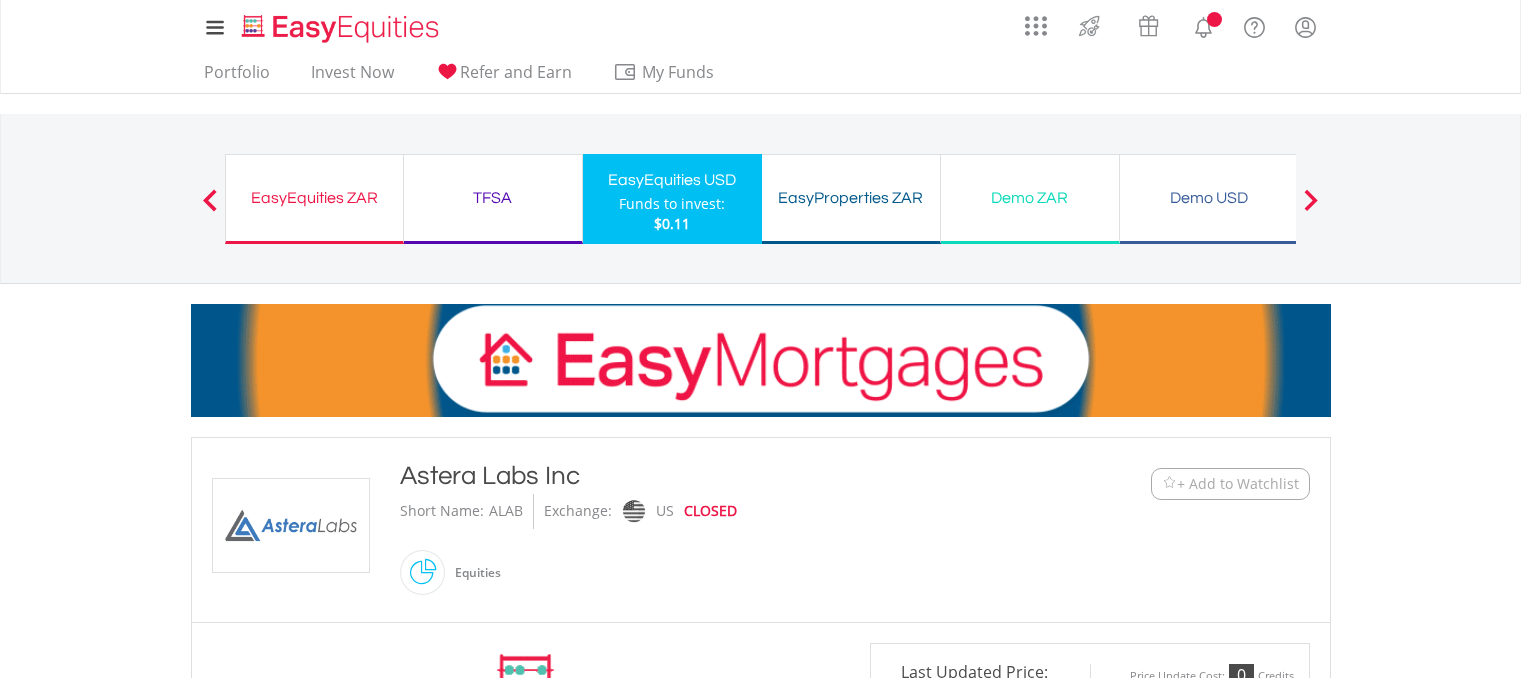 scroll, scrollTop: 0, scrollLeft: 0, axis: both 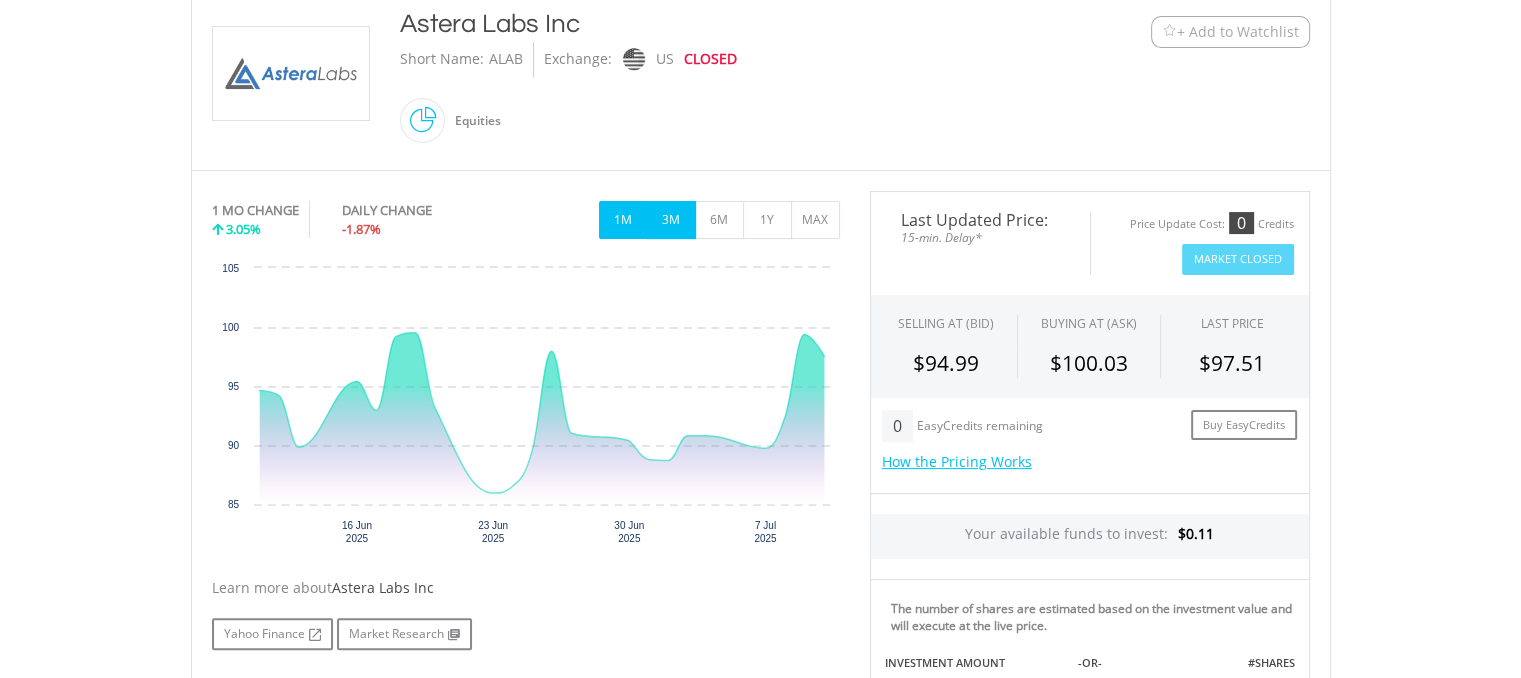 click on "3M" at bounding box center (671, 220) 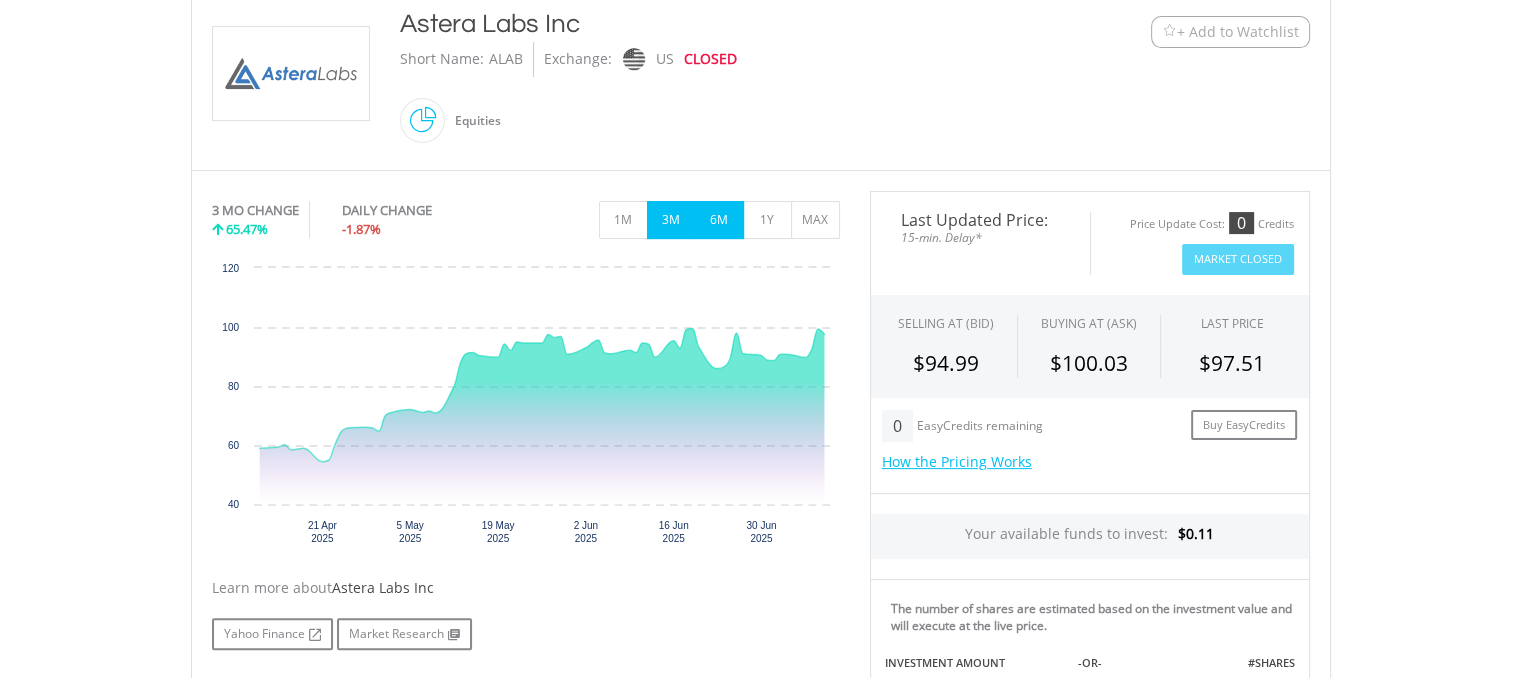 click on "6M" at bounding box center [719, 220] 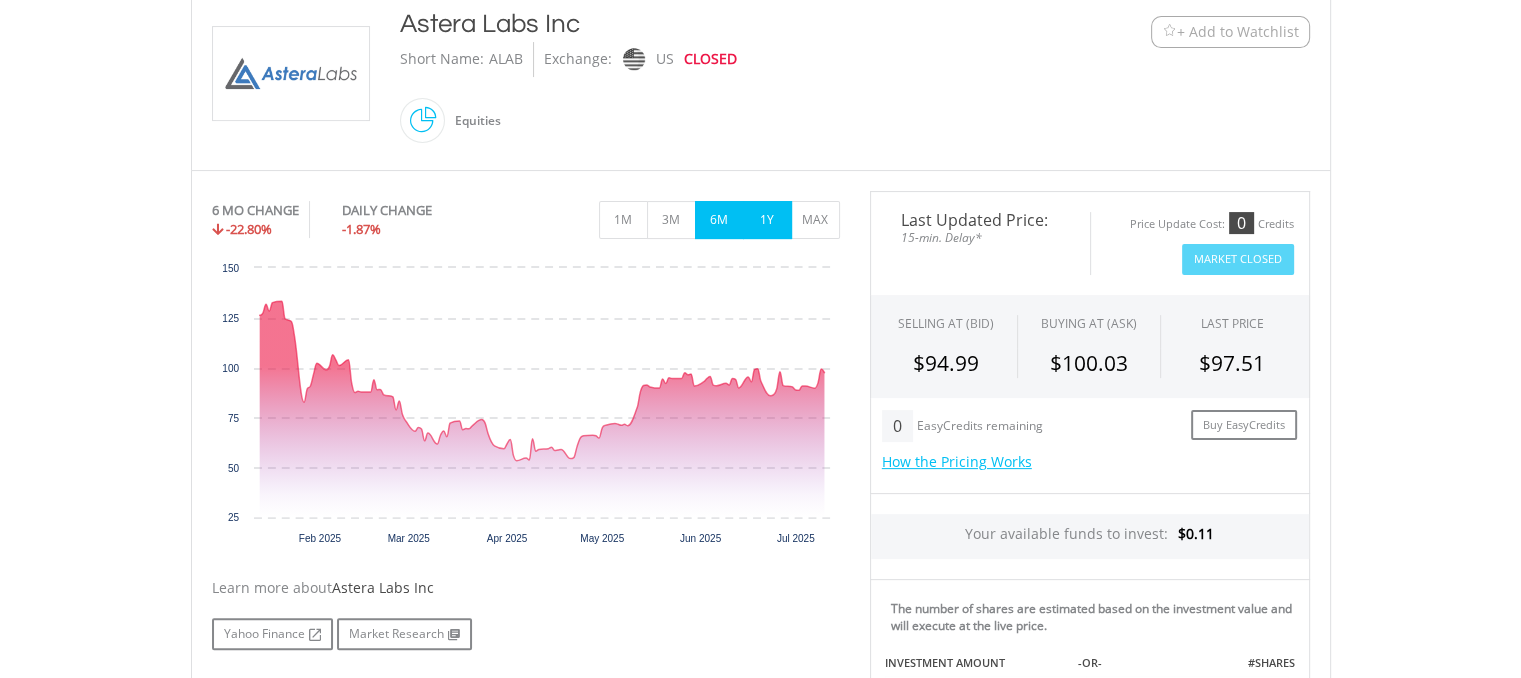 click on "1Y" at bounding box center (767, 220) 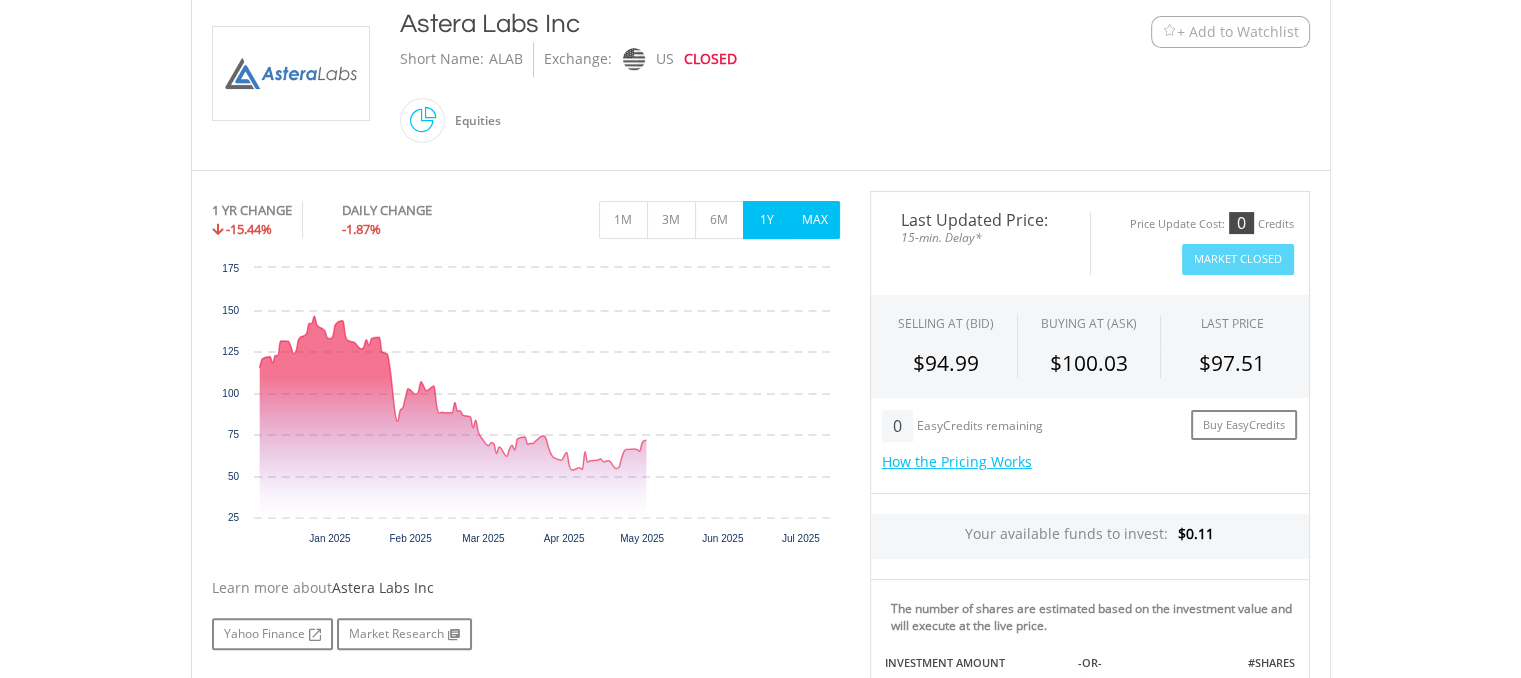 click on "MAX" at bounding box center [815, 220] 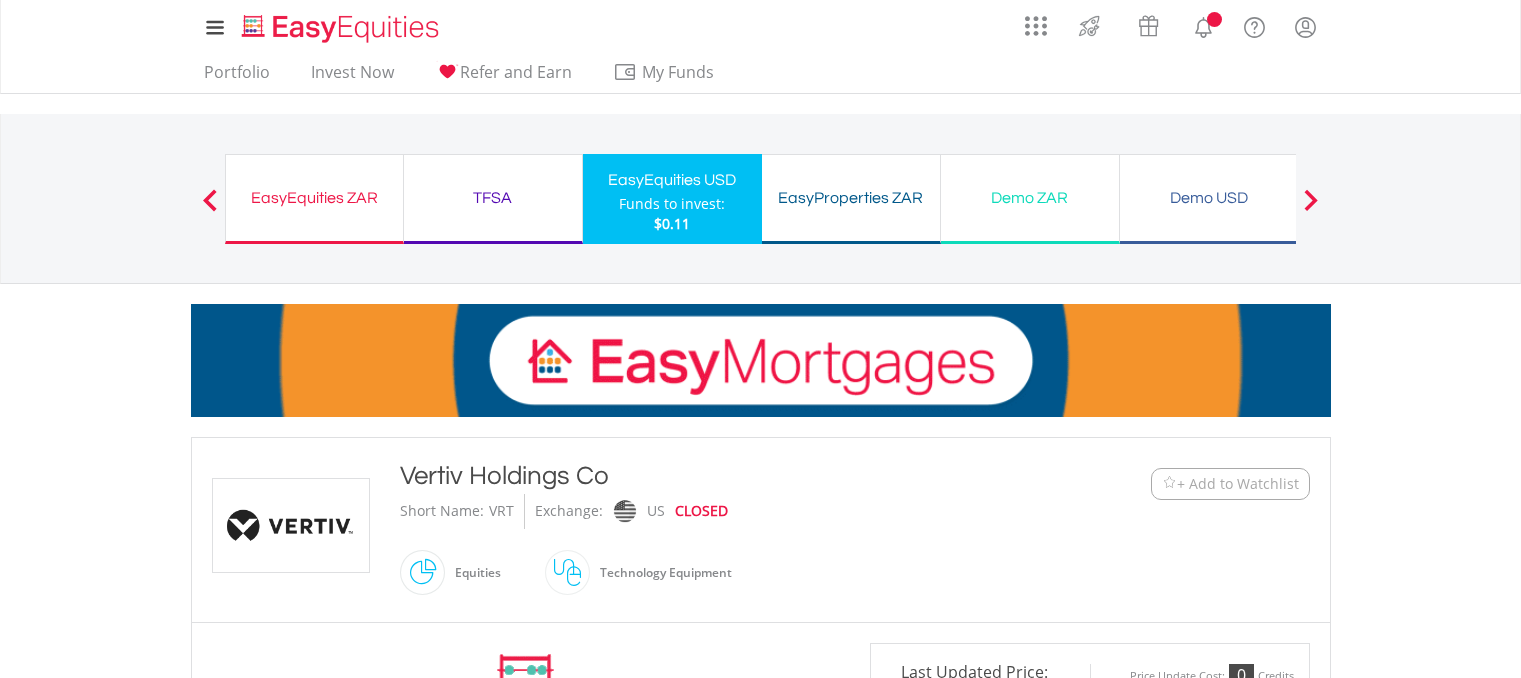 scroll, scrollTop: 0, scrollLeft: 0, axis: both 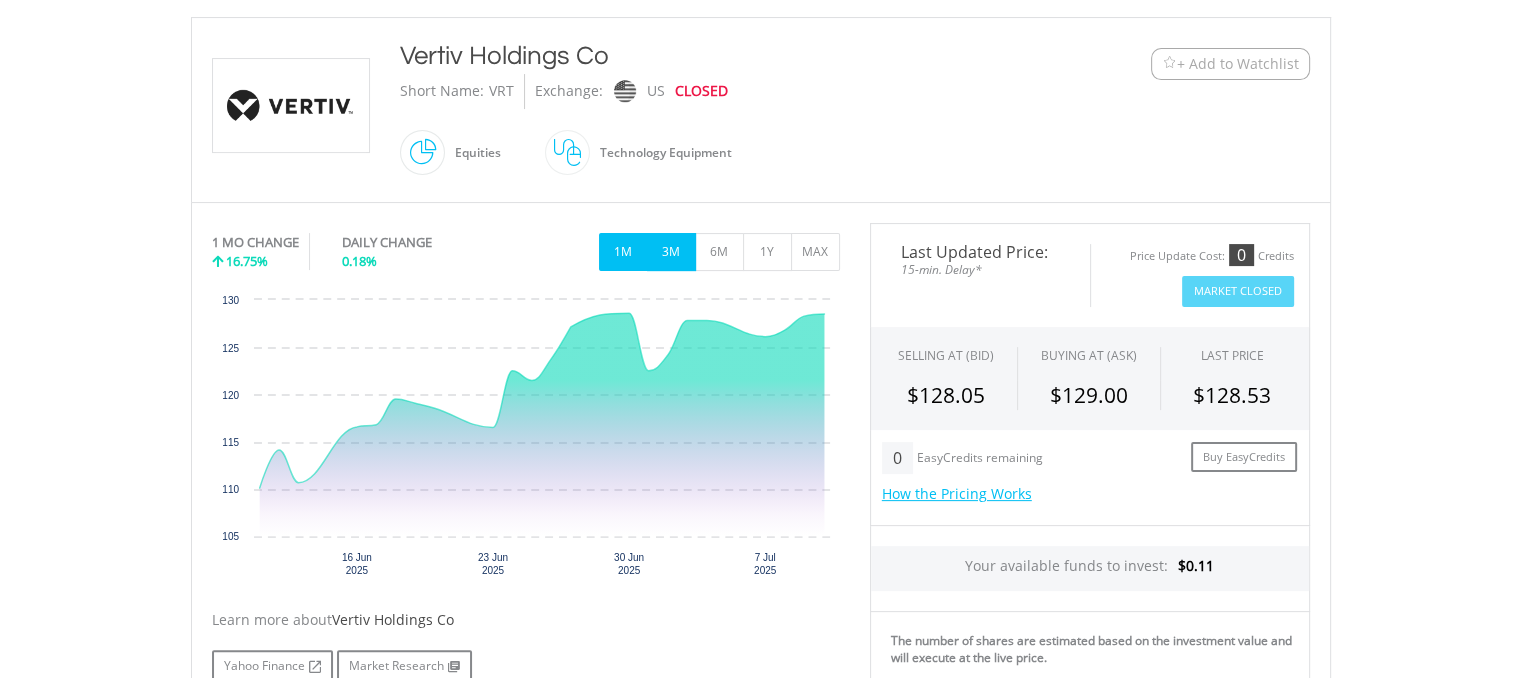 click on "3M" at bounding box center (671, 252) 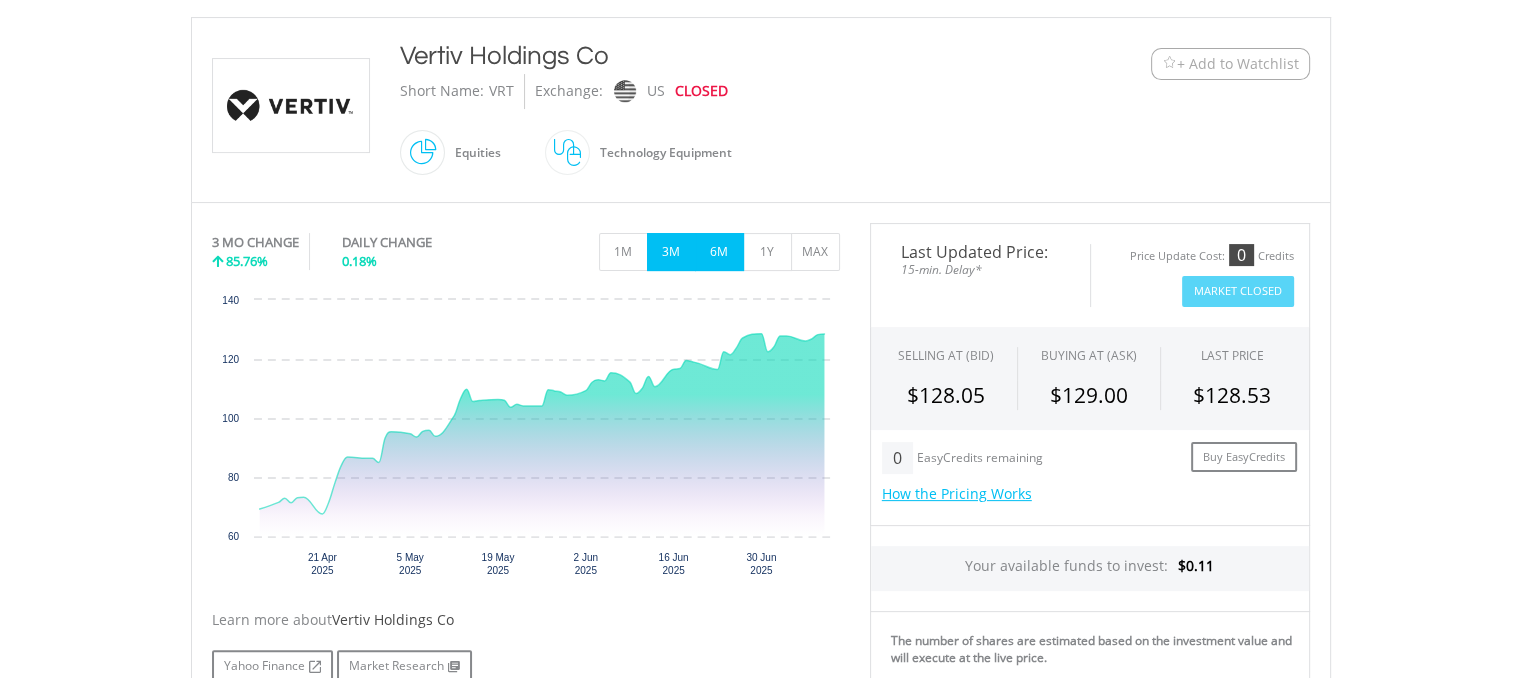 click on "6M" at bounding box center (719, 252) 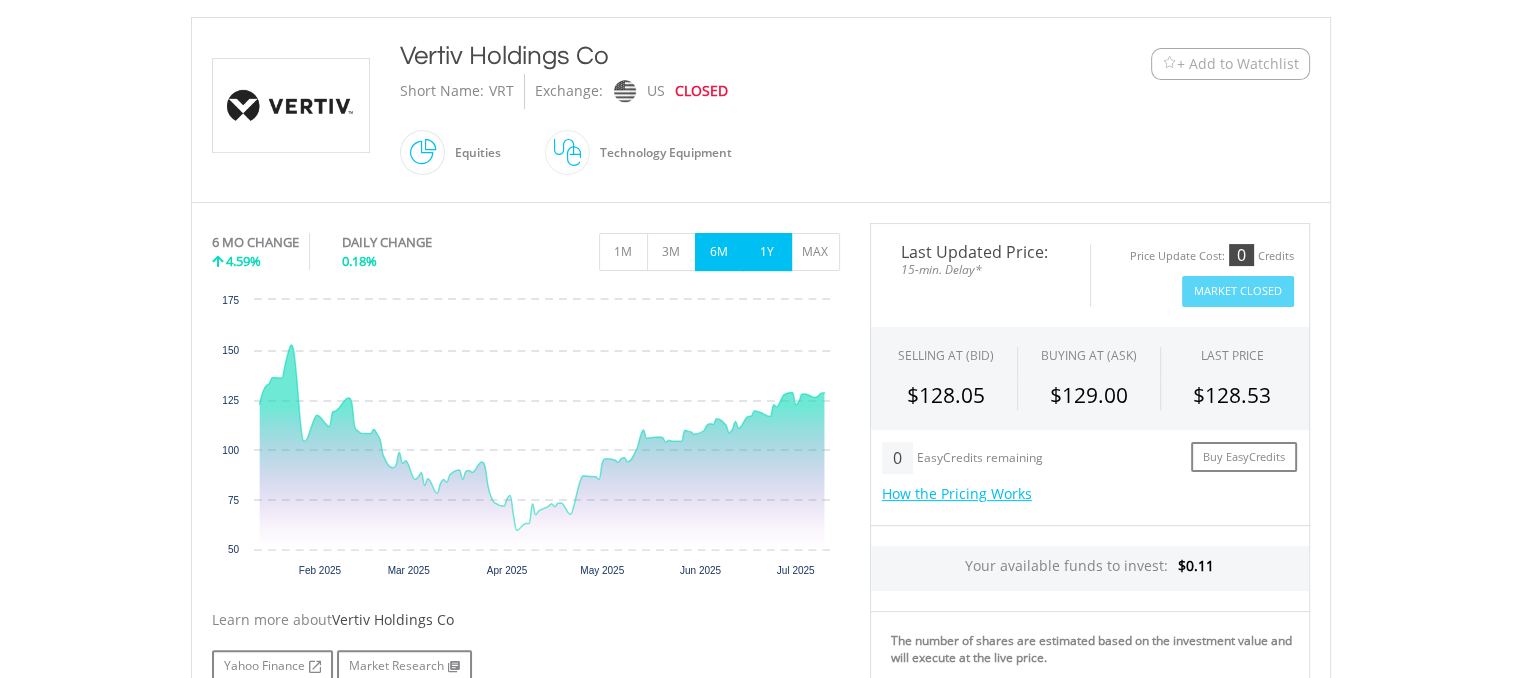 click on "1Y" at bounding box center [767, 252] 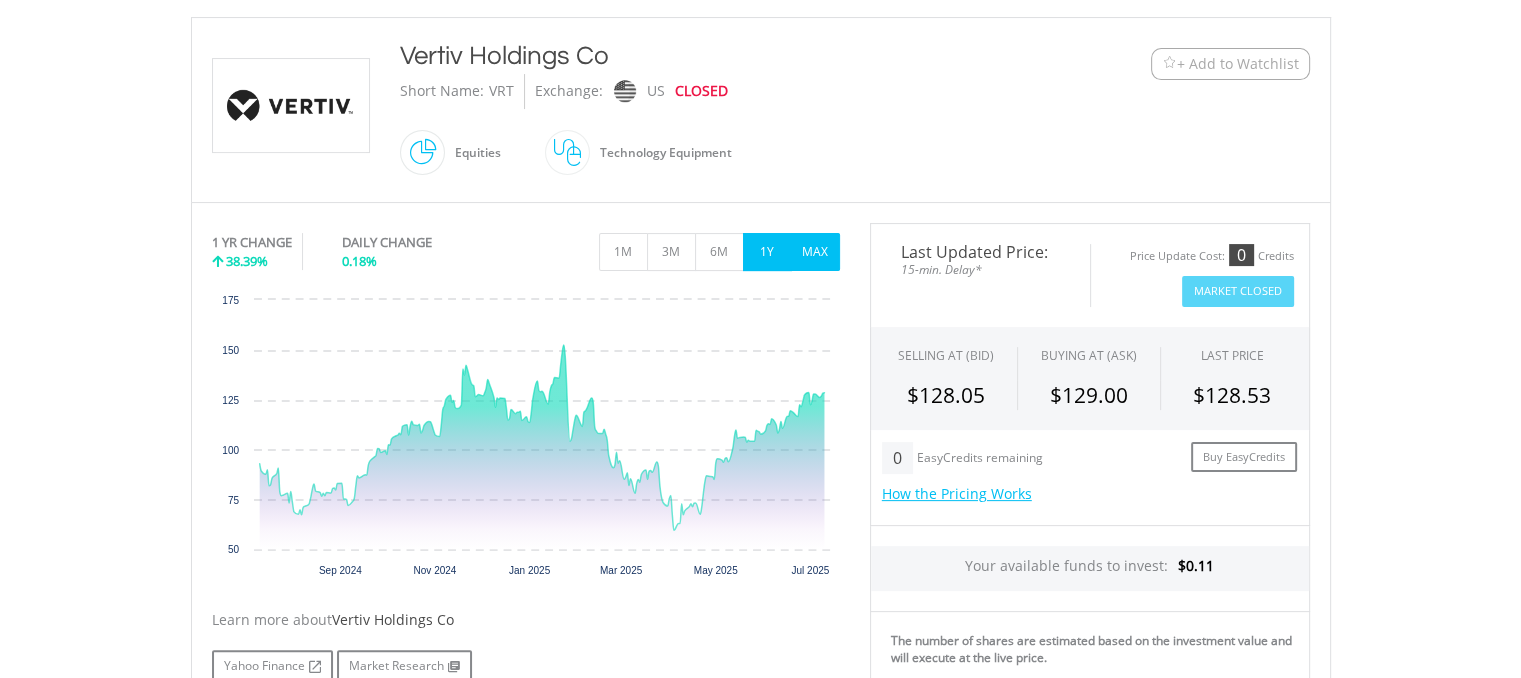 click on "MAX" at bounding box center (815, 252) 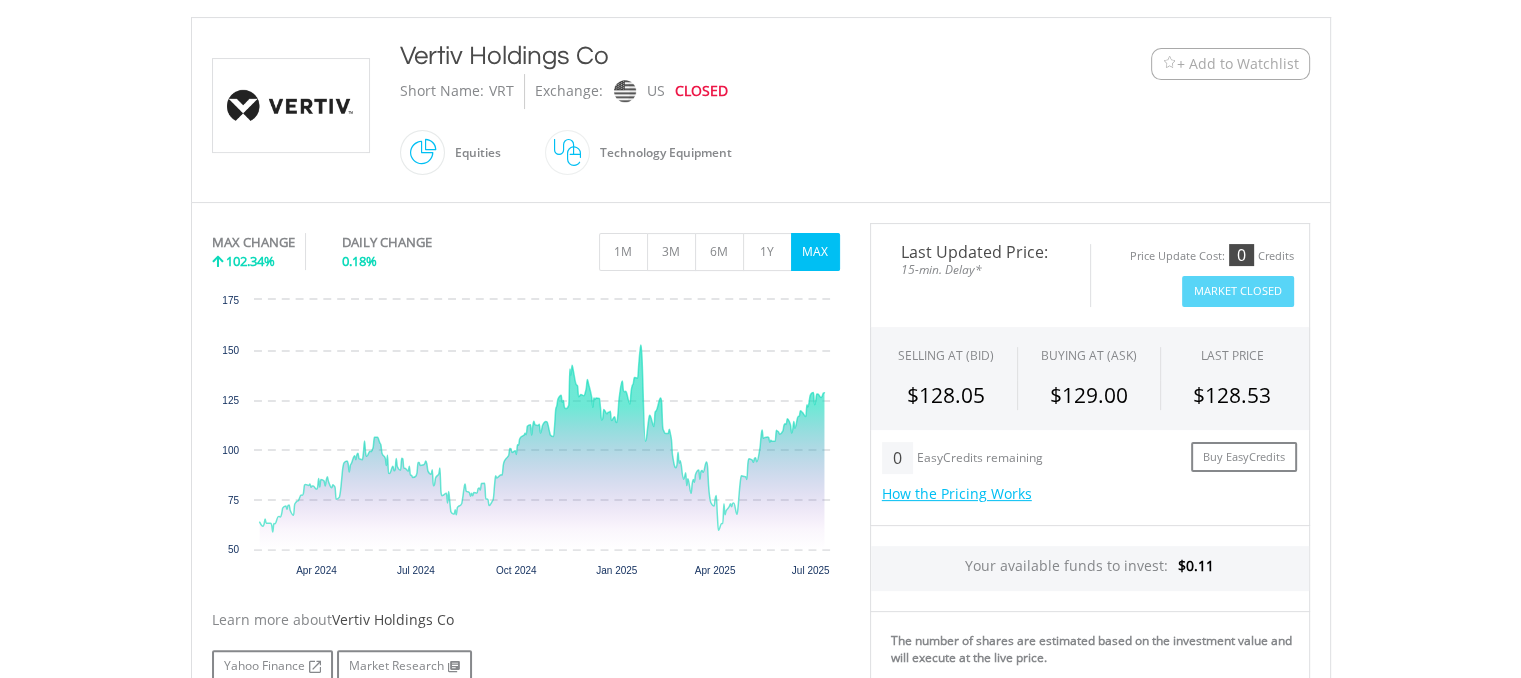 scroll, scrollTop: 0, scrollLeft: 0, axis: both 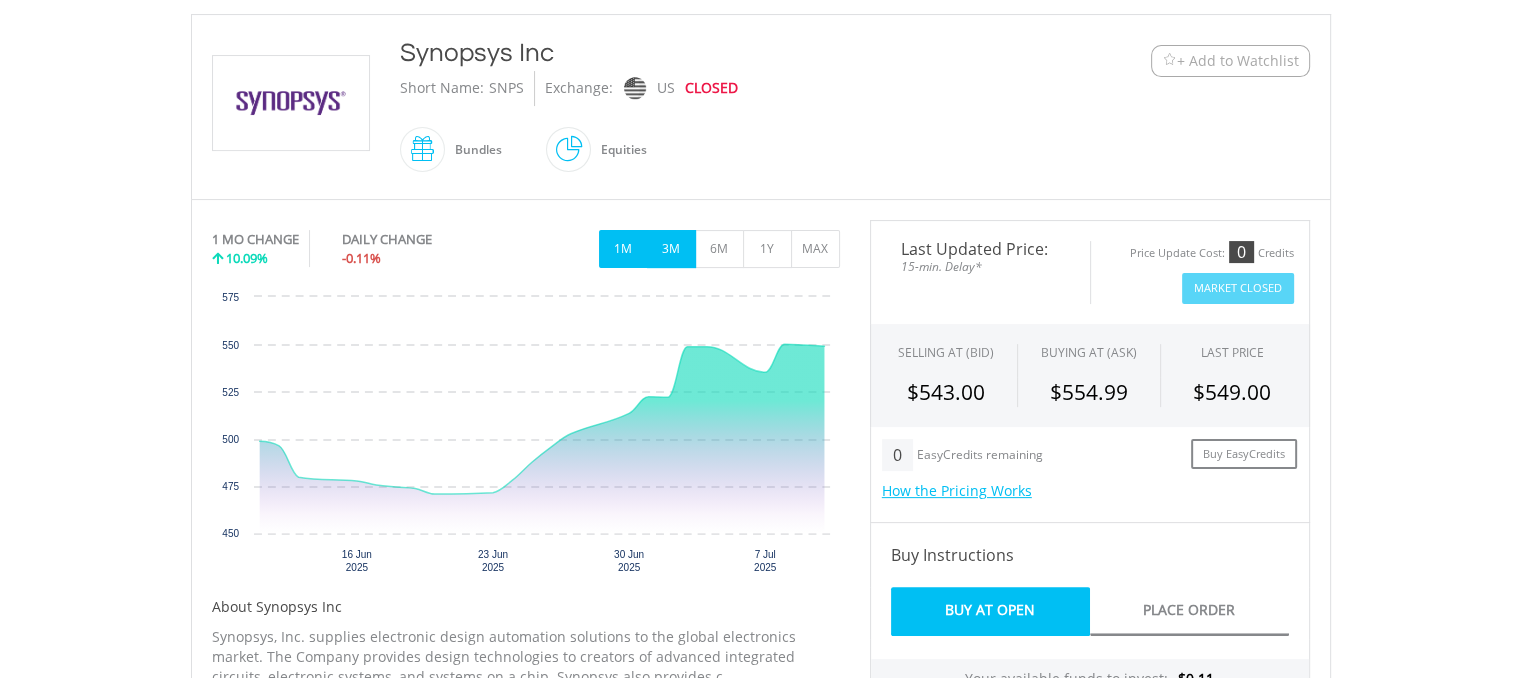 click on "3M" at bounding box center [671, 249] 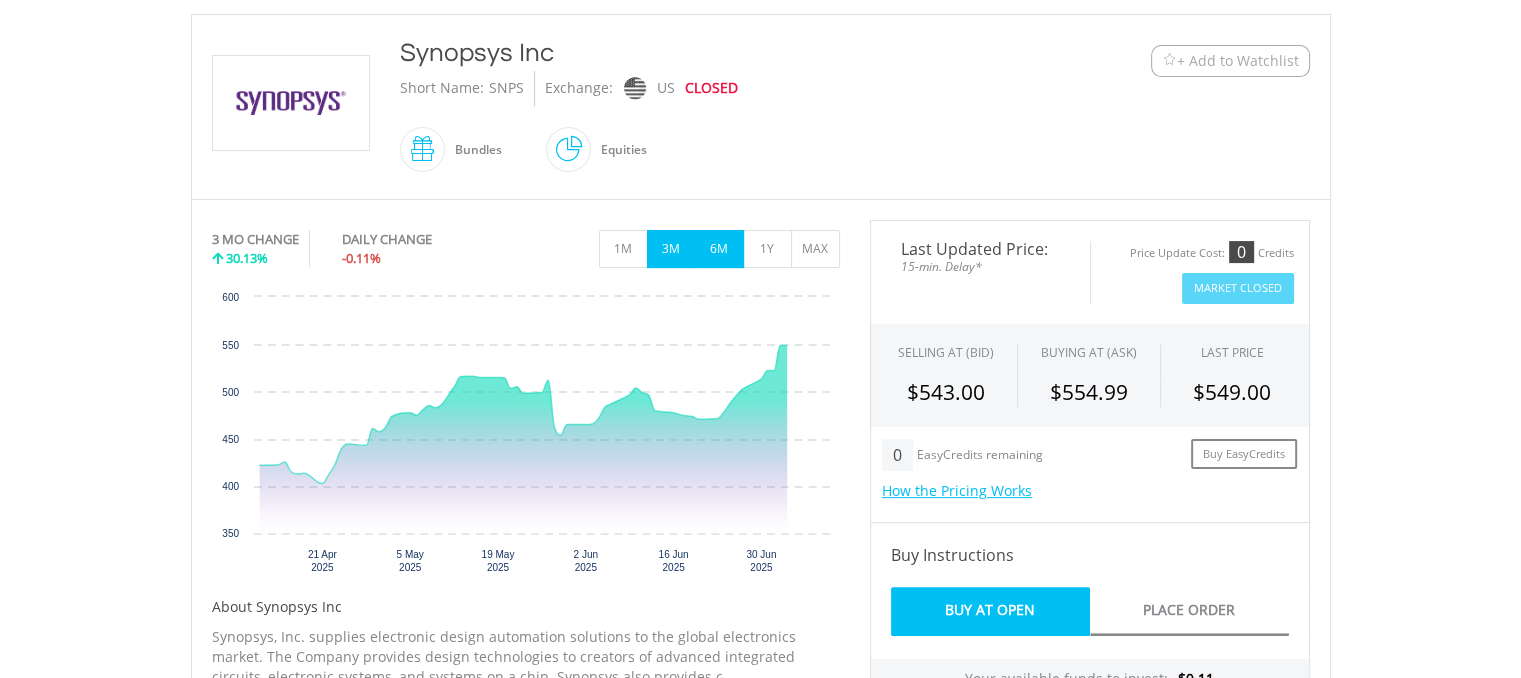 click on "6M" at bounding box center [719, 249] 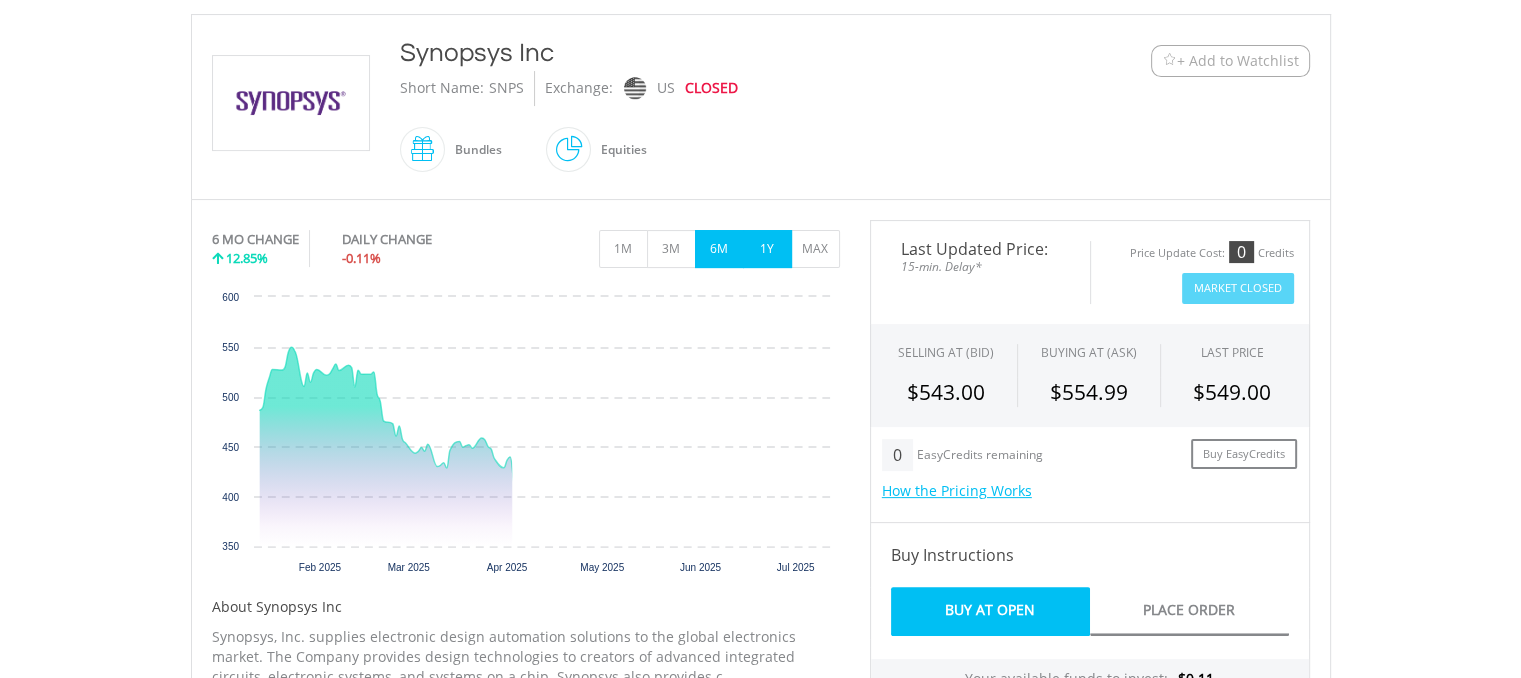 click on "1Y" at bounding box center (767, 249) 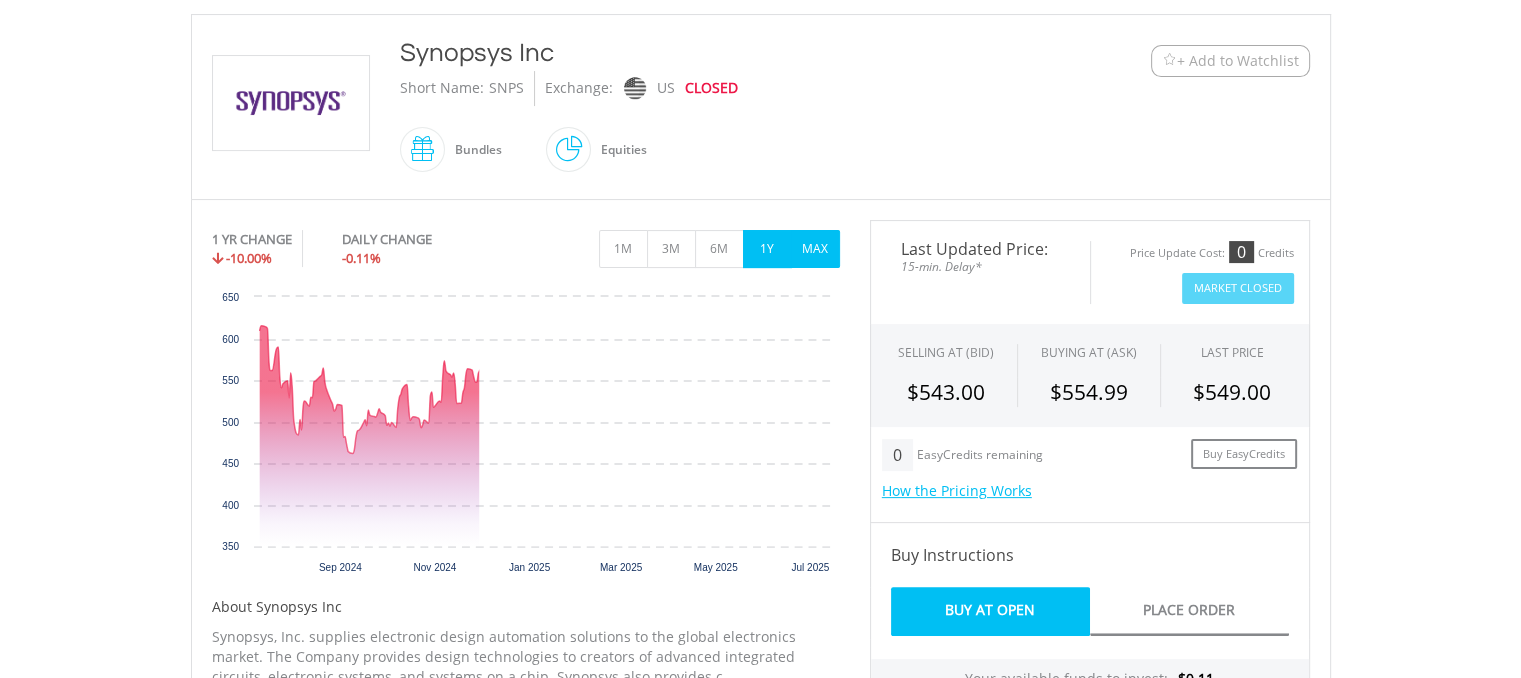 click on "MAX" at bounding box center (815, 249) 